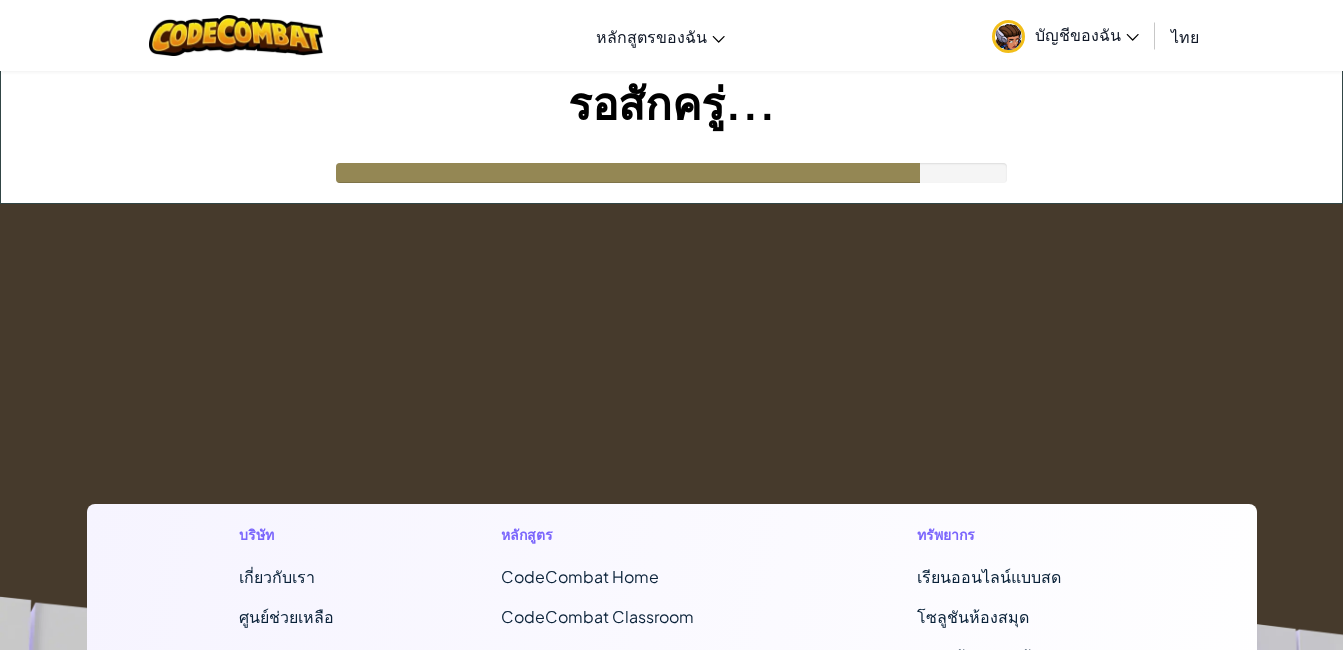 scroll, scrollTop: 0, scrollLeft: 0, axis: both 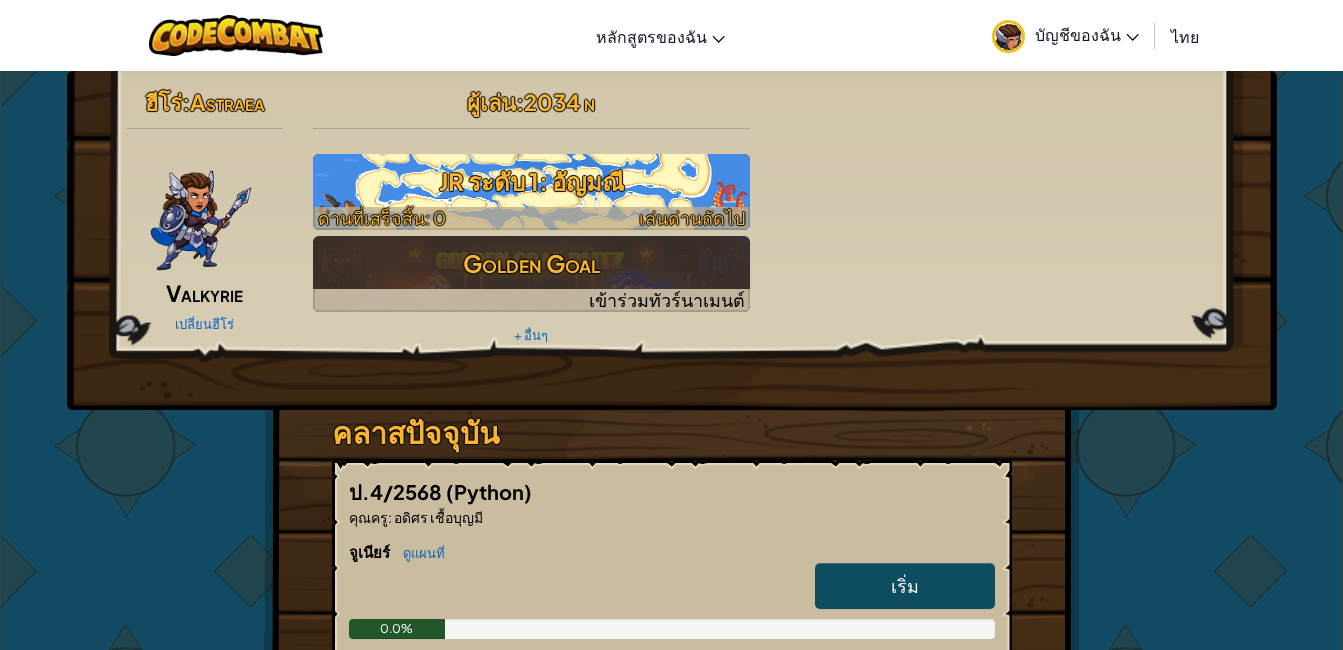 click on "JR ระดับ 1: อัญมณี" at bounding box center [531, 181] 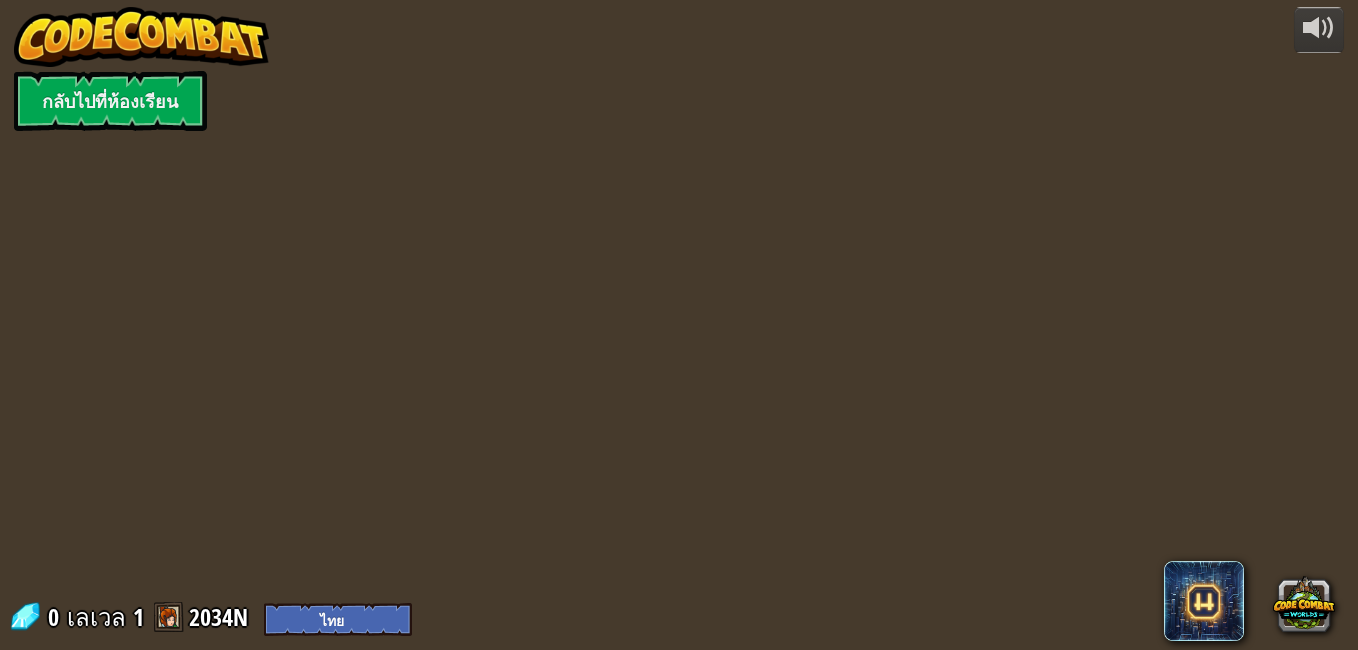 select on "th" 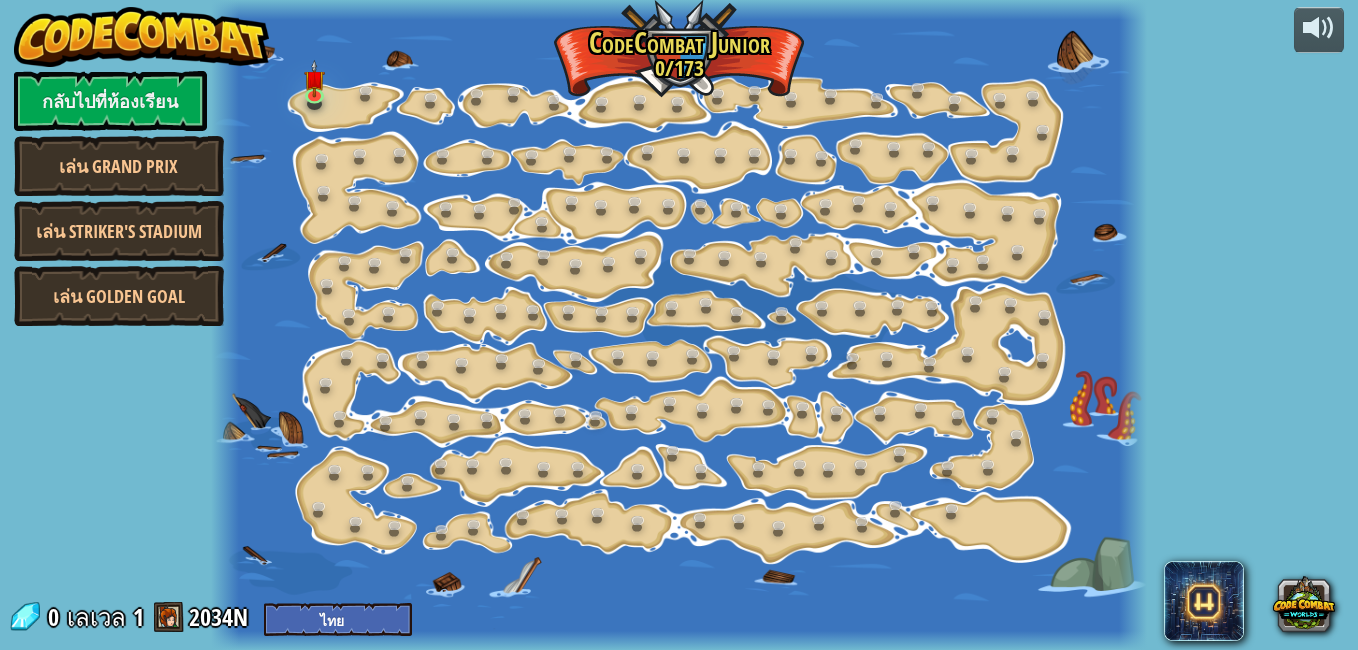 select on "th" 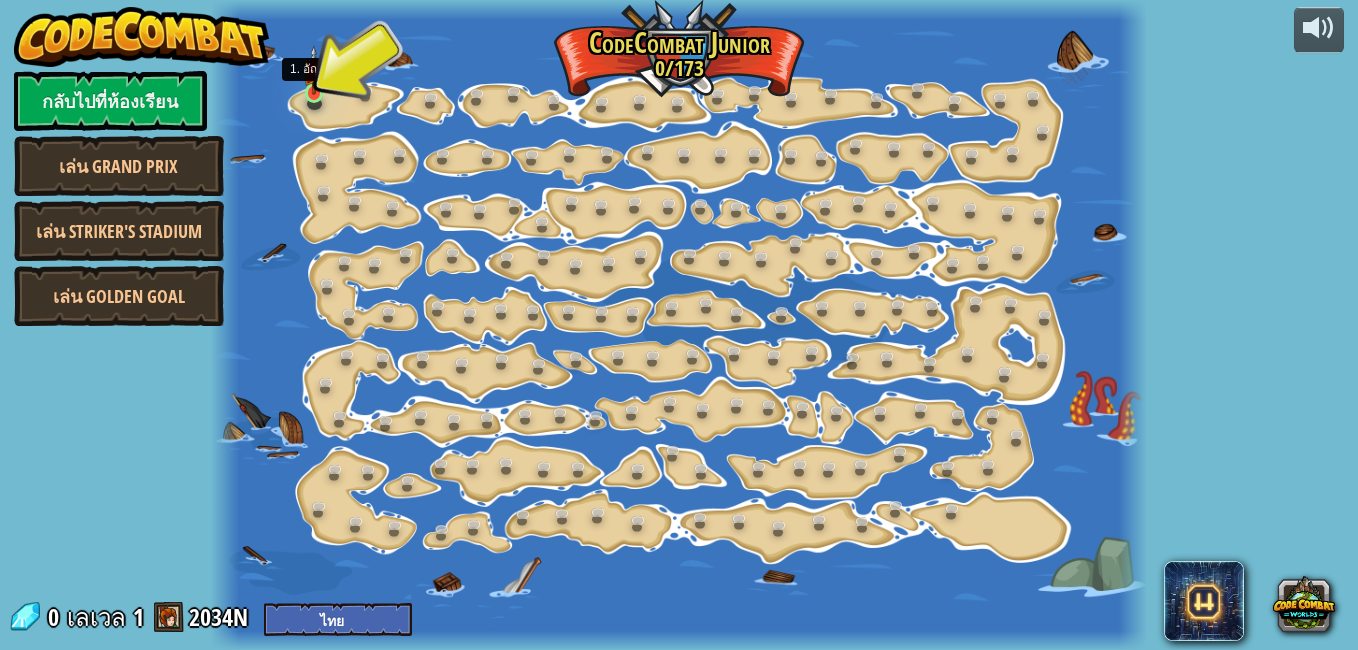 click at bounding box center [314, 70] 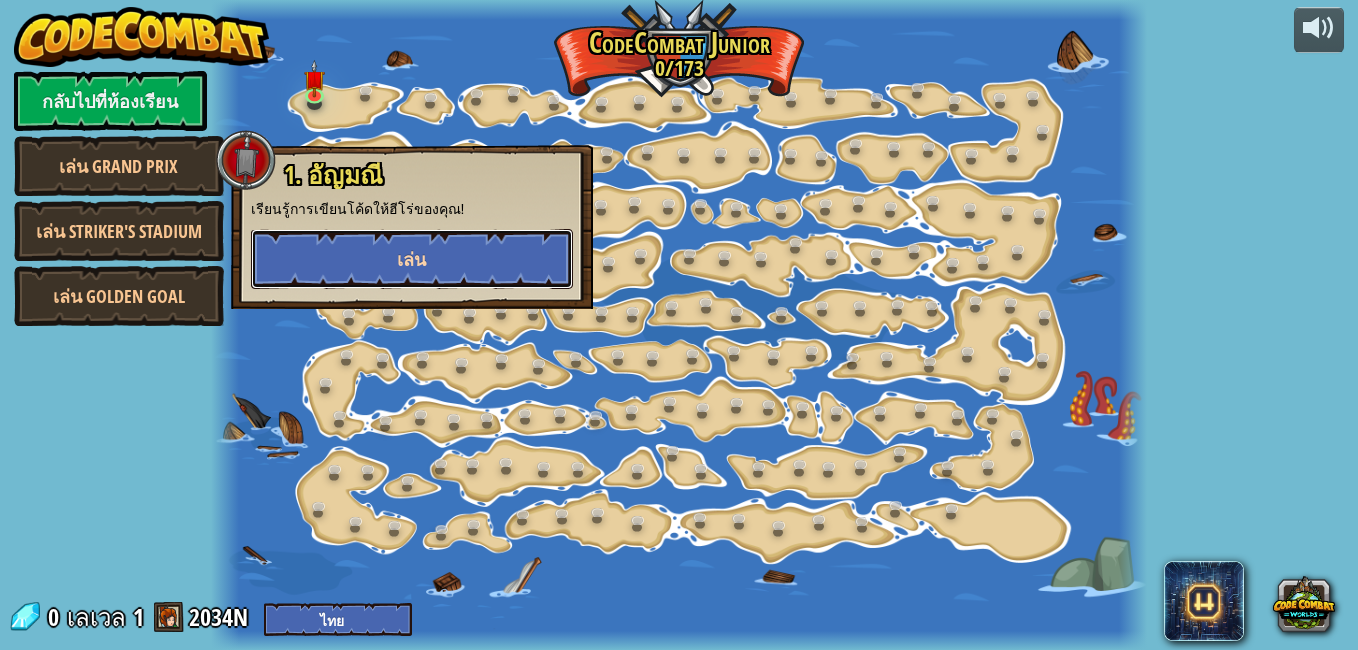 click on "เล่น" at bounding box center [411, 259] 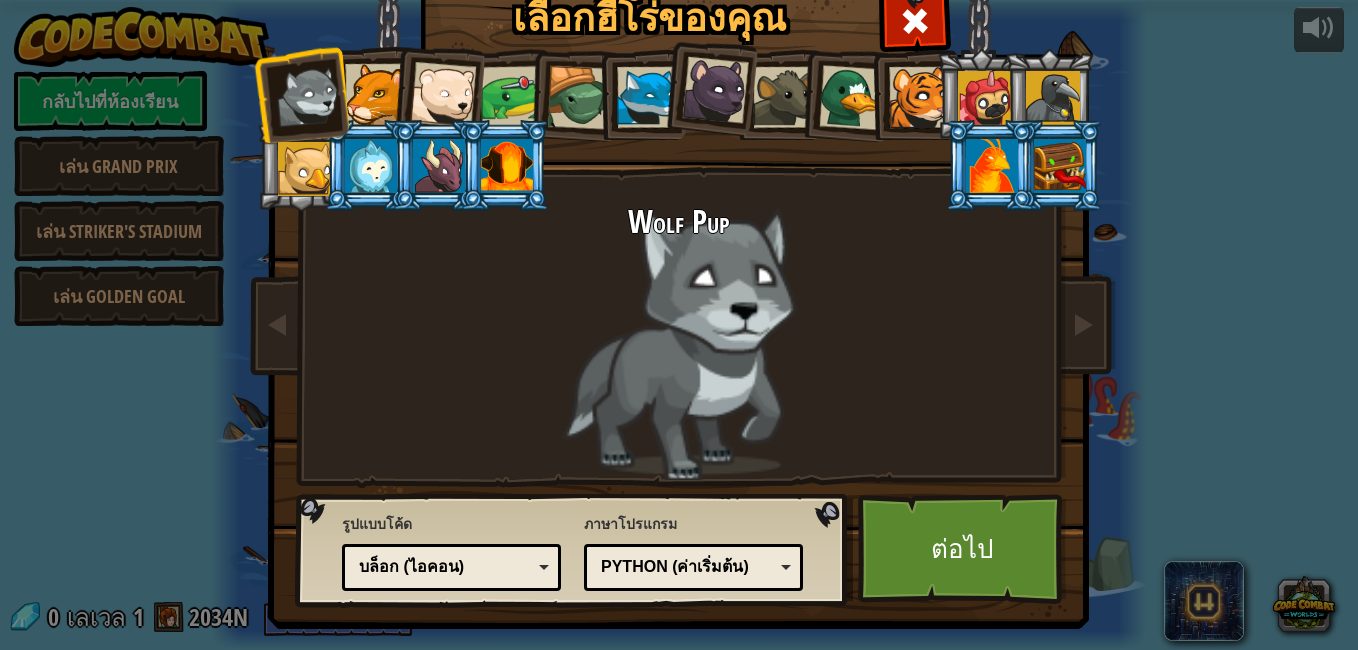 click at bounding box center [375, 94] 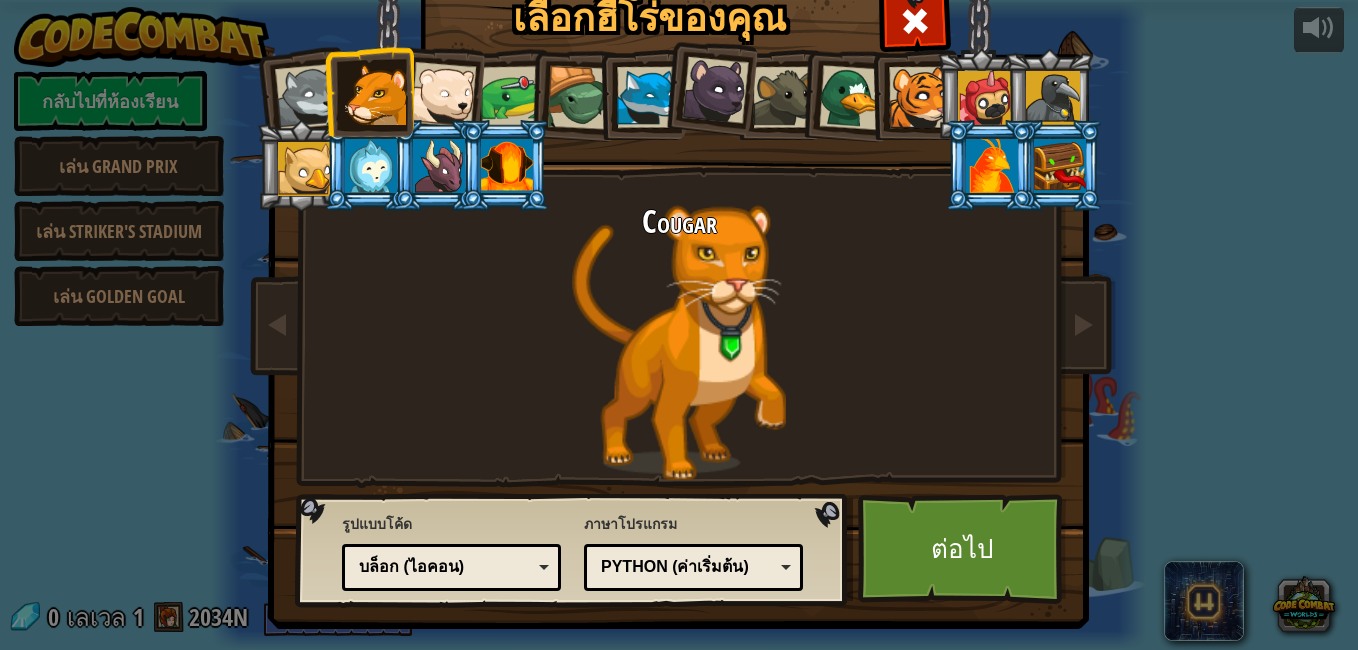 click at bounding box center (443, 95) 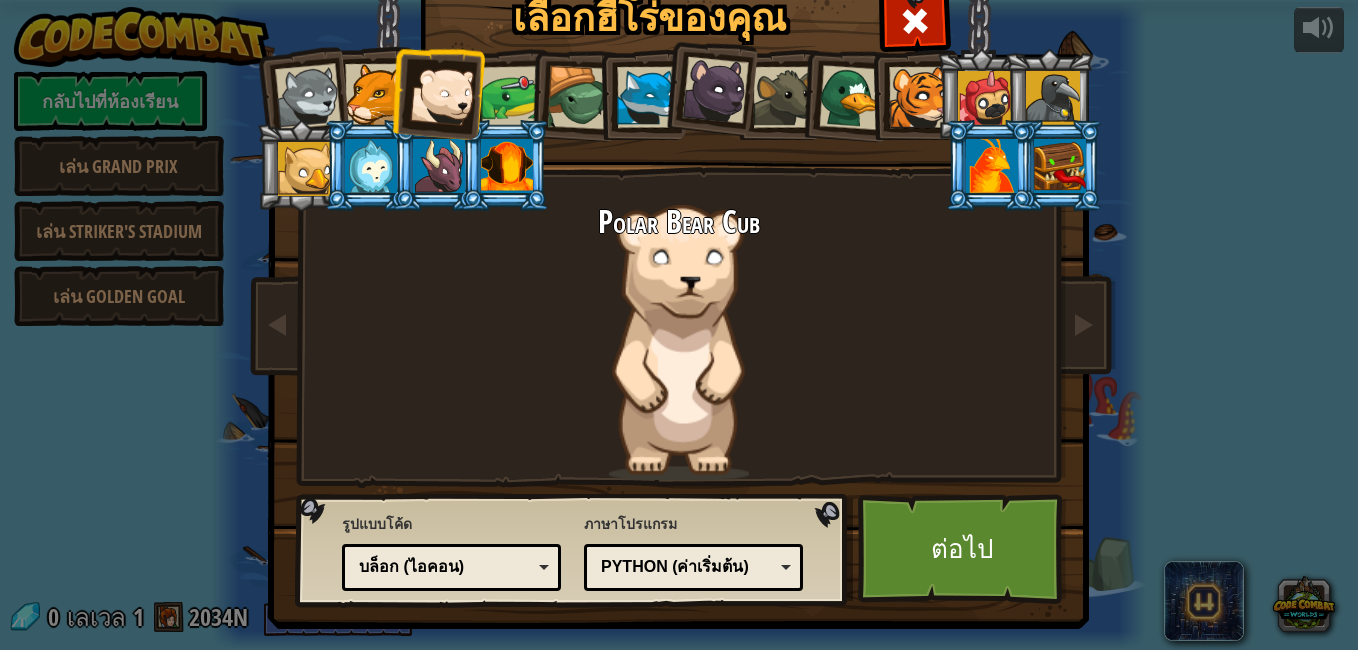 click at bounding box center [715, 90] 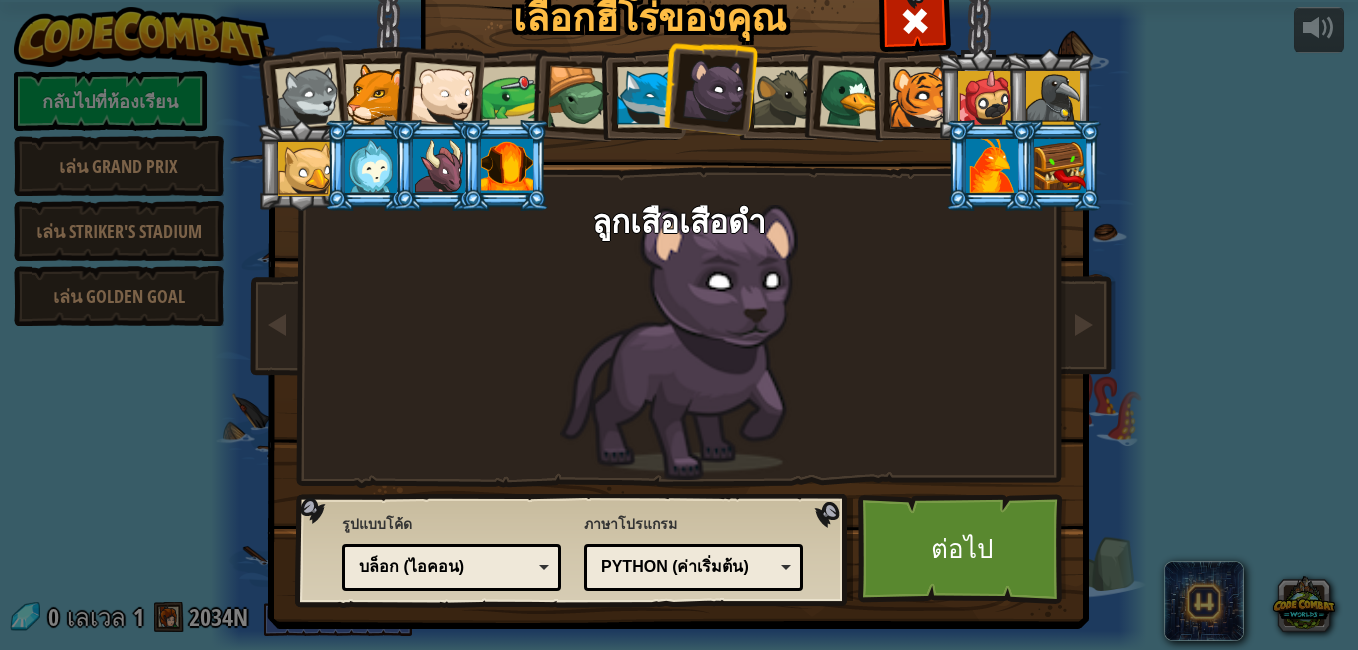 click at bounding box center [845, 94] 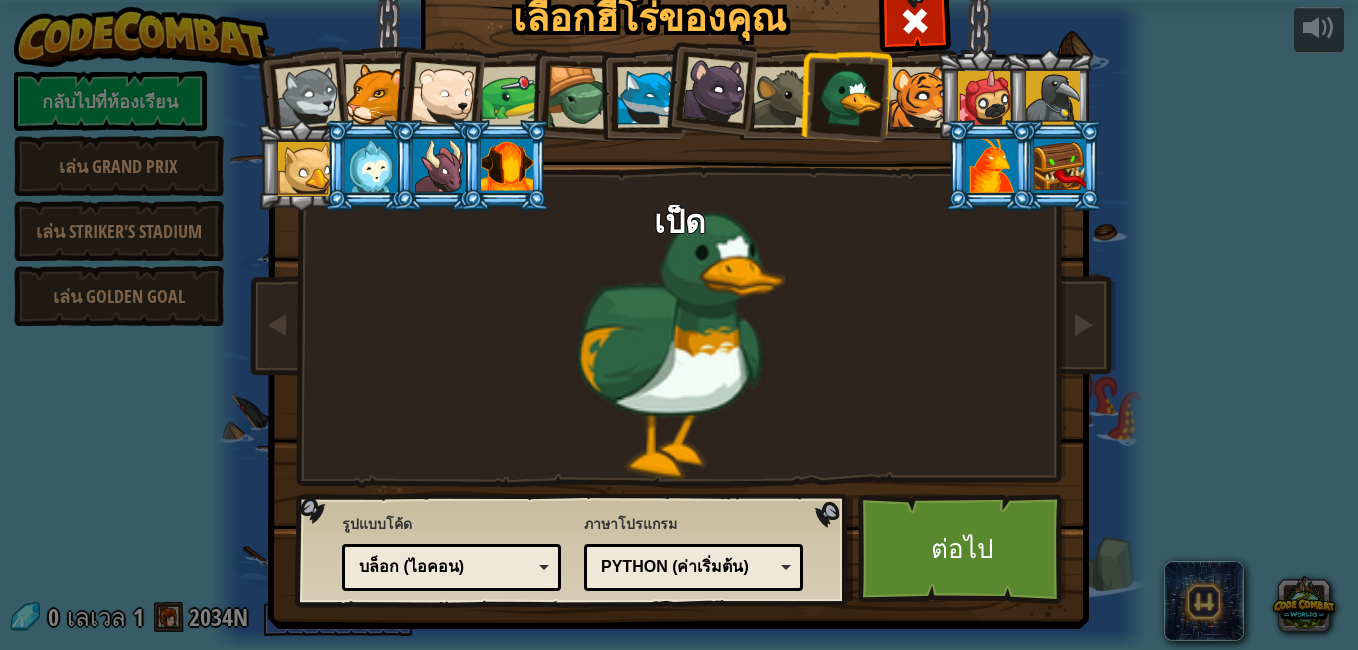 click at bounding box center (647, 97) 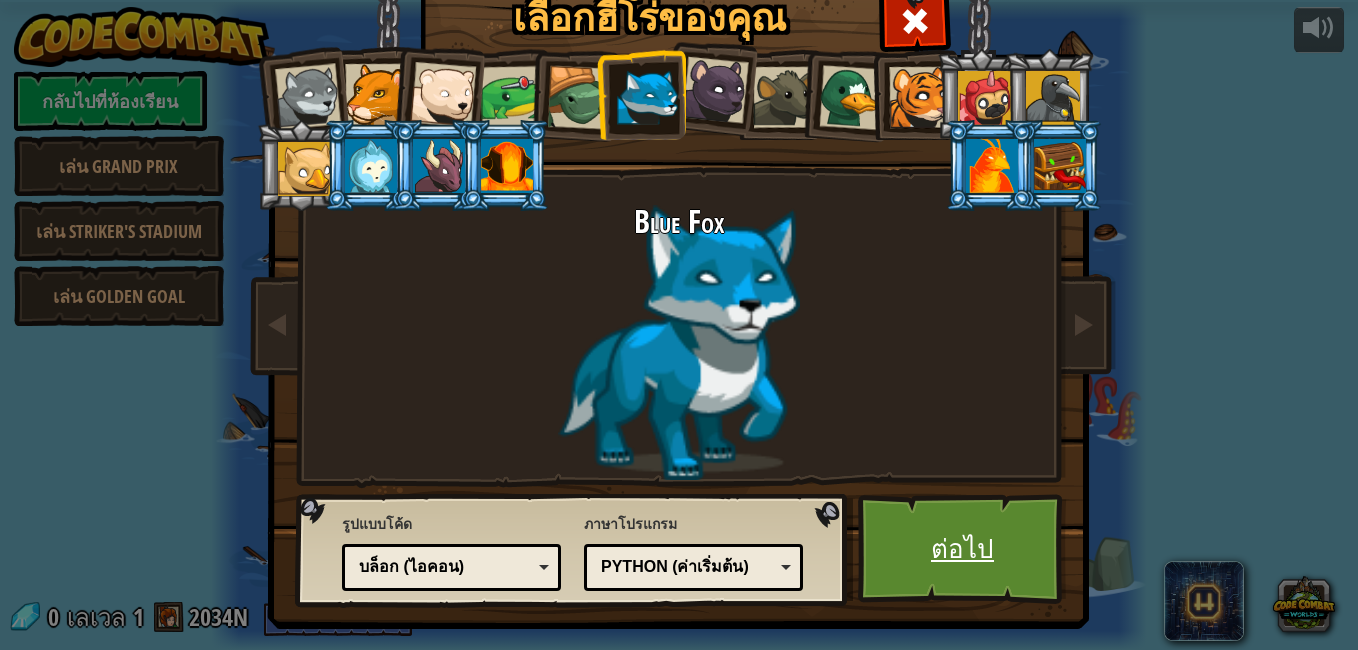 click on "ต่อไป" at bounding box center [962, 549] 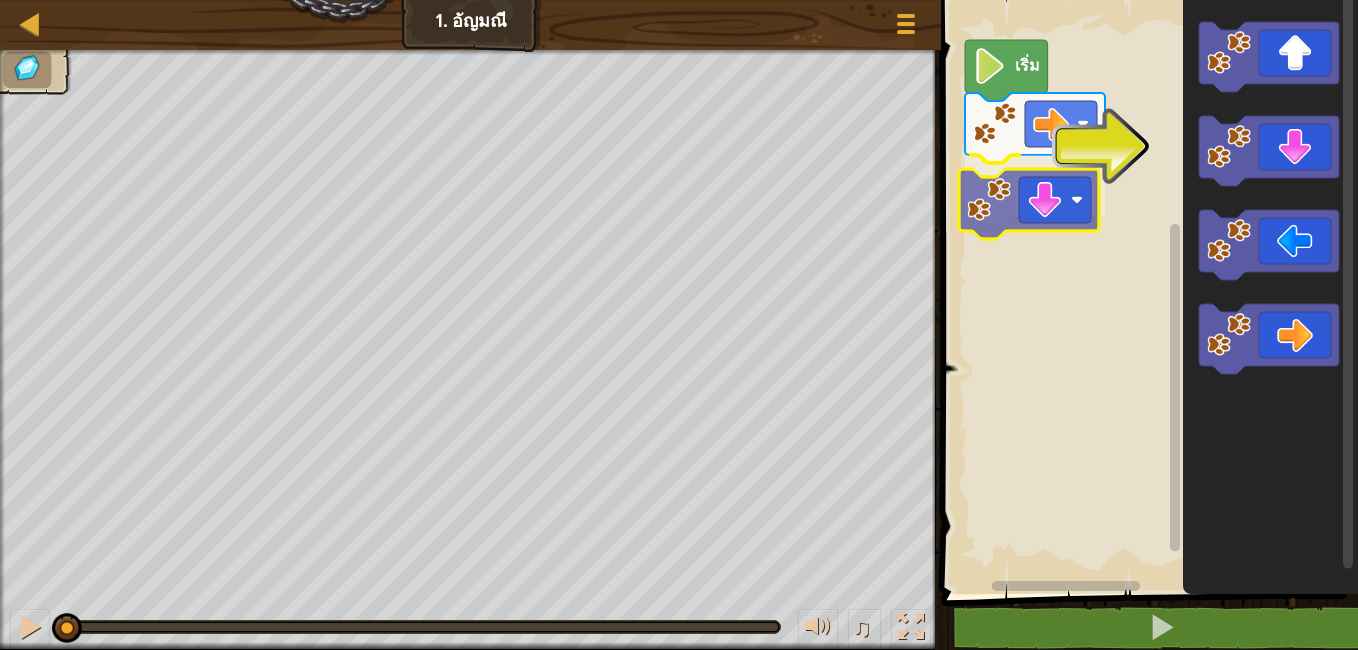 click on "เริ่ม" at bounding box center (1146, 292) 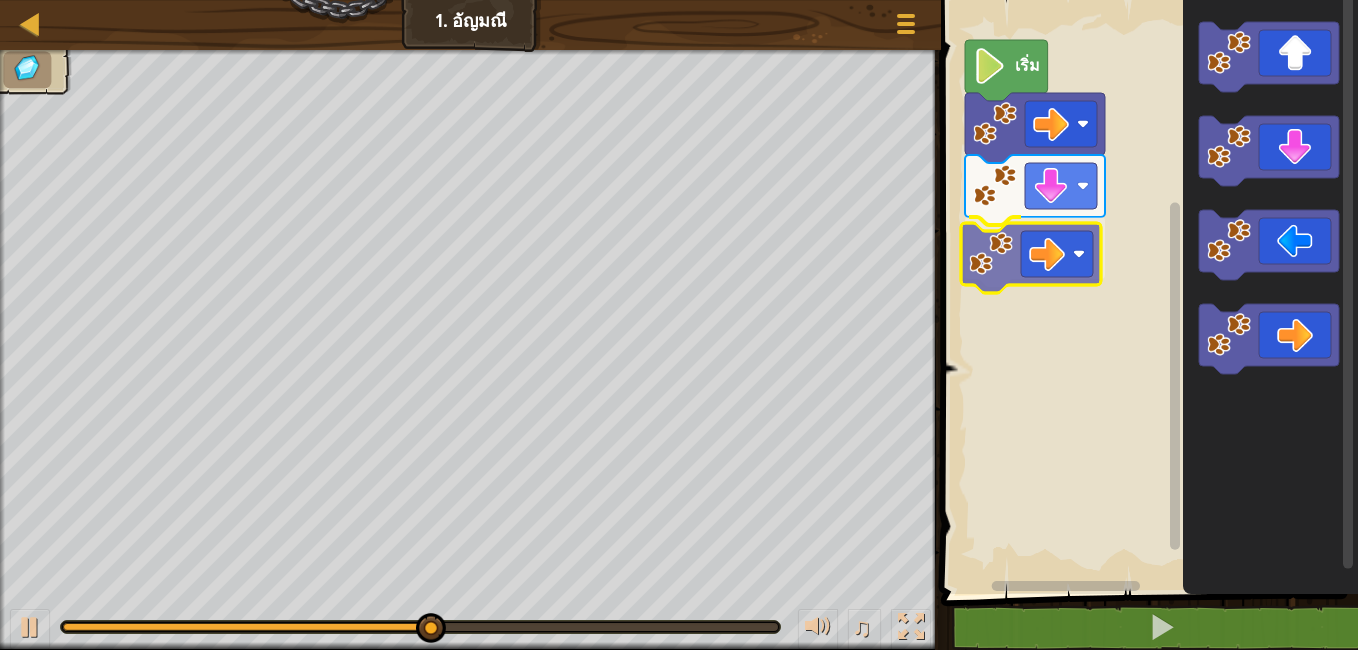 click on "เริ่ม" at bounding box center (1146, 292) 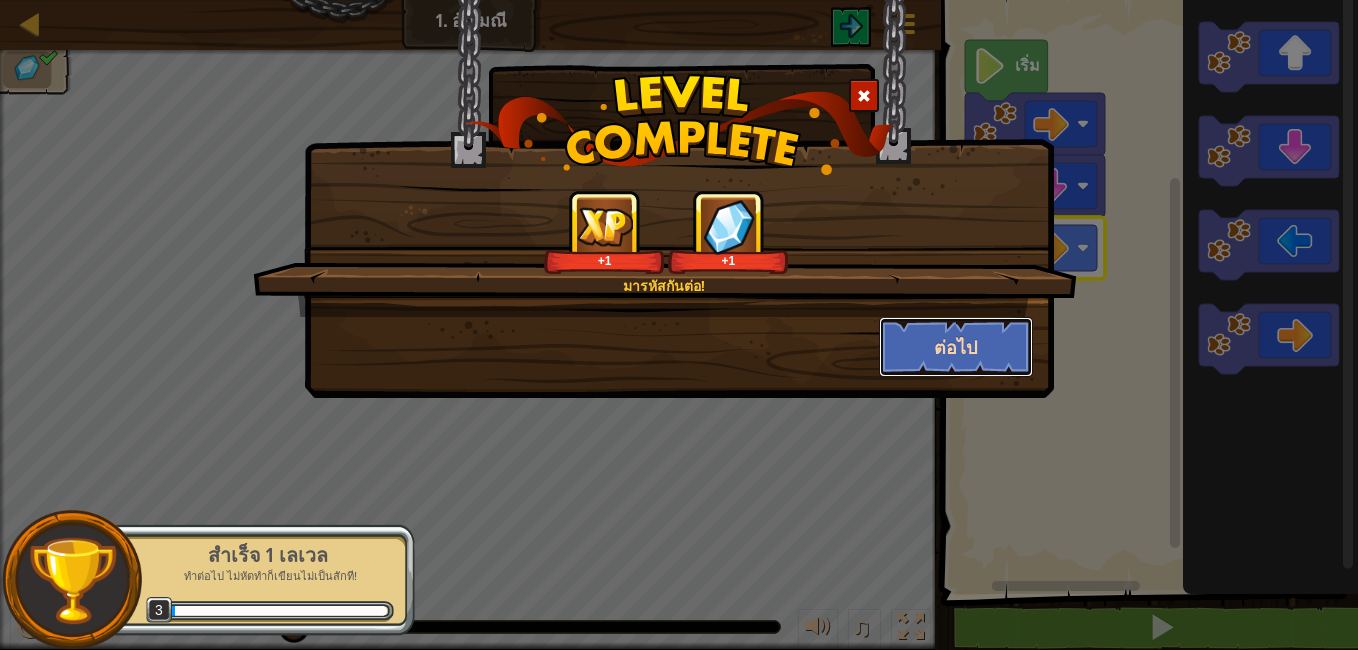 click on "ต่อไป" at bounding box center (956, 347) 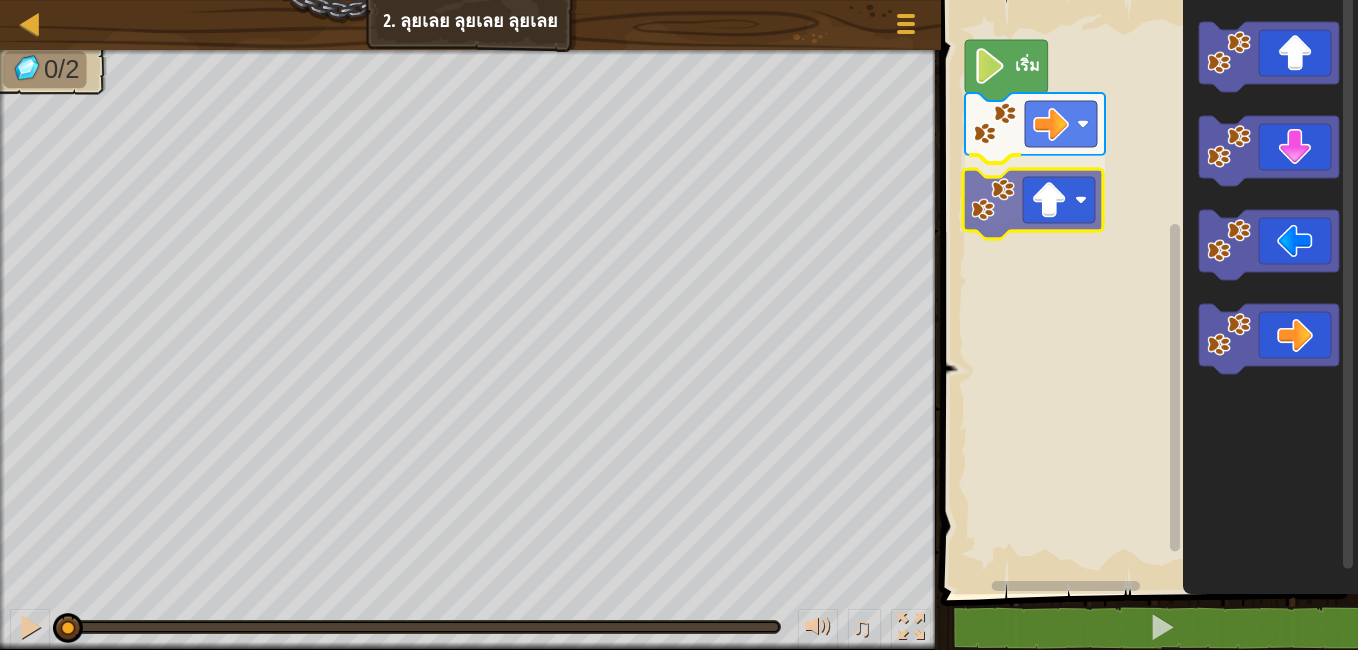 click on "เริ่ม" at bounding box center [1146, 292] 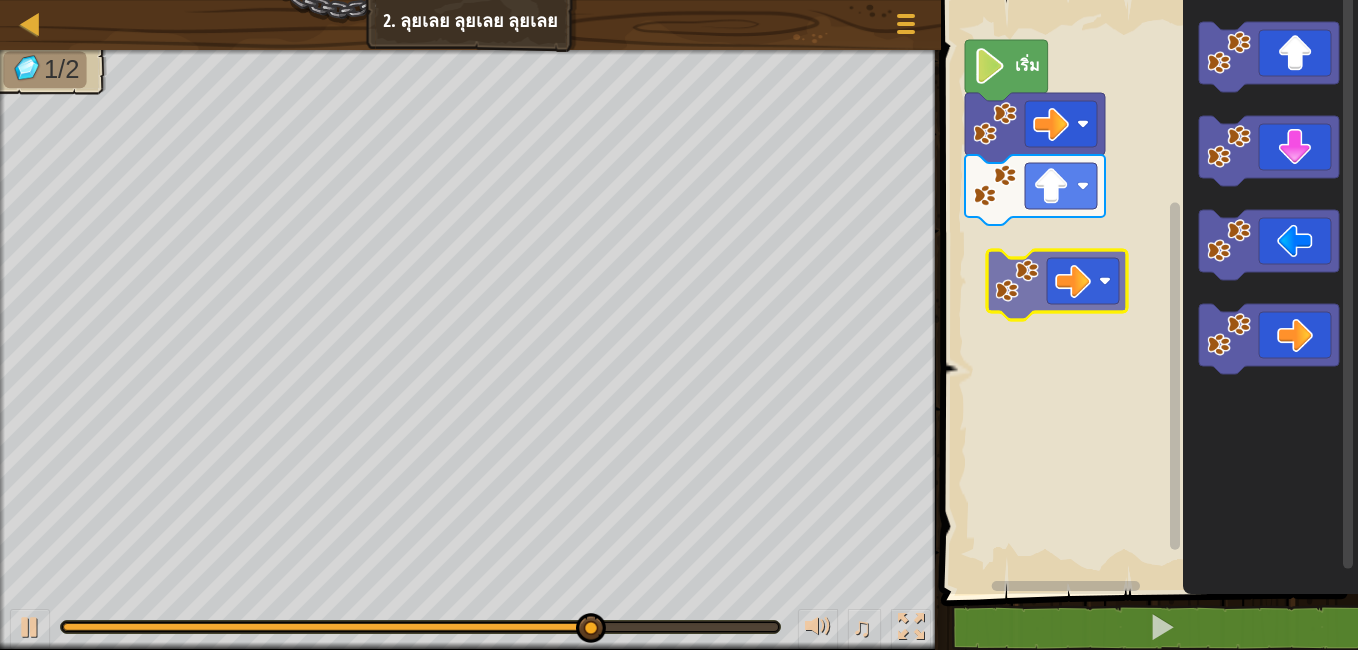 click on "เริ่ม" at bounding box center [1146, 292] 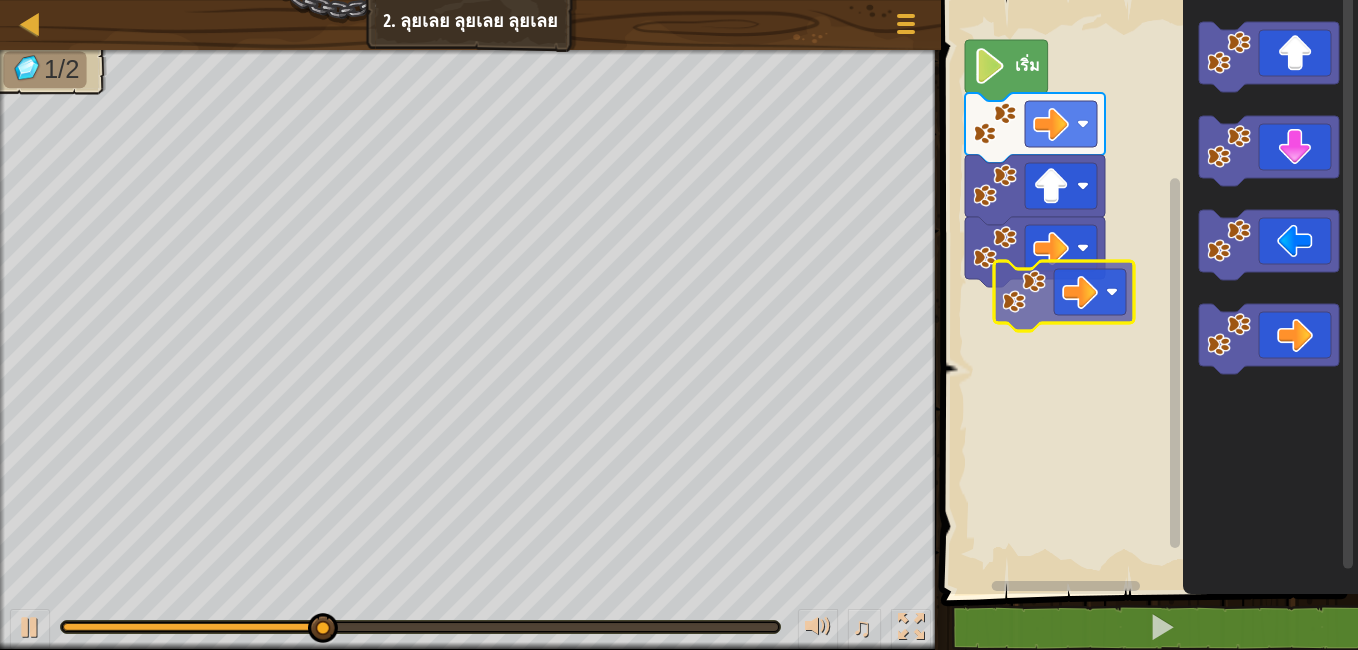 click on "เริ่ม" at bounding box center (1146, 292) 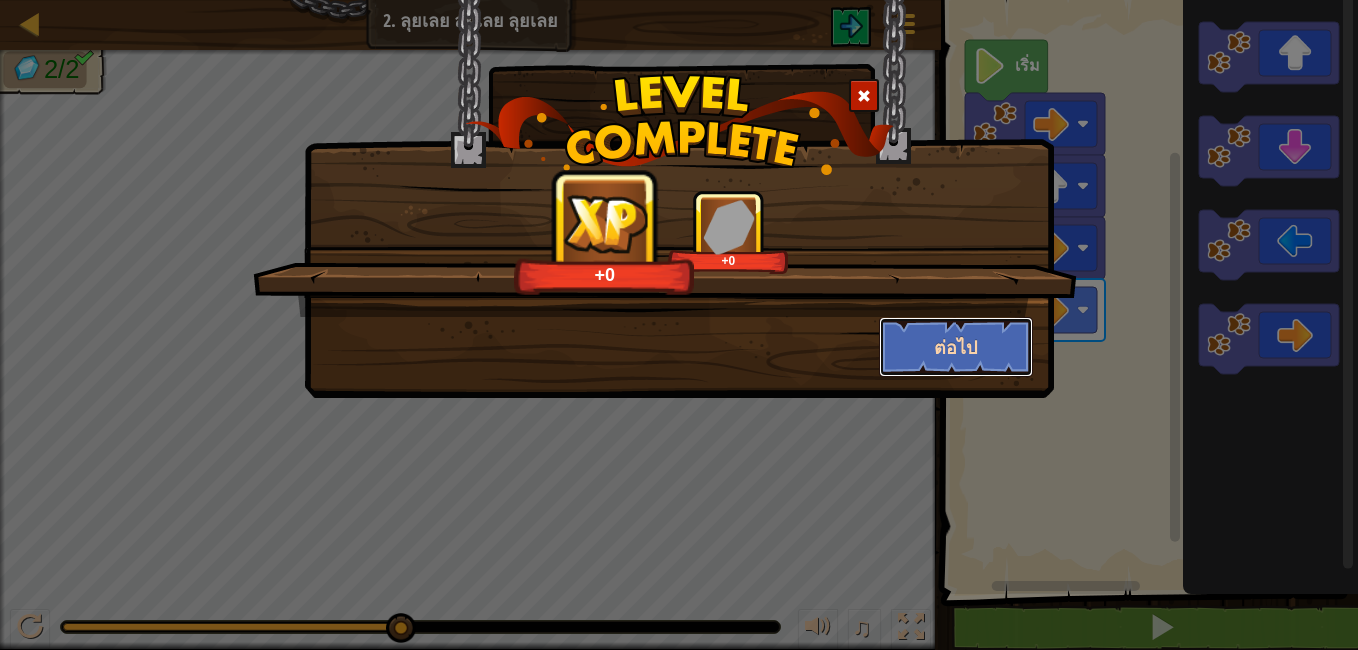 click on "ต่อไป" at bounding box center (956, 347) 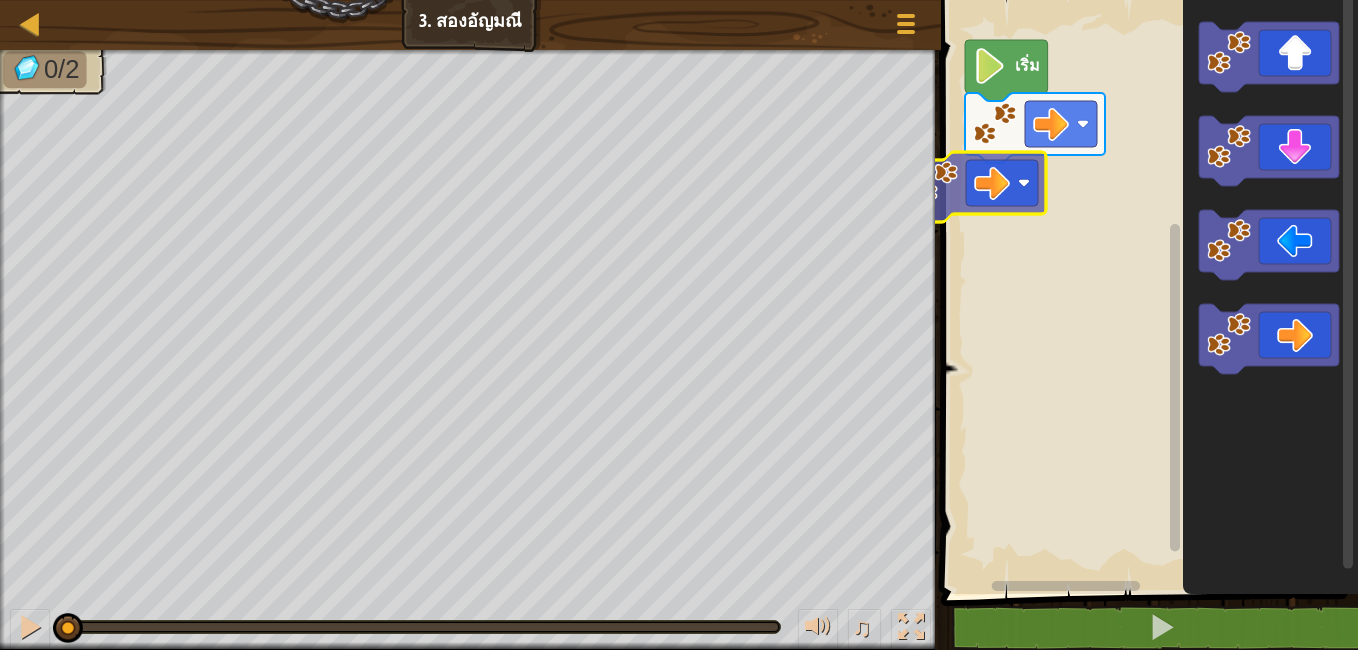 click on "เริ่ม" at bounding box center (1146, 292) 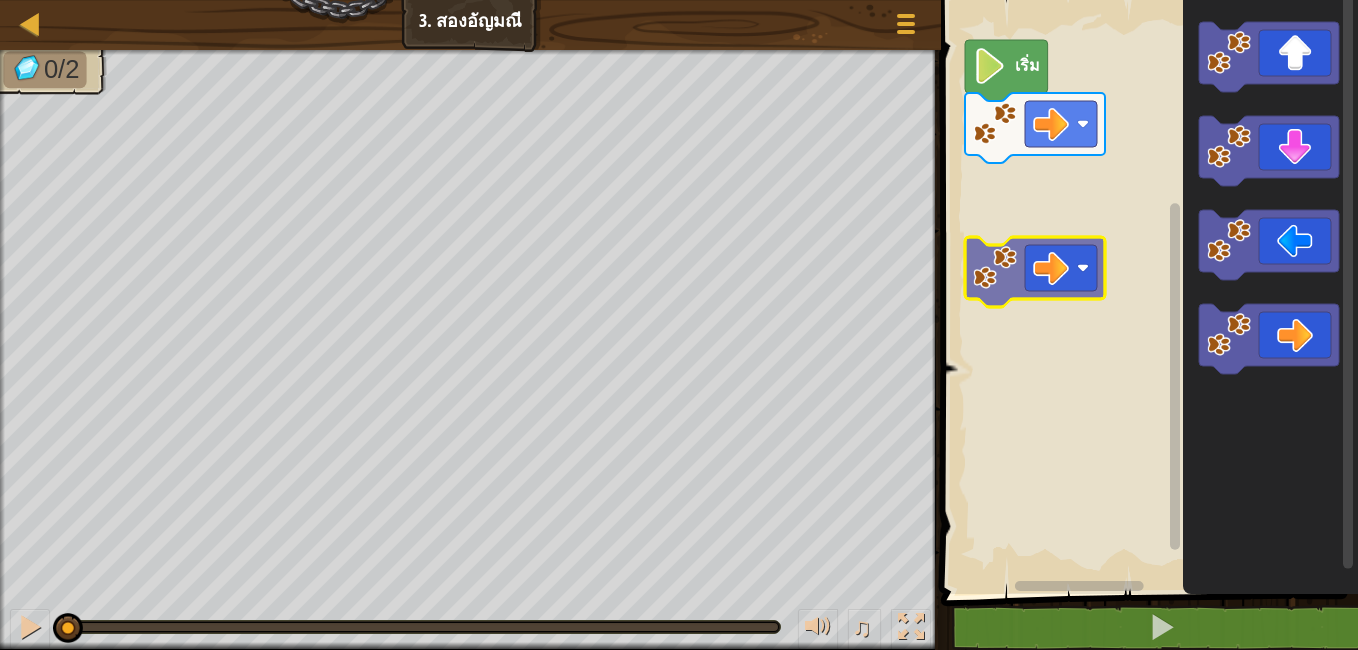 click on "เริ่ม" at bounding box center [1146, 292] 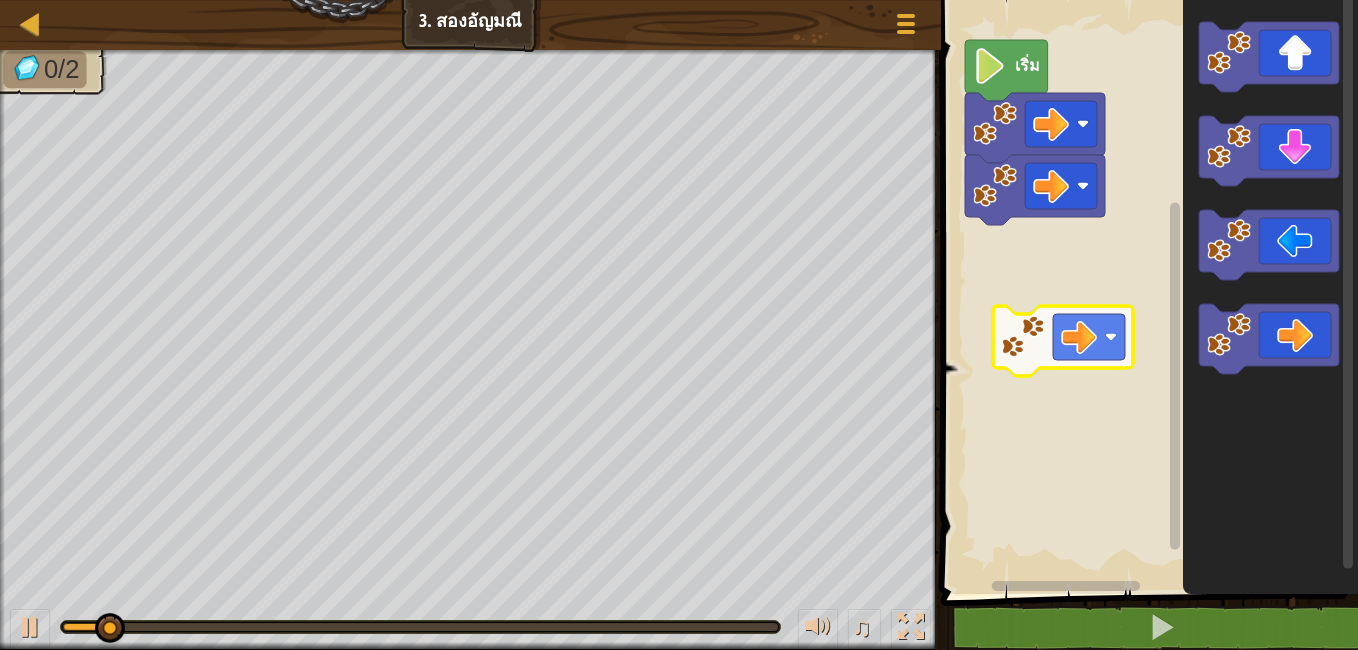 click on "เริ่ม" at bounding box center [1146, 292] 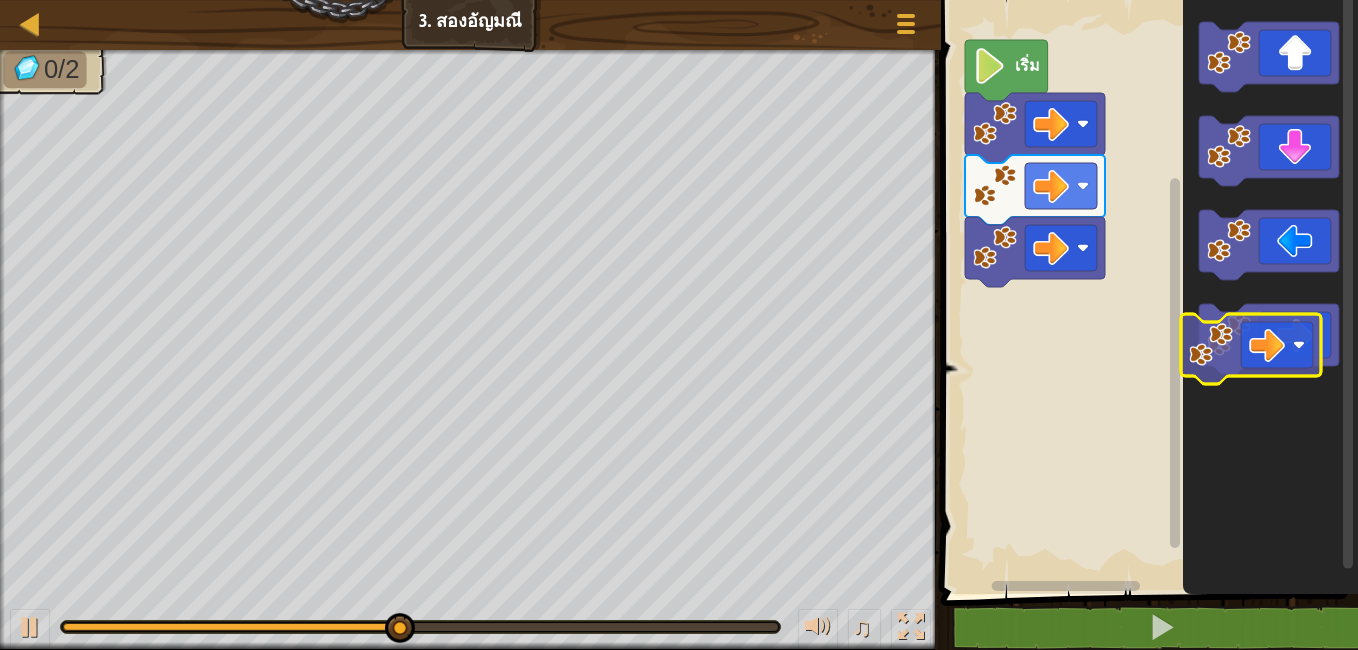 click 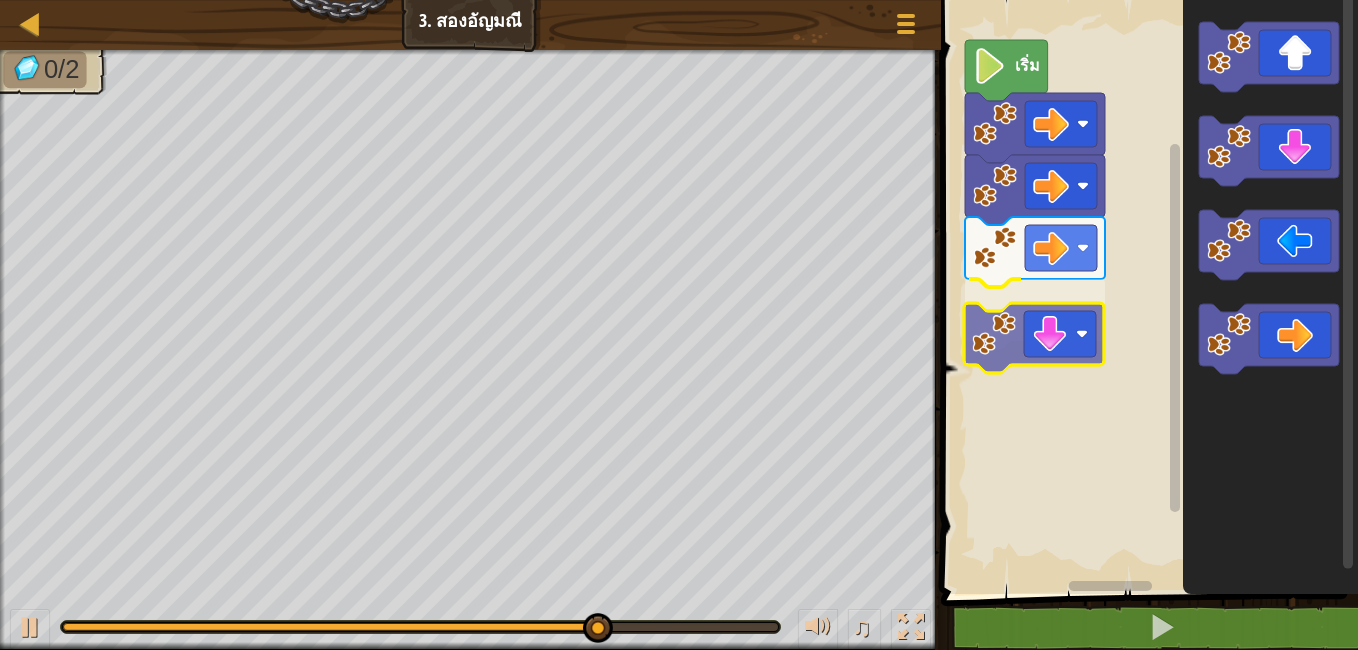 click on "เริ่ม" at bounding box center (1146, 292) 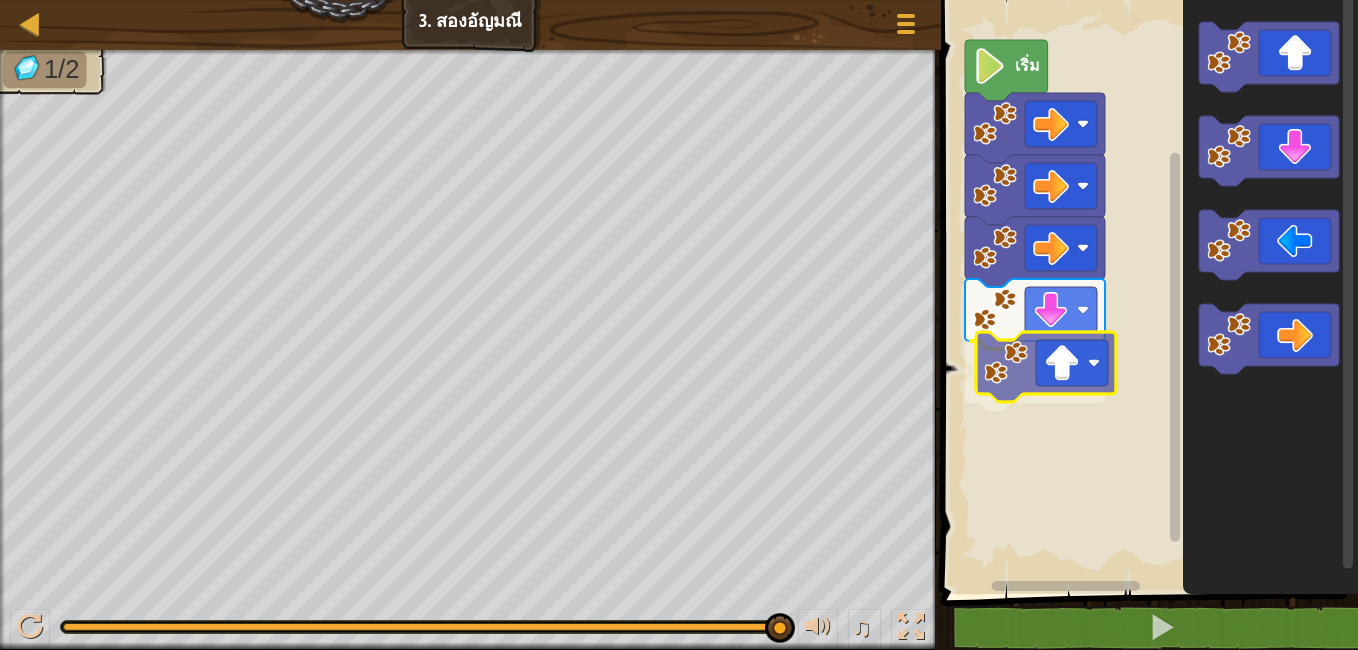 click on "เริ่ม" at bounding box center [1146, 292] 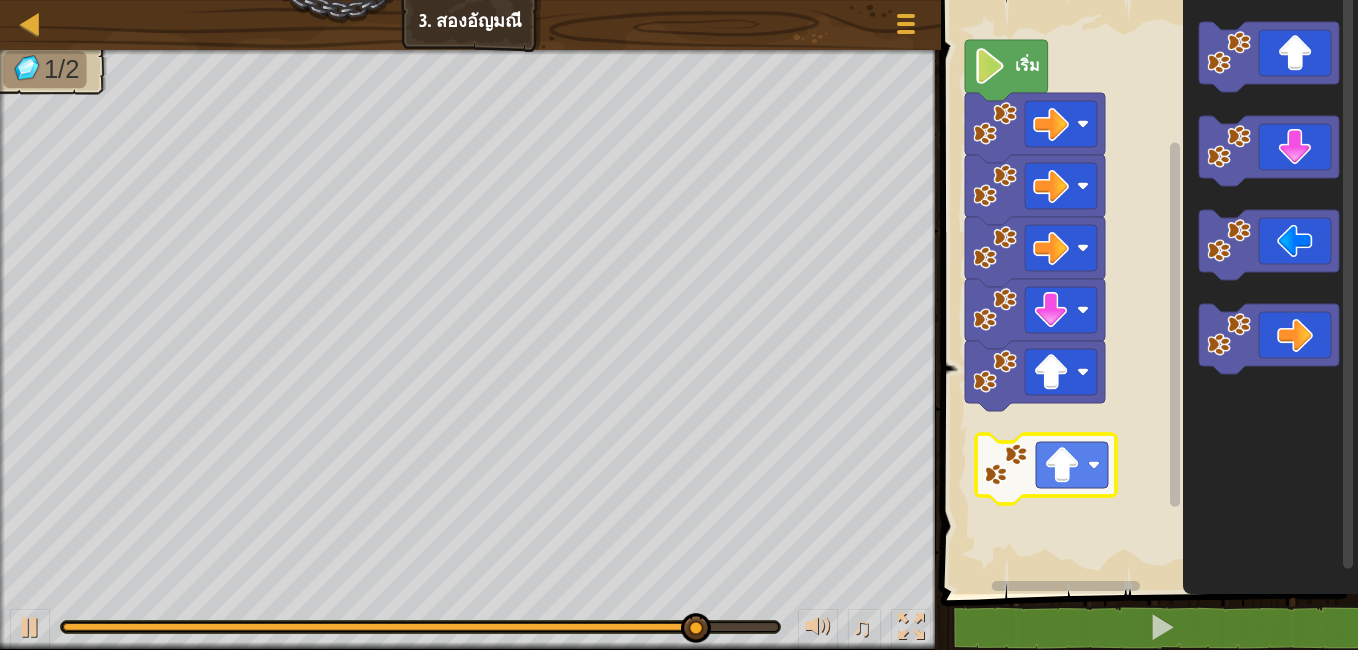 click on "เริ่ม" at bounding box center (1146, 292) 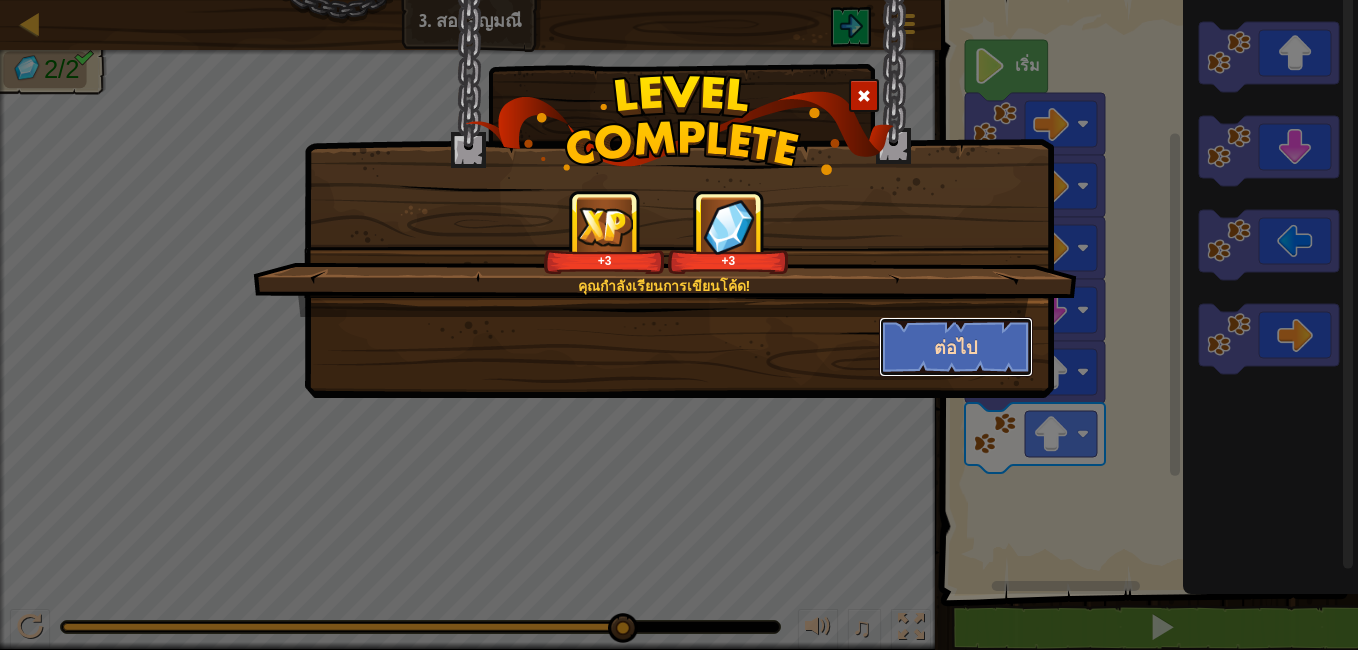 click on "ต่อไป" at bounding box center (956, 347) 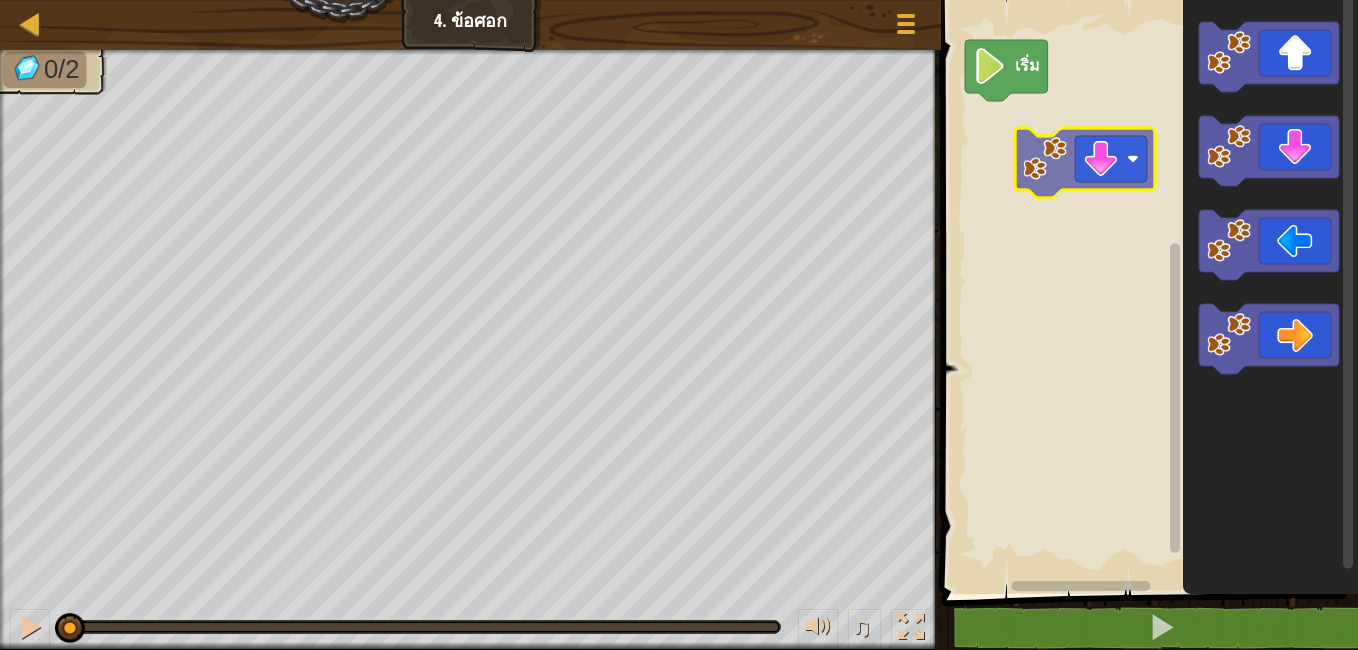 click on "เริ่ม" at bounding box center [1146, 292] 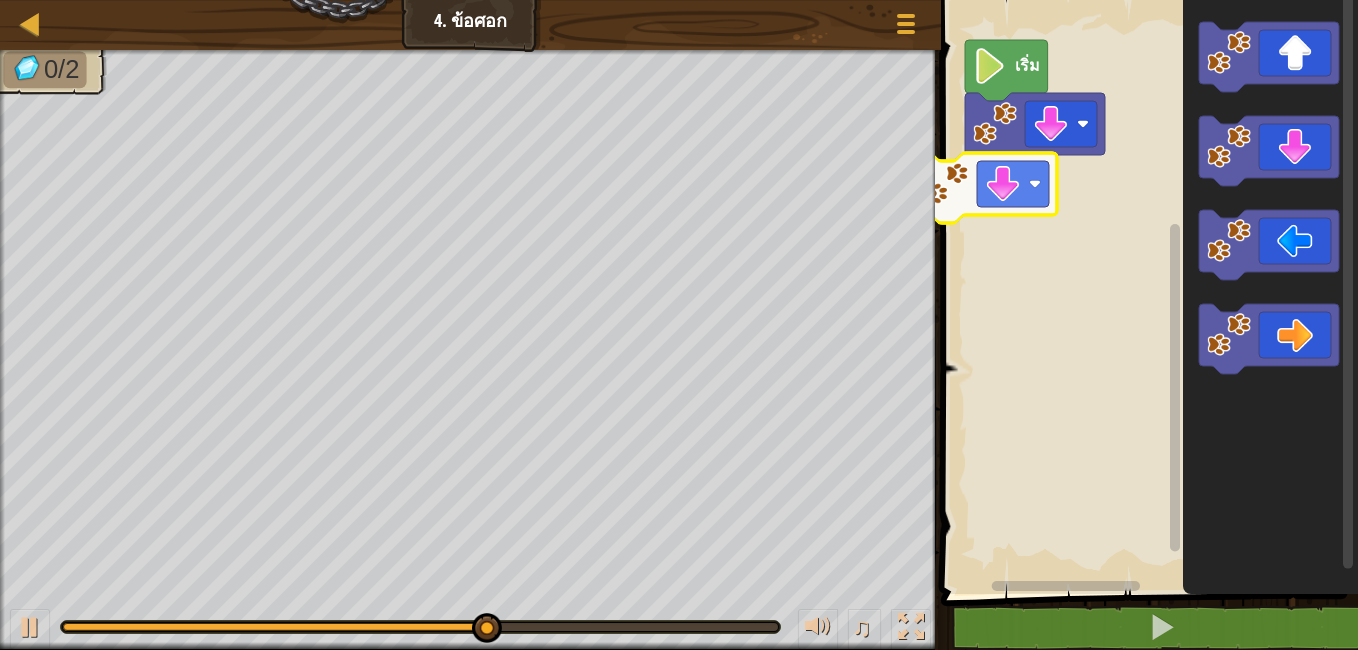 click on "เริ่ม" at bounding box center [1146, 292] 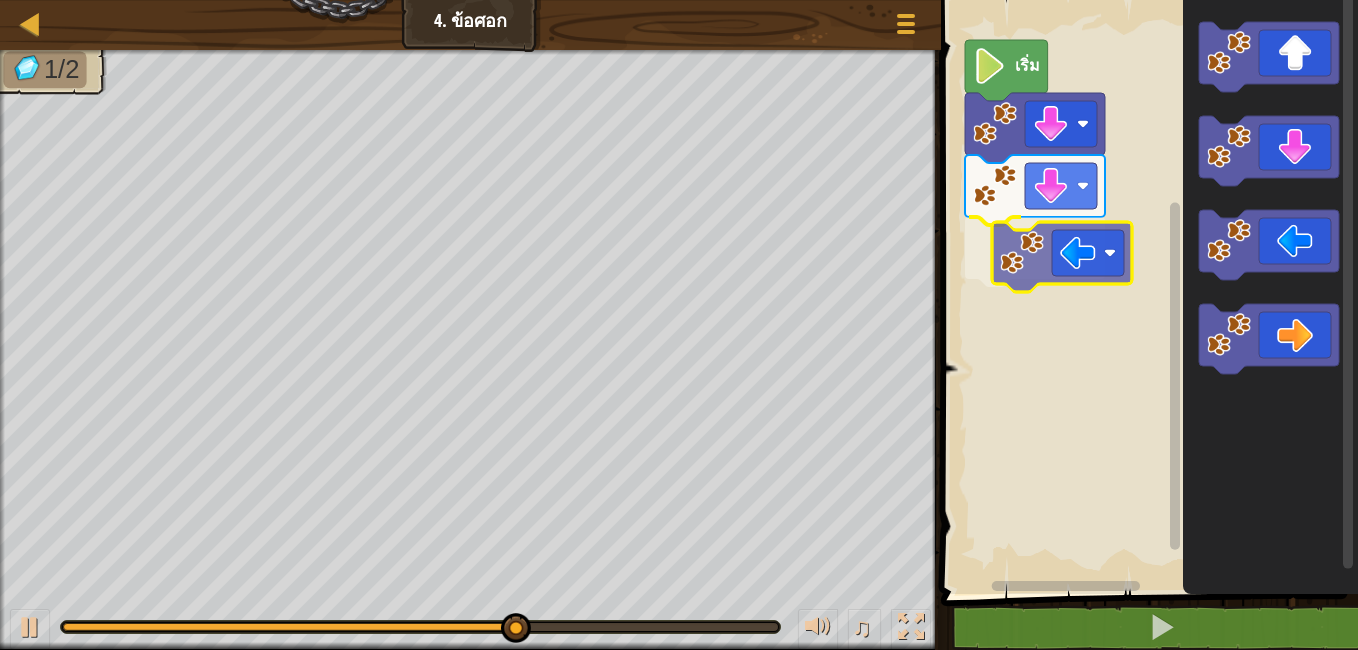 click on "เริ่ม" at bounding box center (1146, 292) 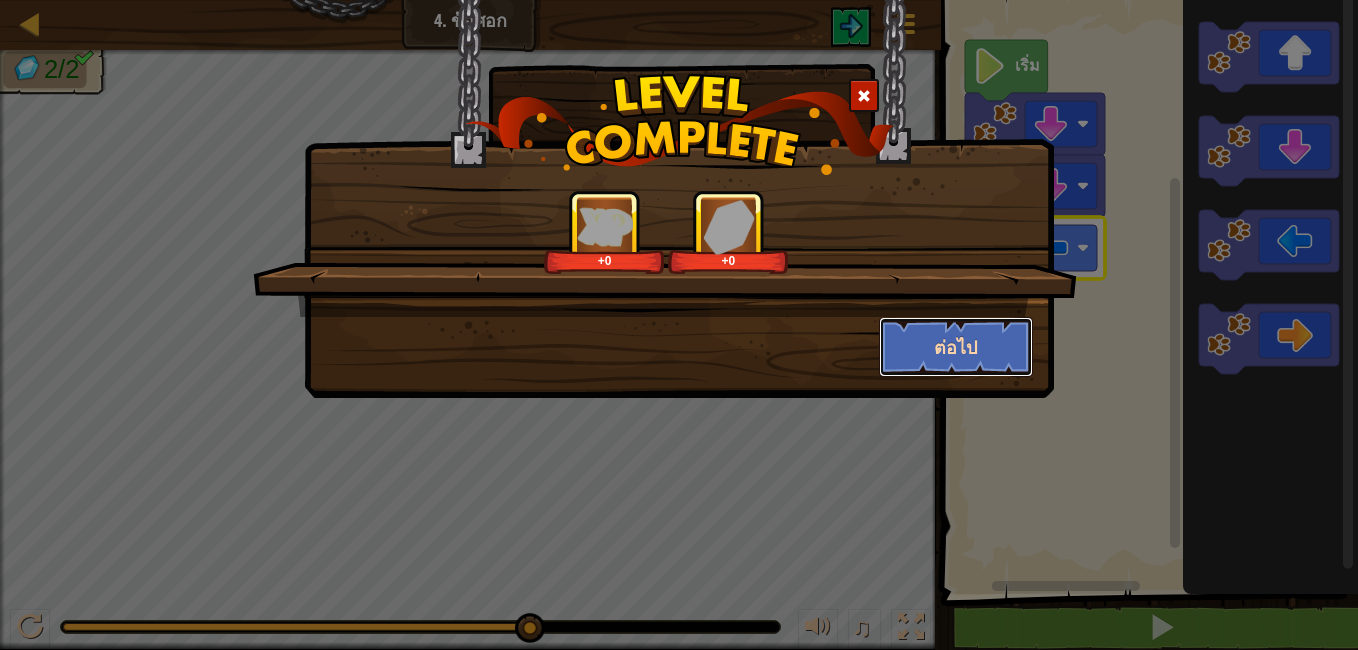 click on "ต่อไป" at bounding box center (956, 347) 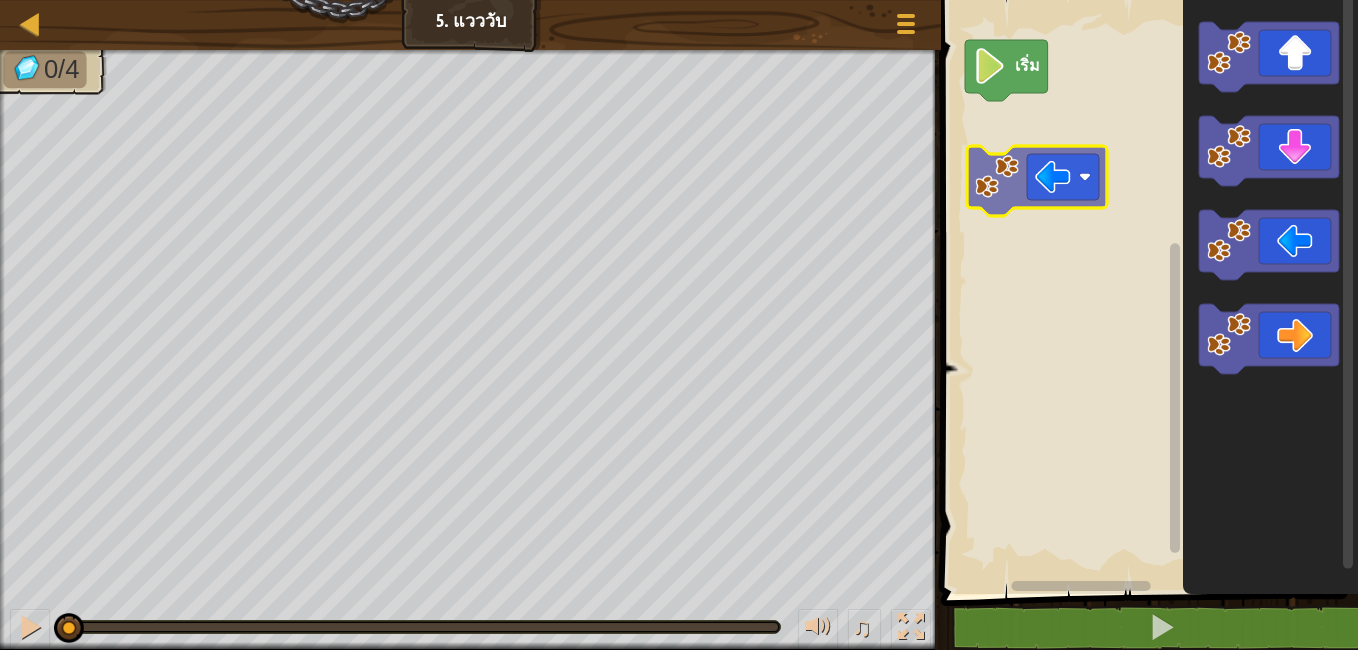 click on "เริ่ม" at bounding box center [1146, 292] 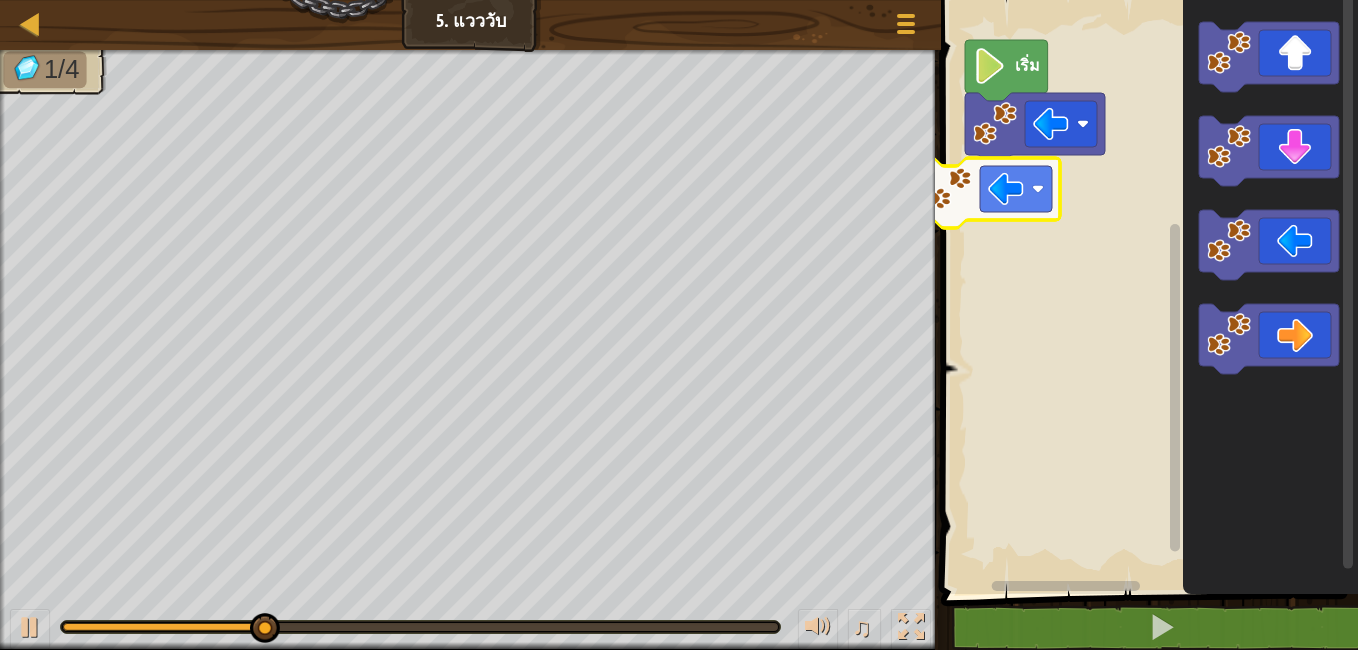 click on "เริ่ม" at bounding box center [1146, 292] 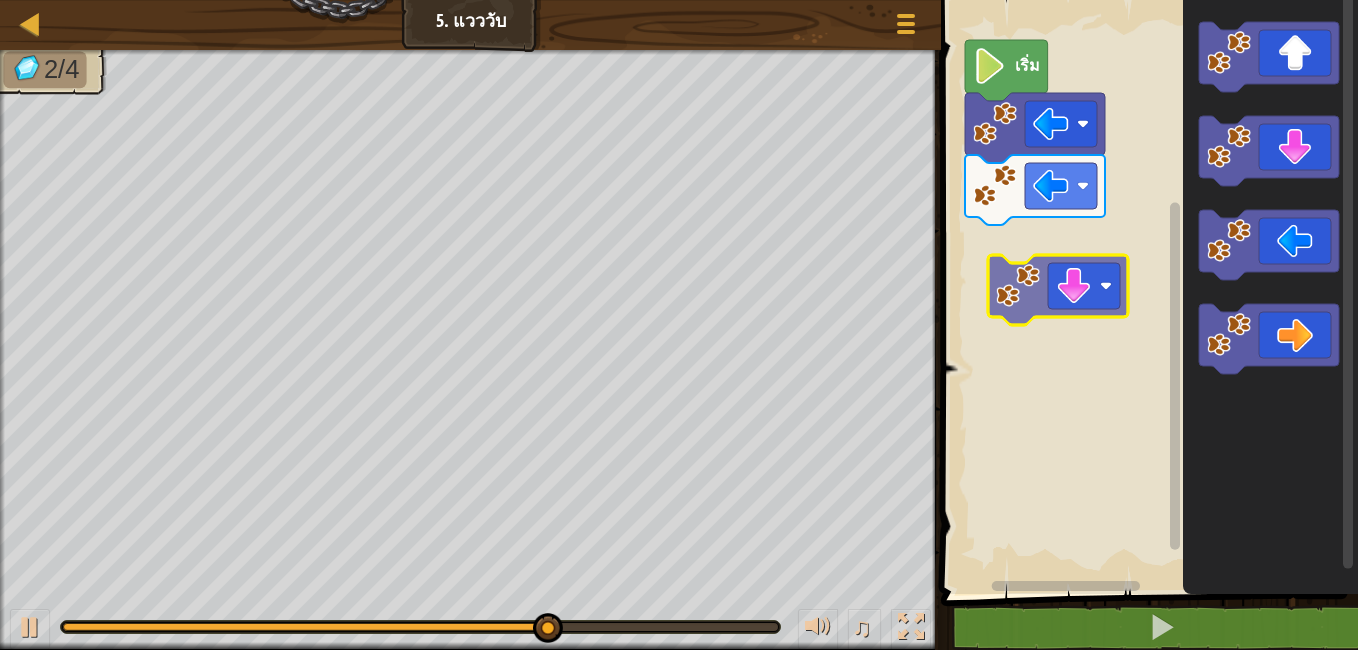 click on "เริ่ม" at bounding box center [1146, 292] 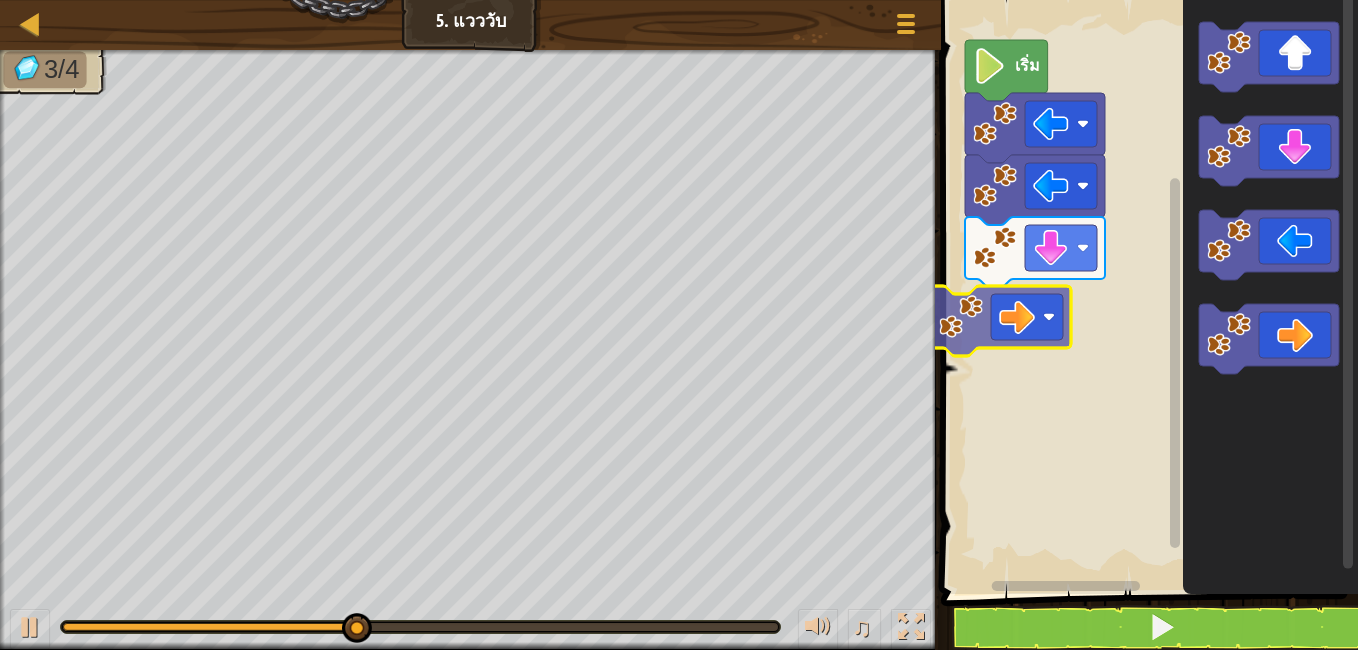 click on "เริ่ม" at bounding box center (1146, 292) 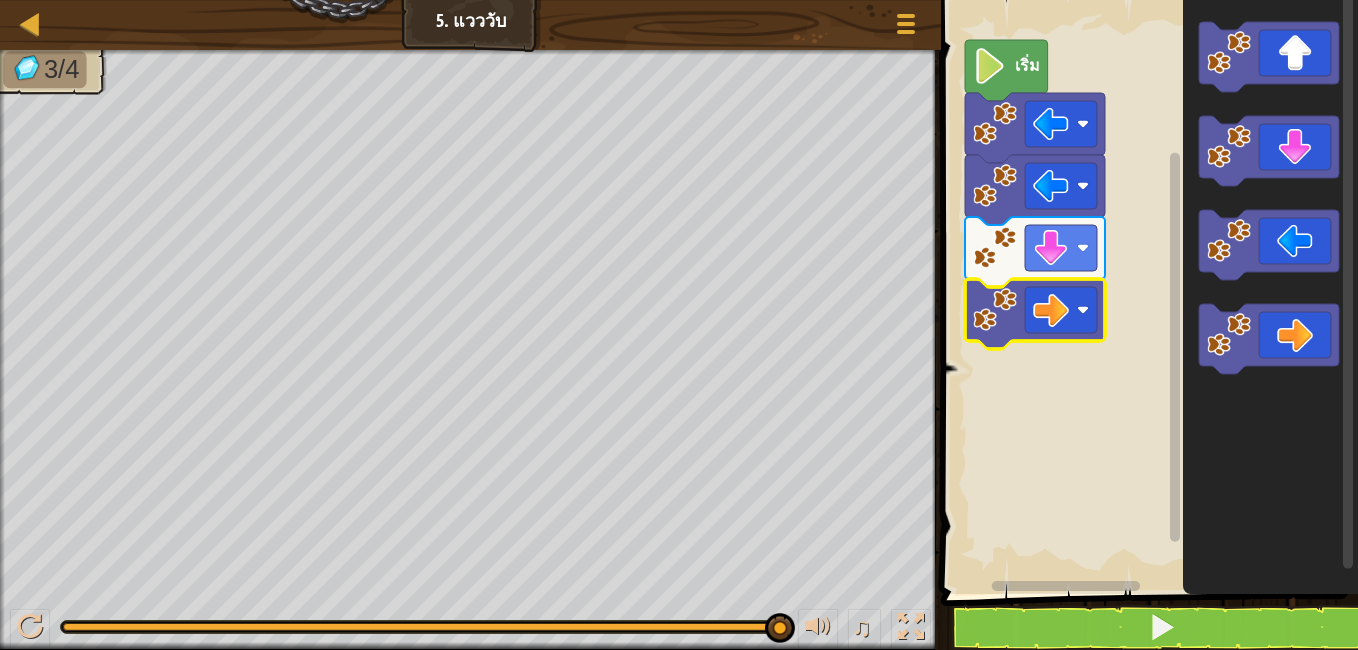 click 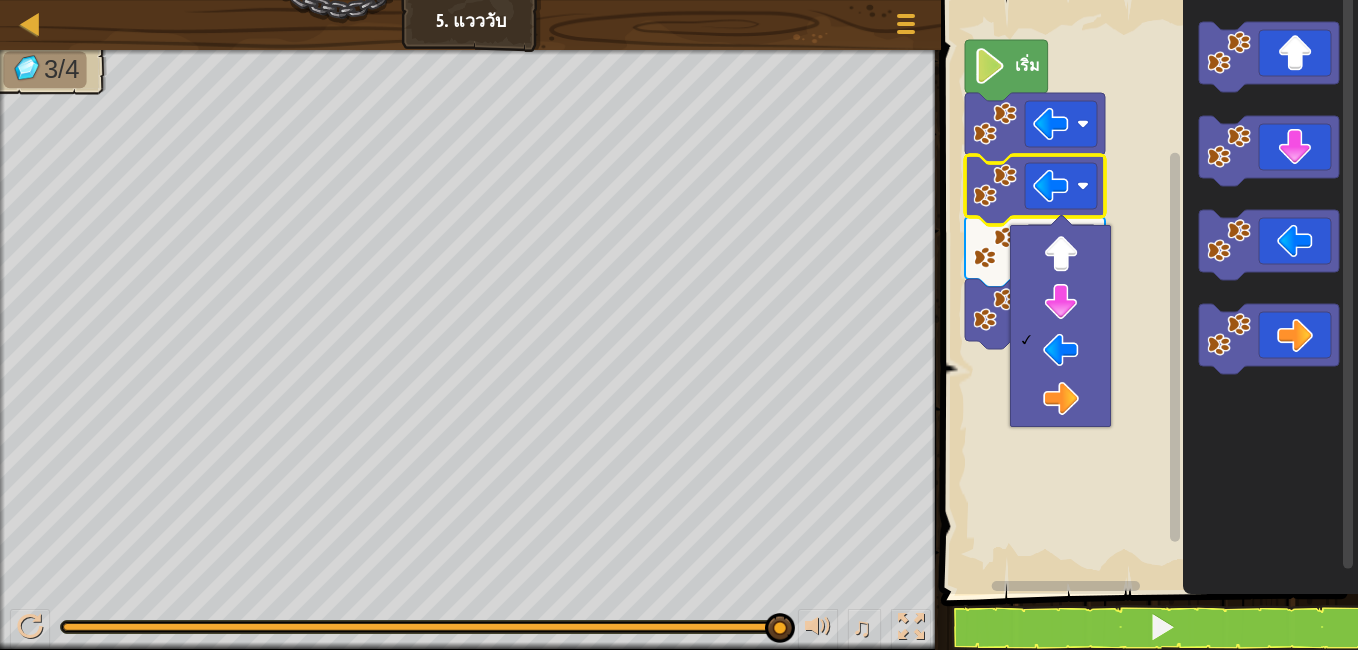 click 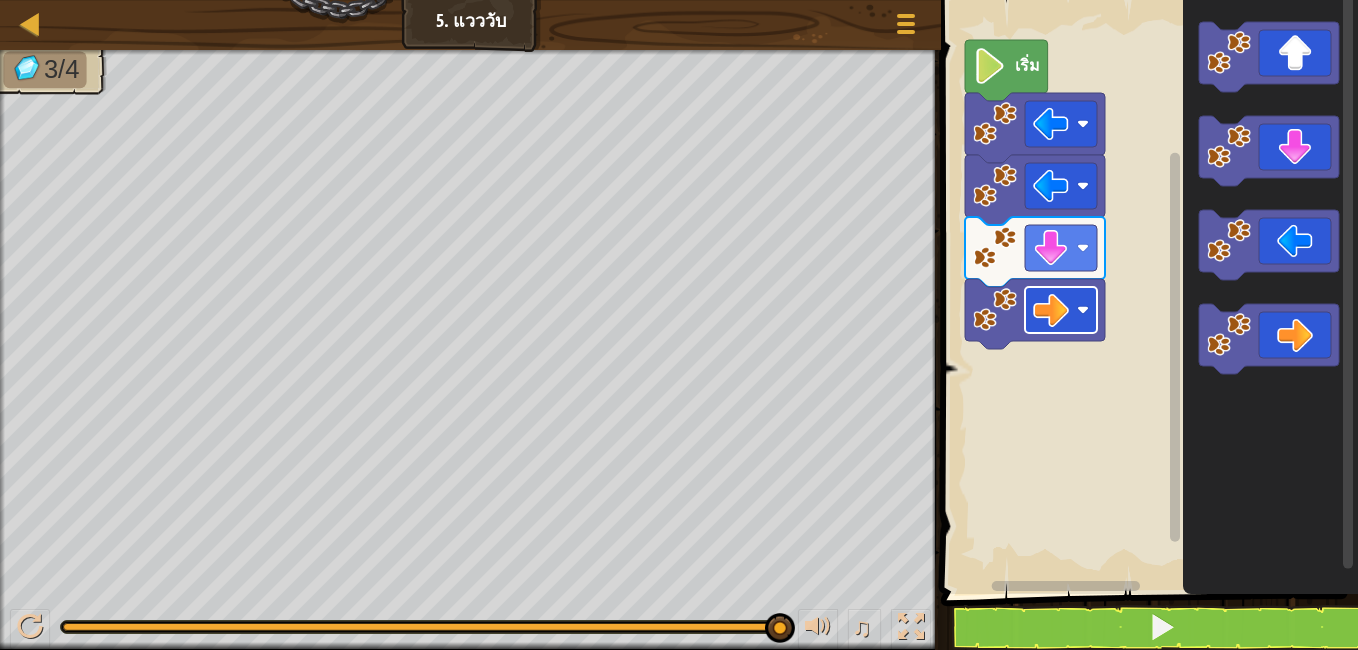 click 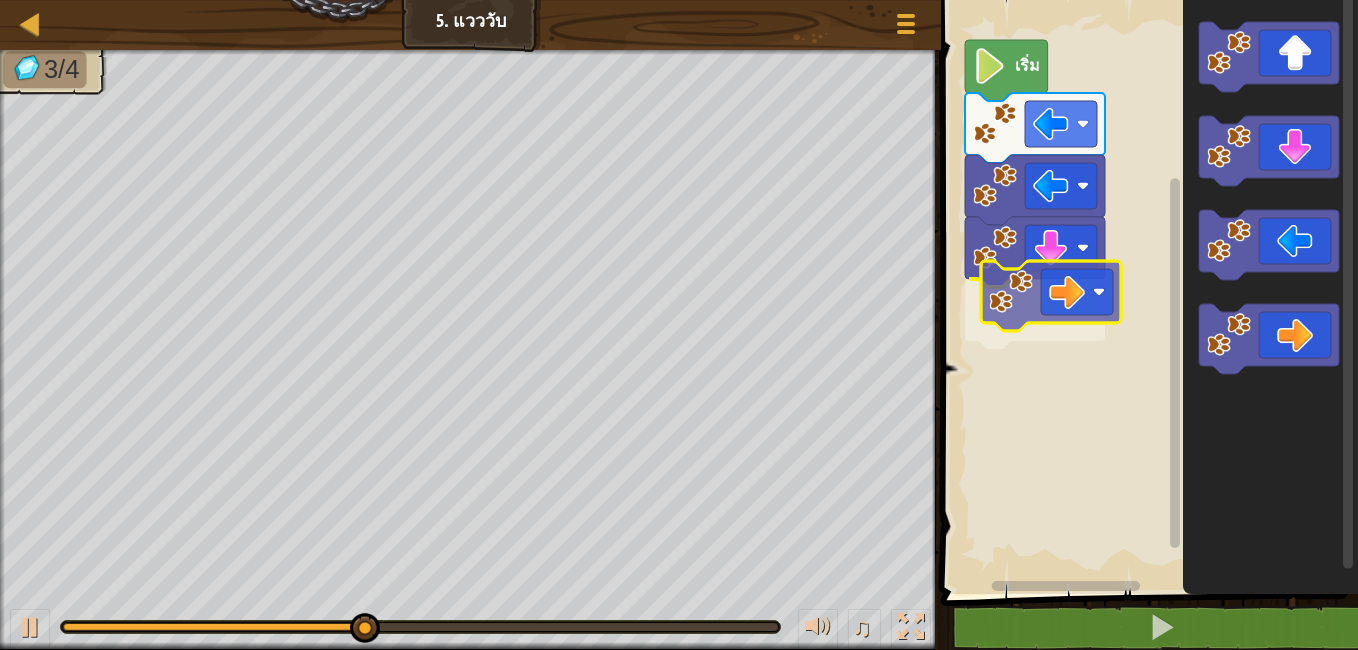 click on "เริ่ม" at bounding box center [1146, 292] 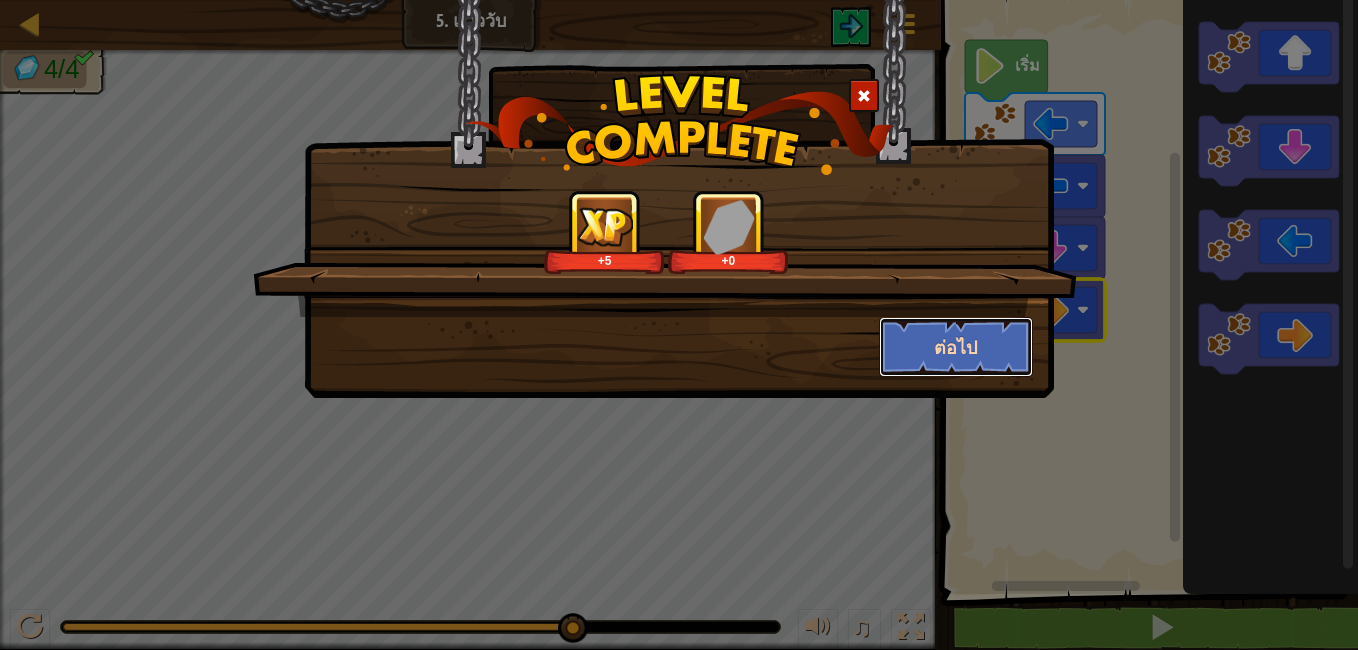 click on "ต่อไป" at bounding box center (956, 347) 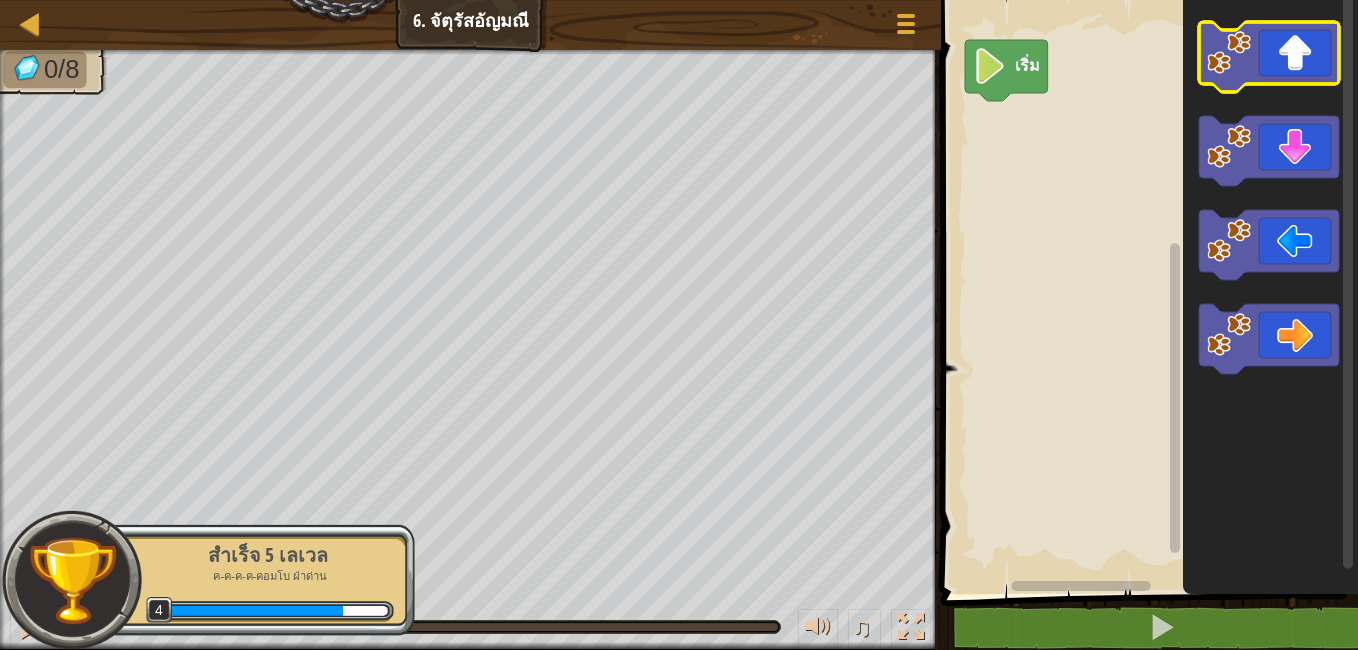 click 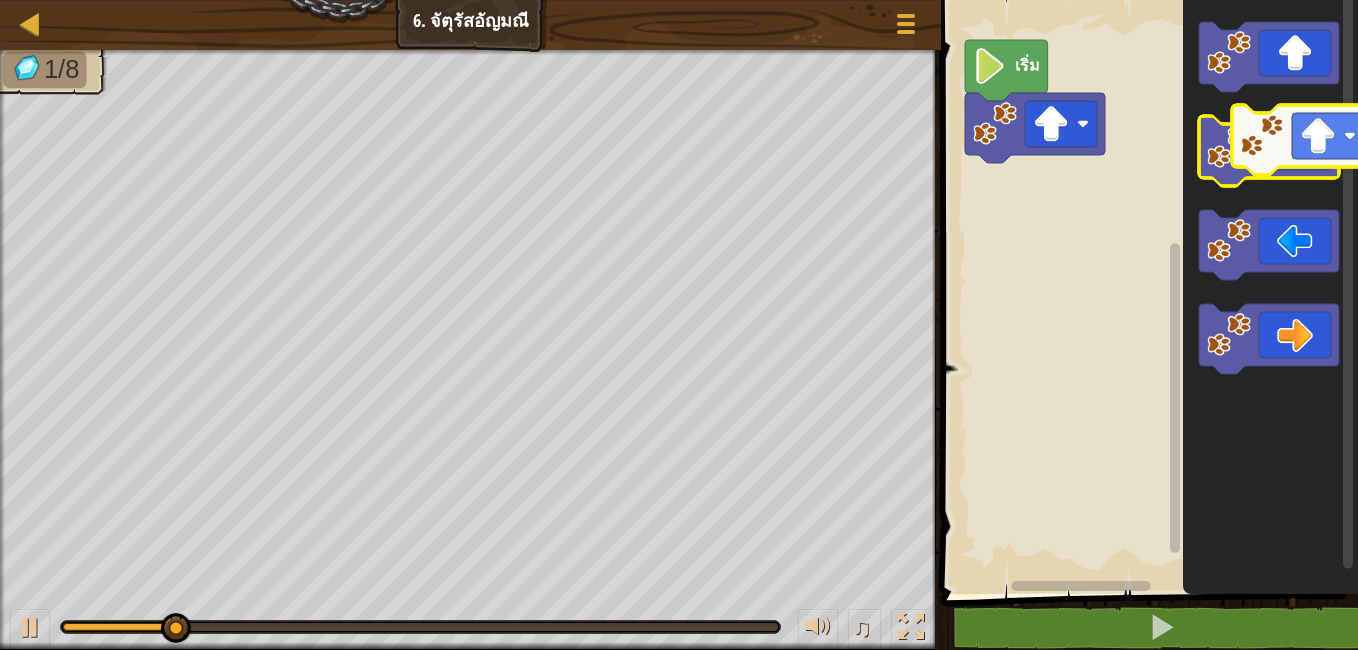 click 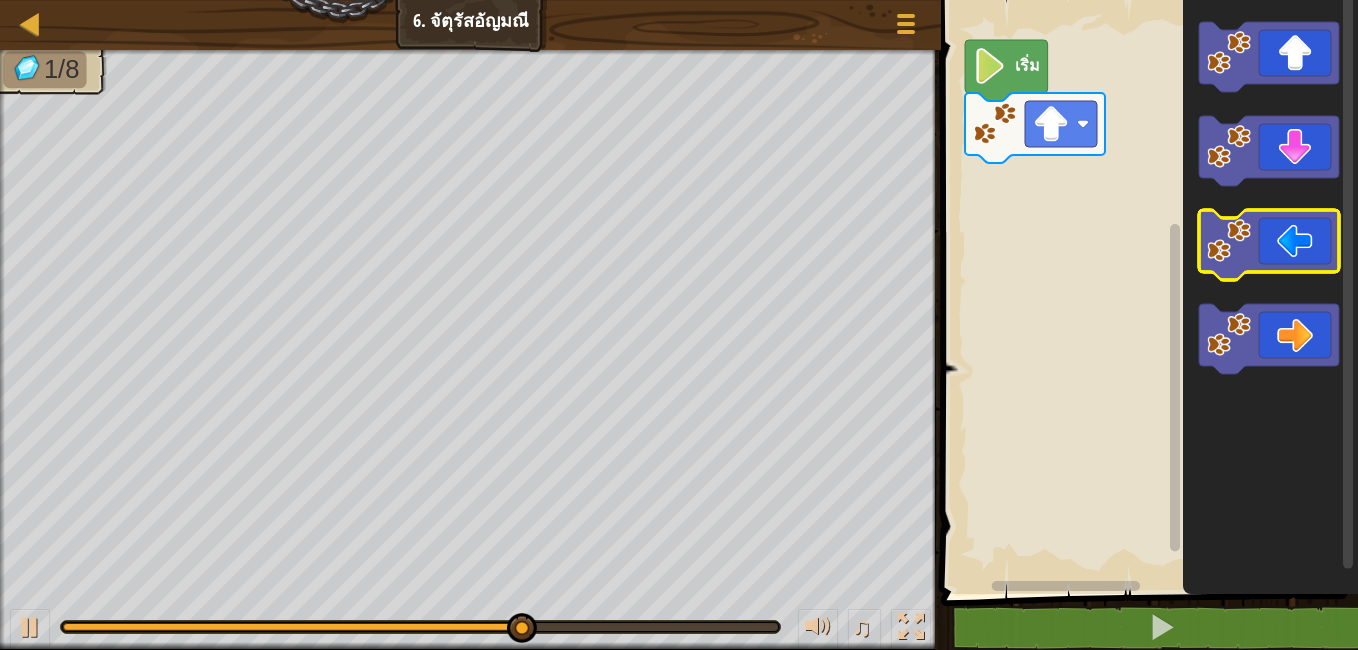 click 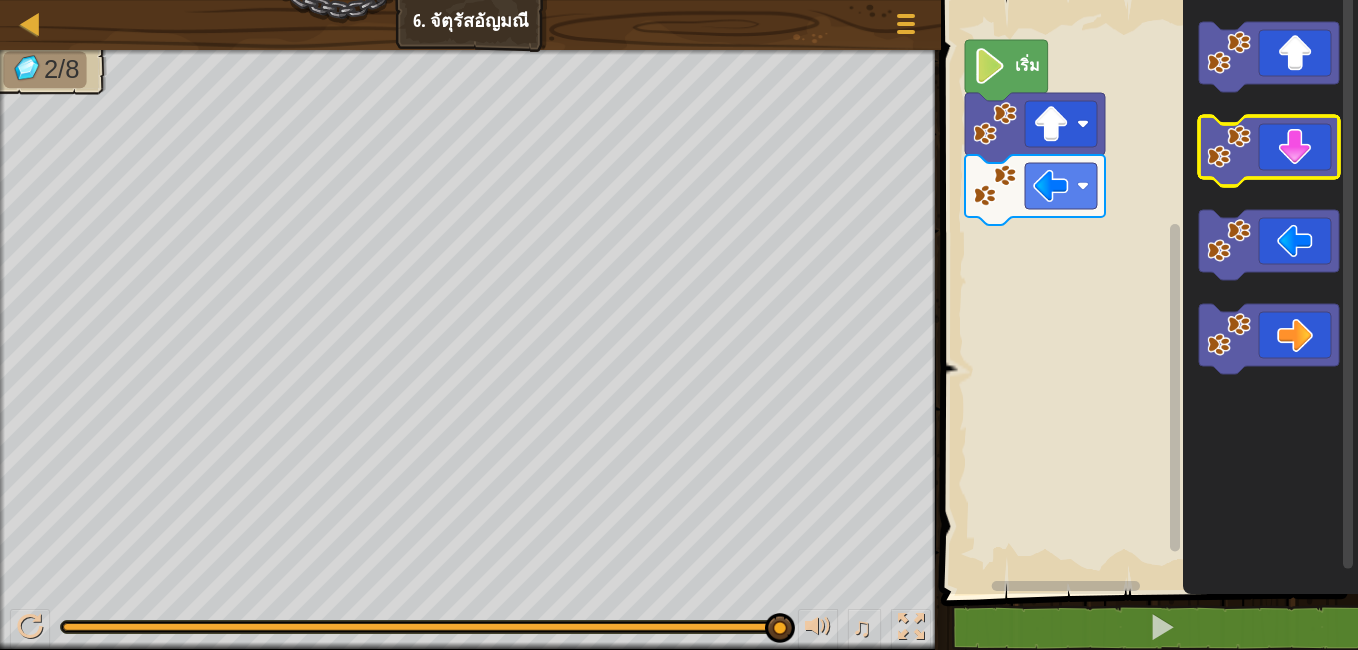 click 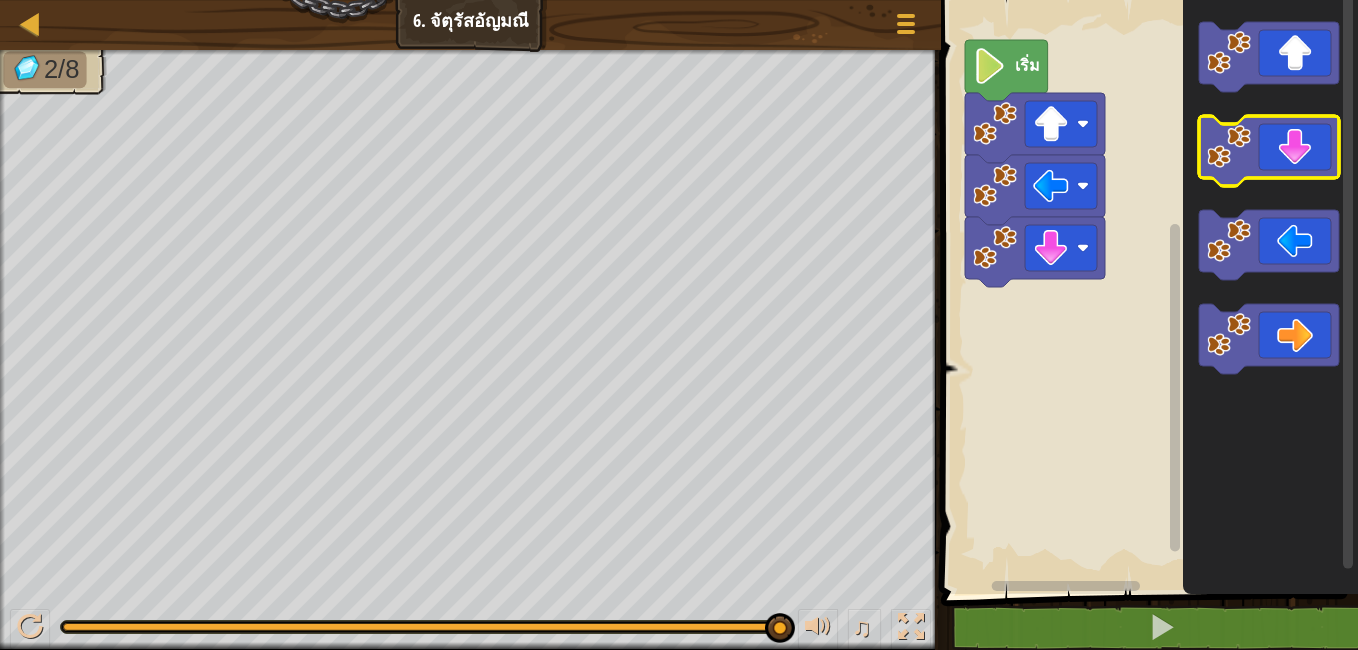 click 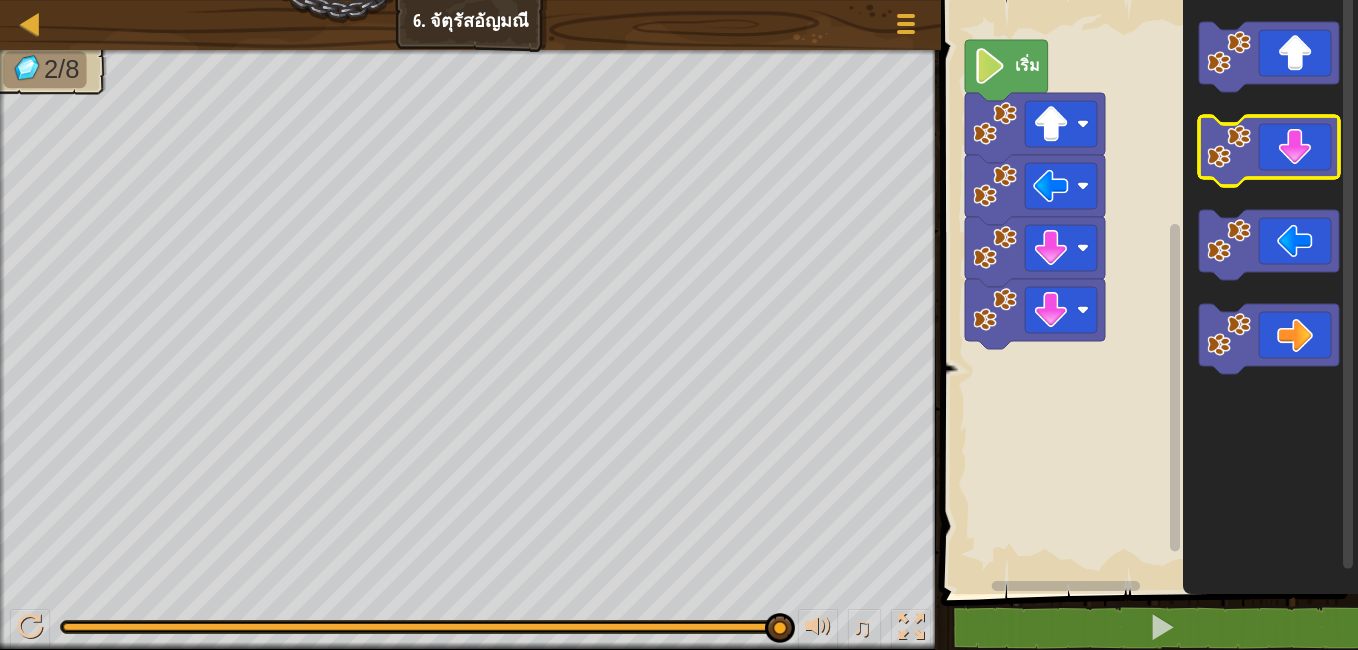 click 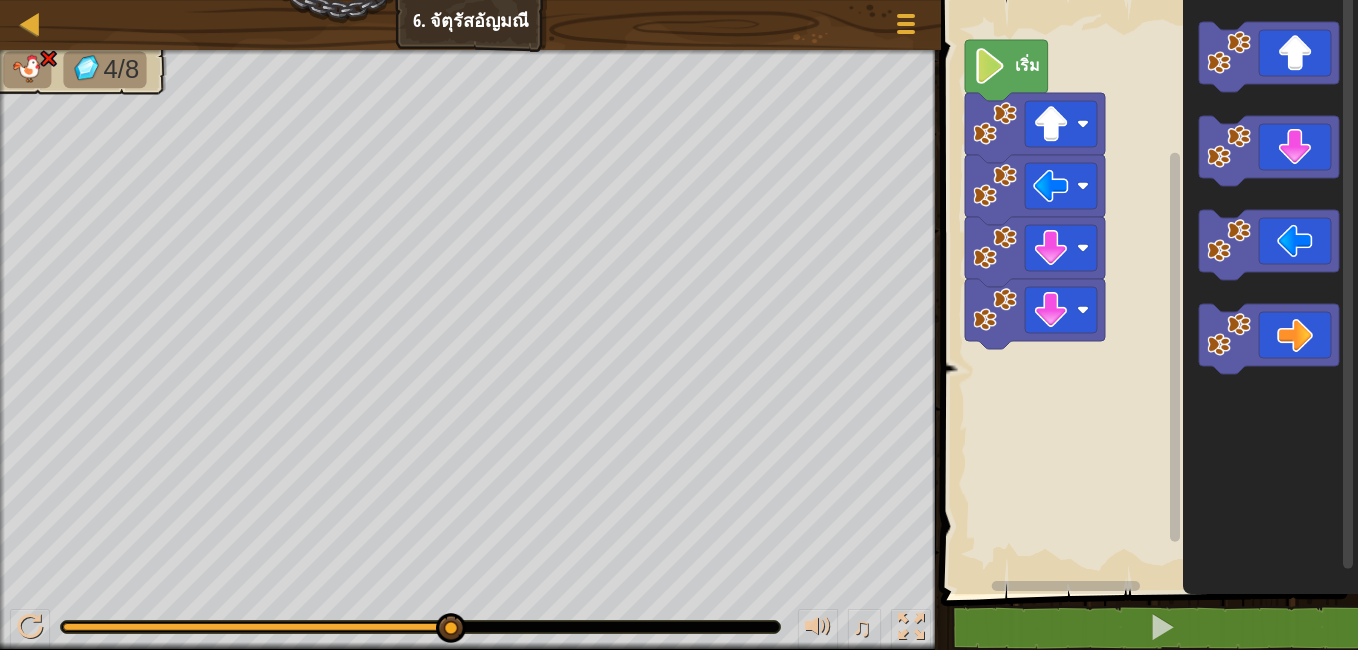 click 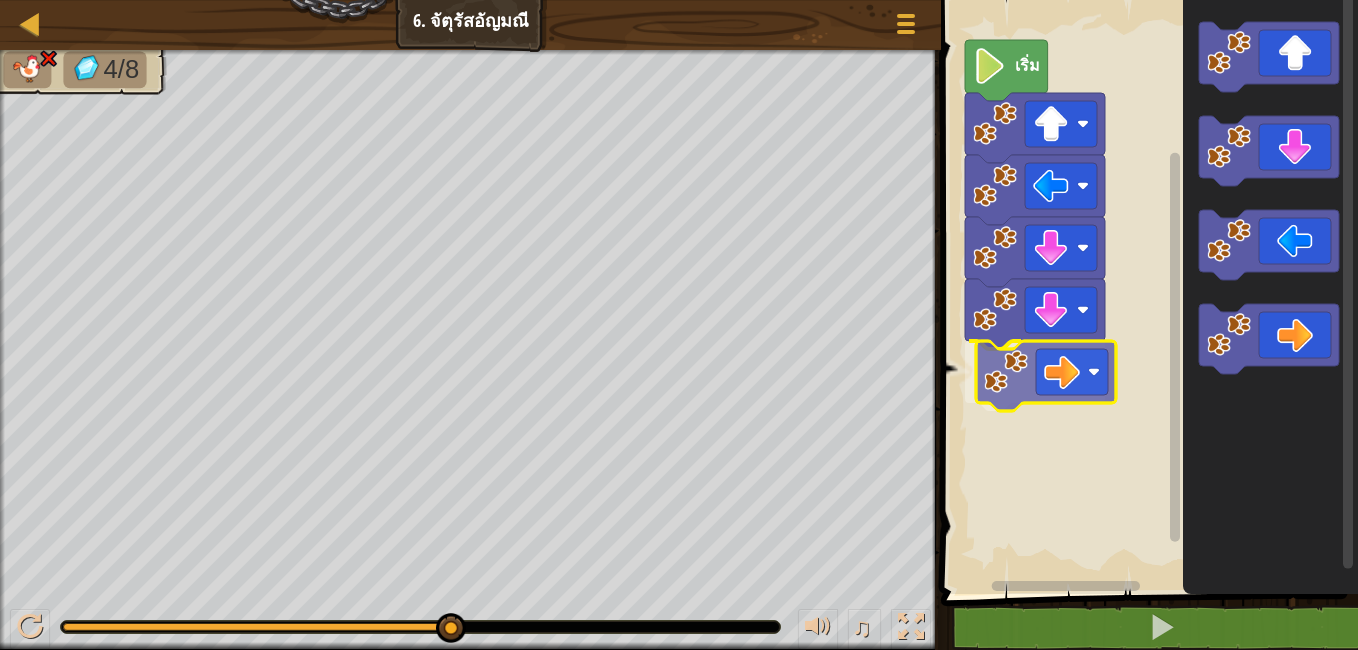 click on "เริ่ม" at bounding box center (1146, 292) 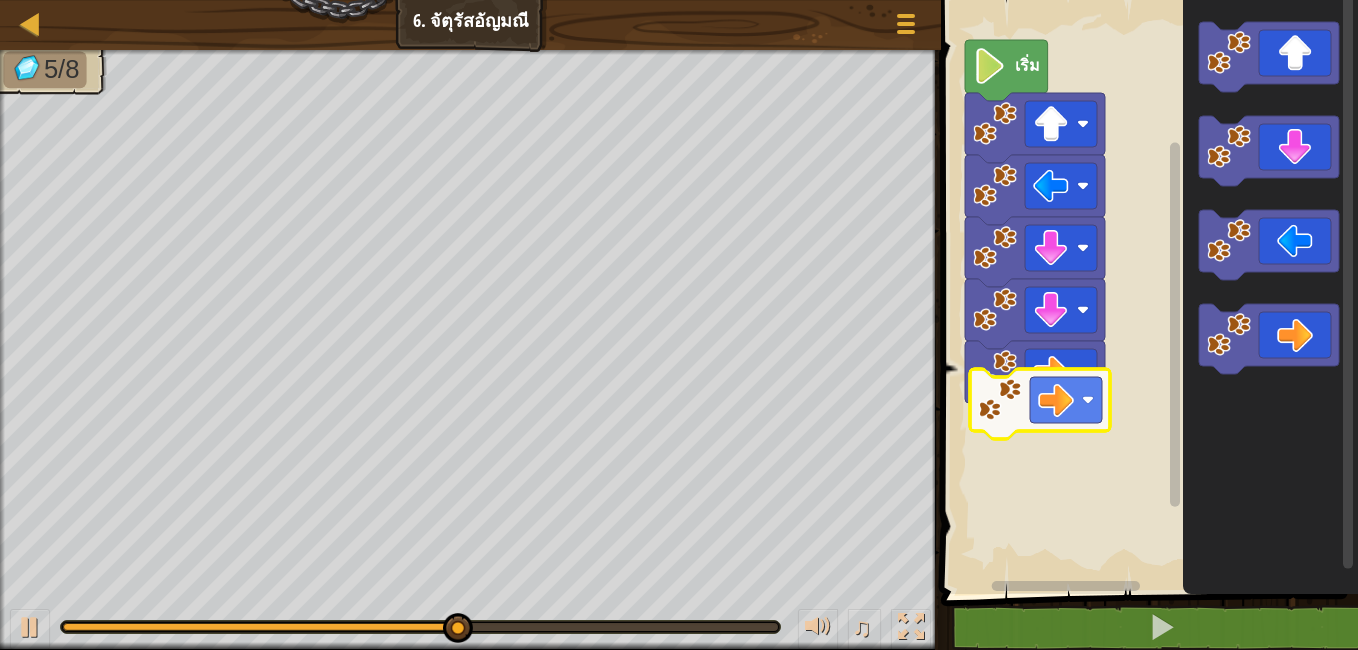 click on "เริ่ม" at bounding box center [1146, 292] 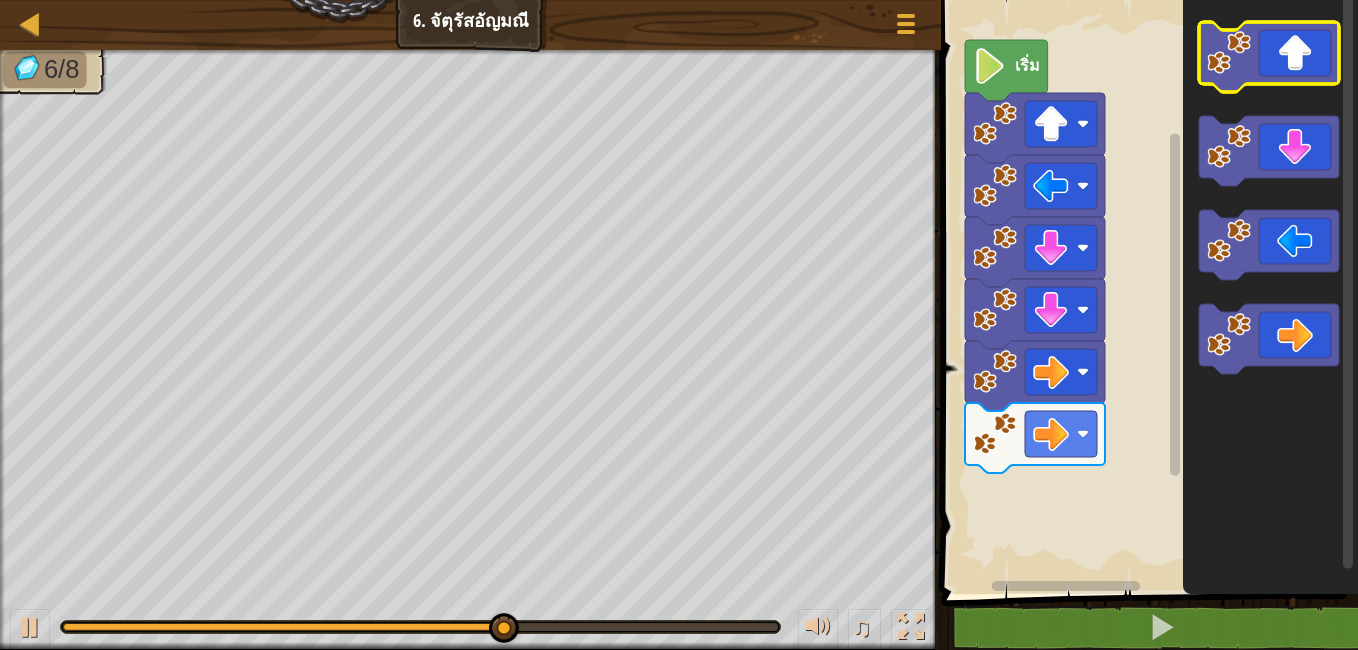 click 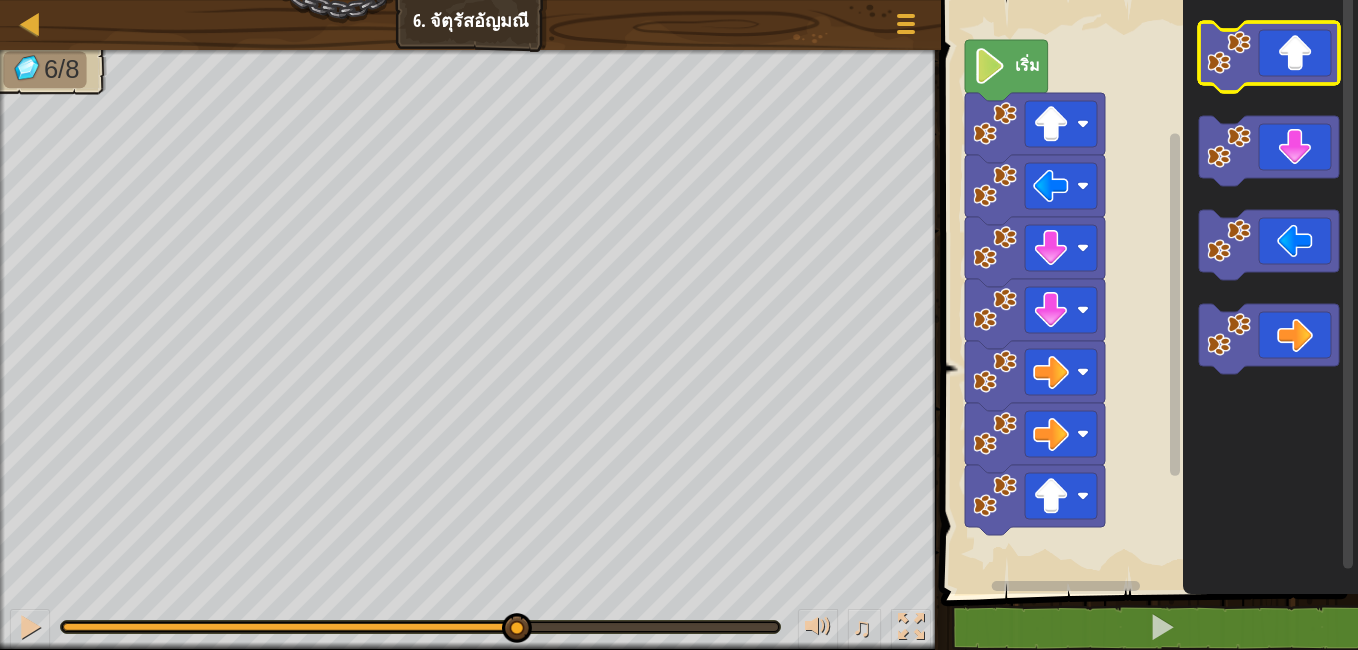 click 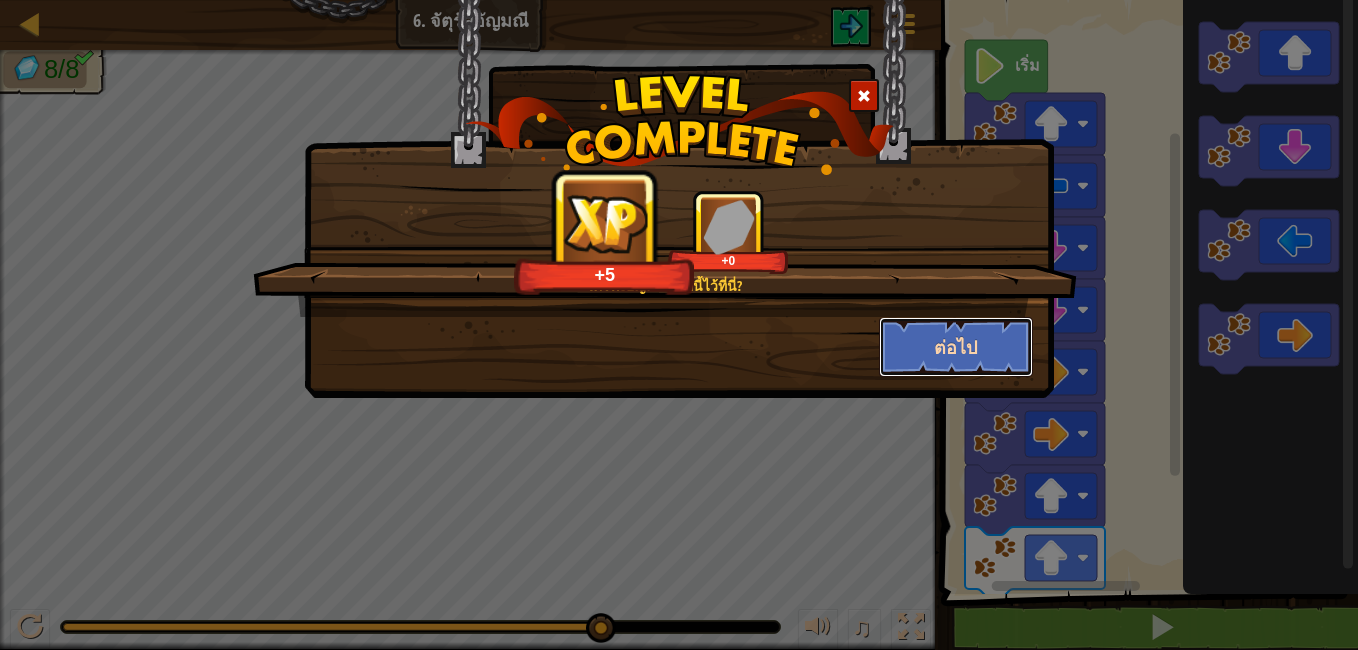 click on "ต่อไป" at bounding box center (956, 347) 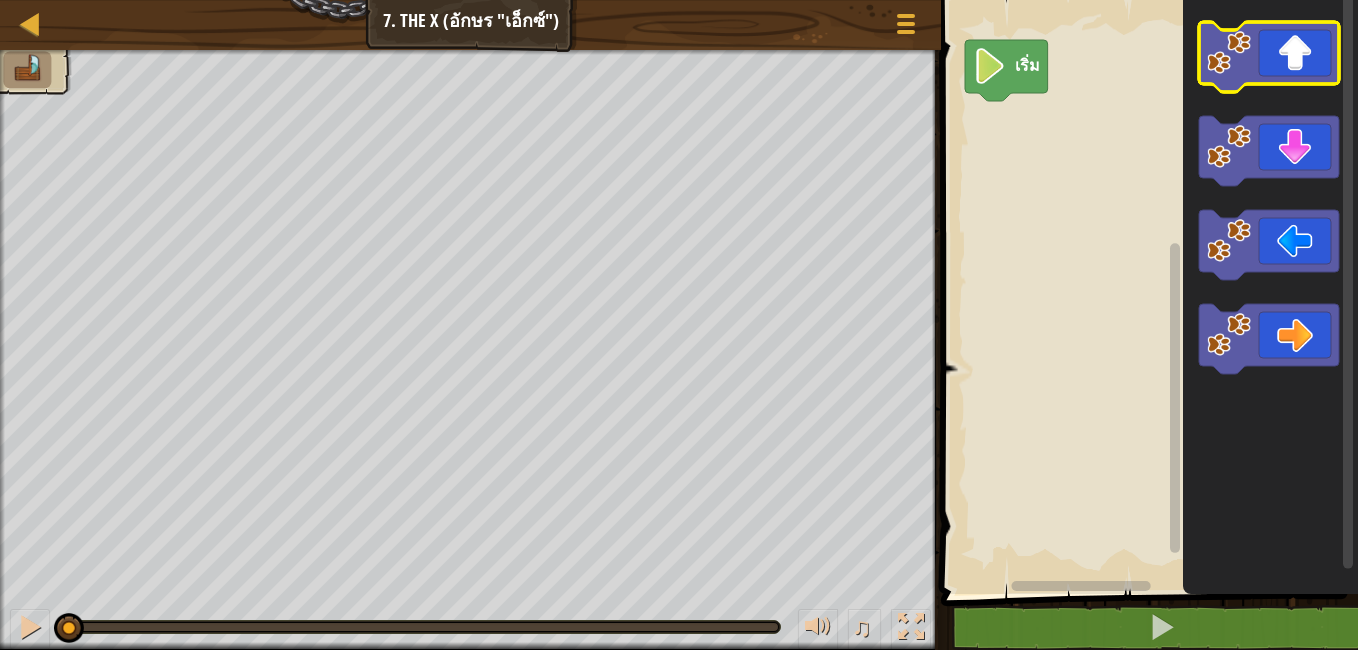 click 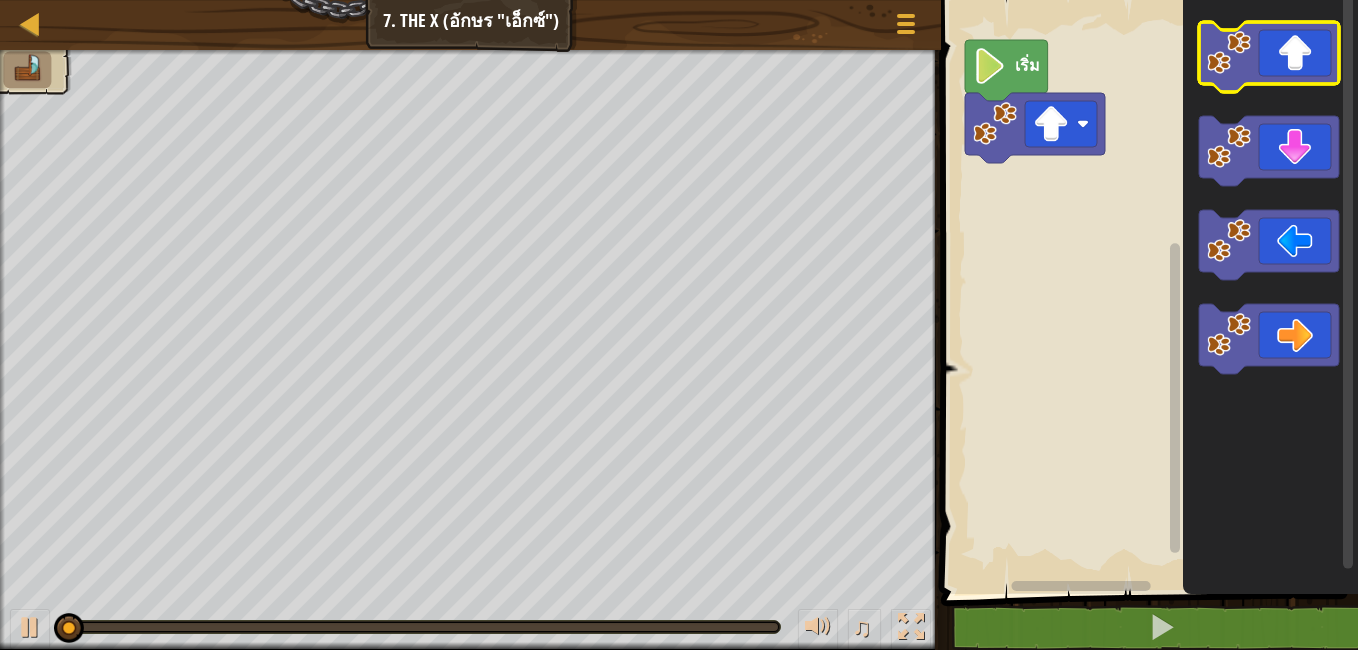 click 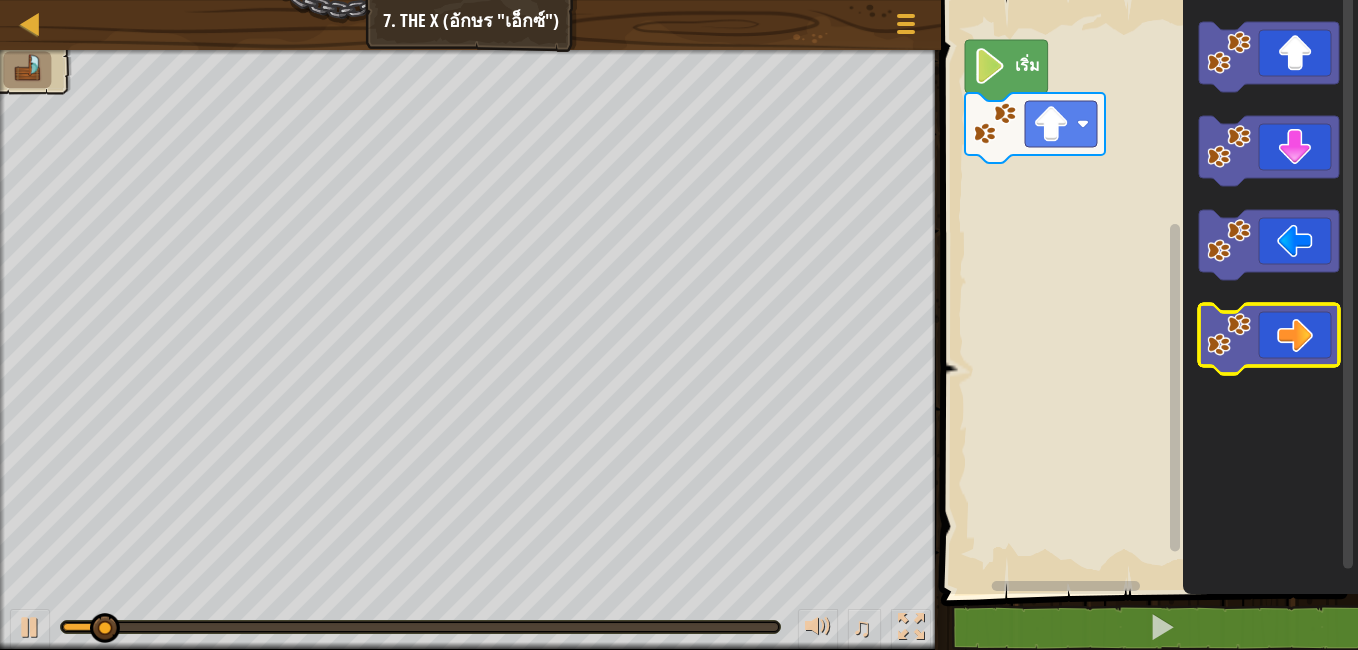 click 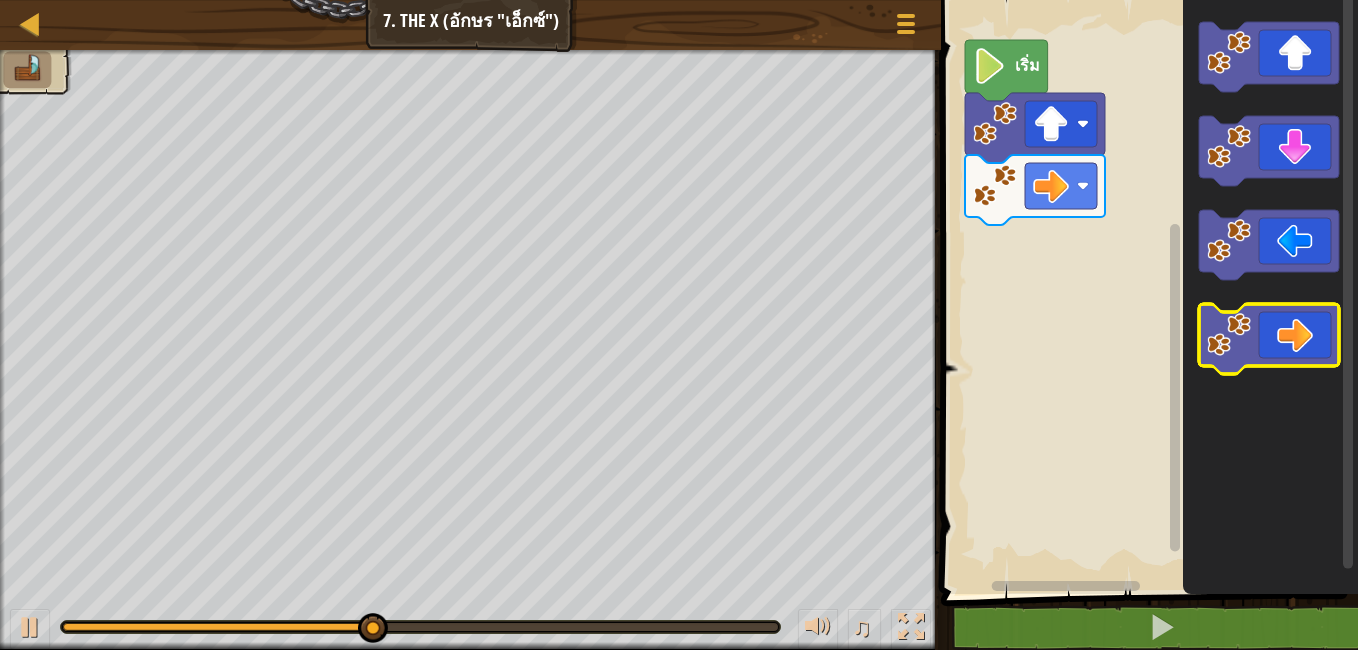 click 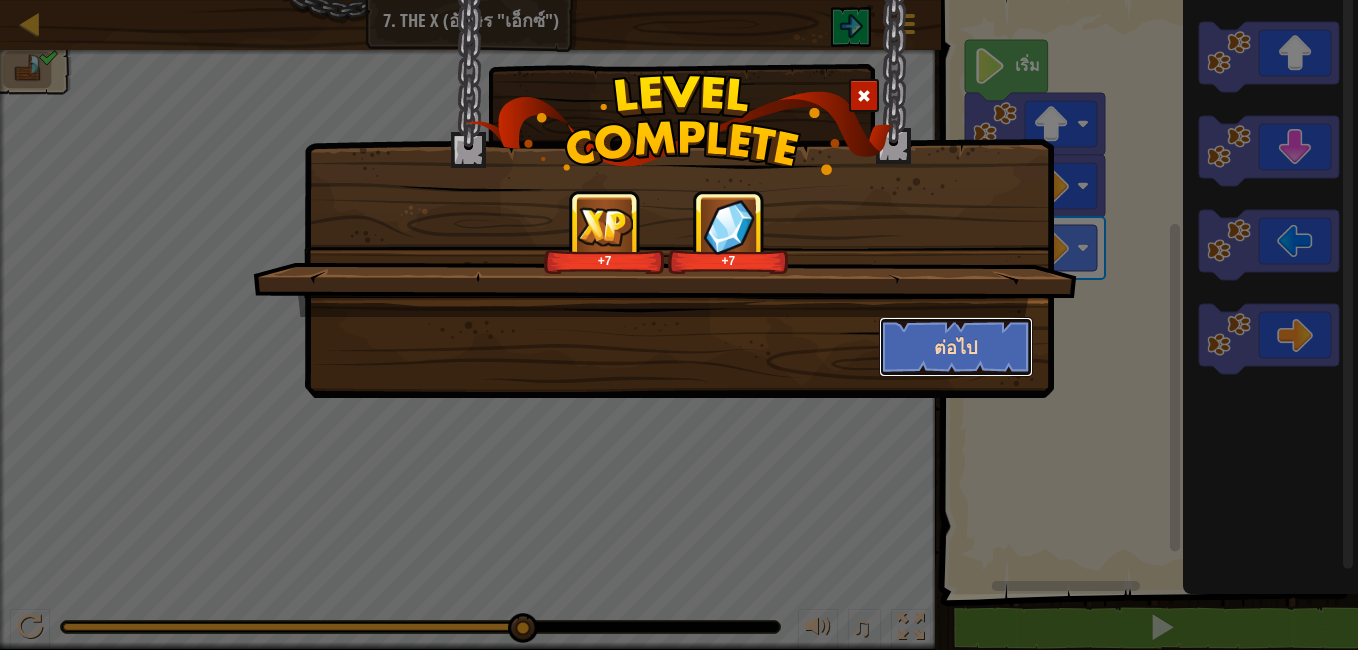 click on "ต่อไป" at bounding box center [956, 347] 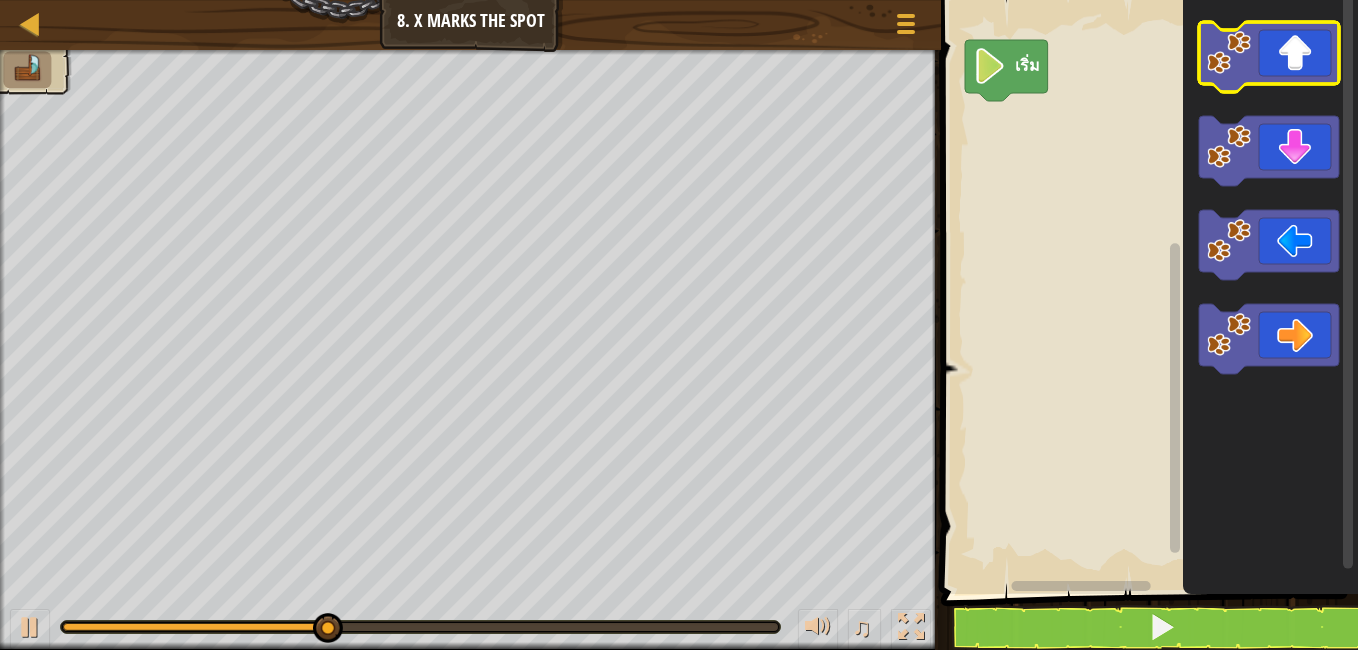 click 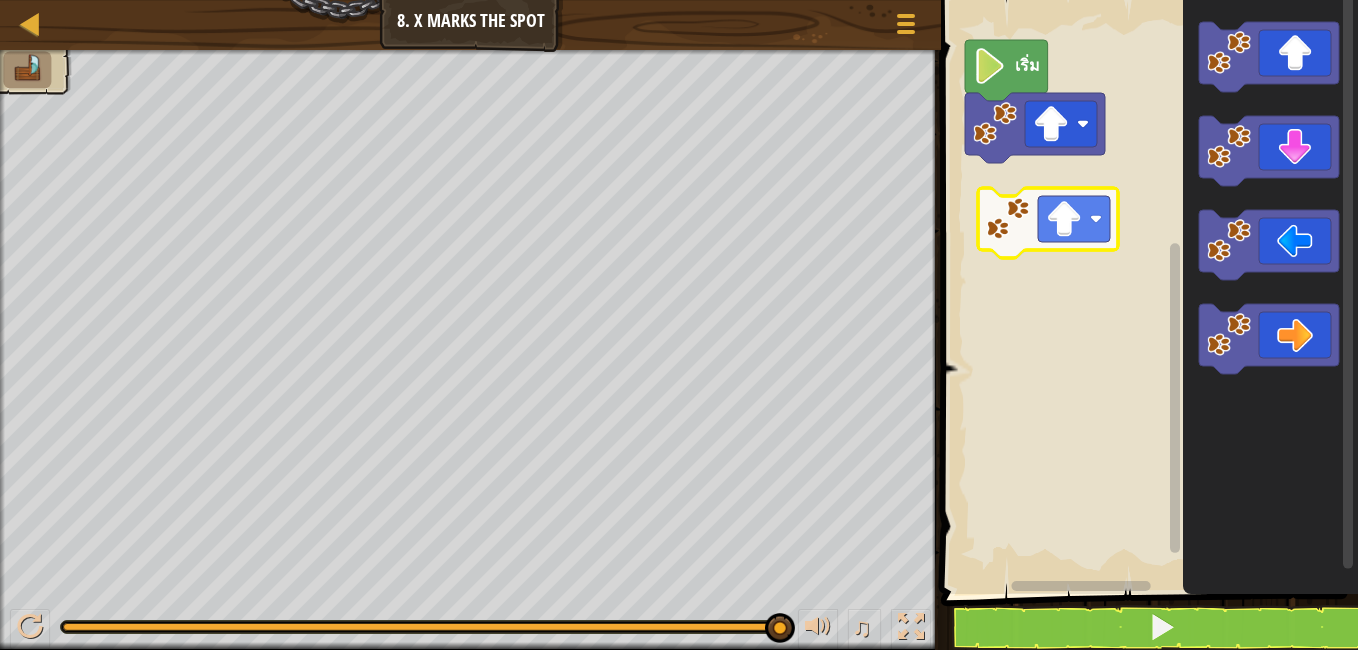 click on "เริ่ม" at bounding box center (1146, 292) 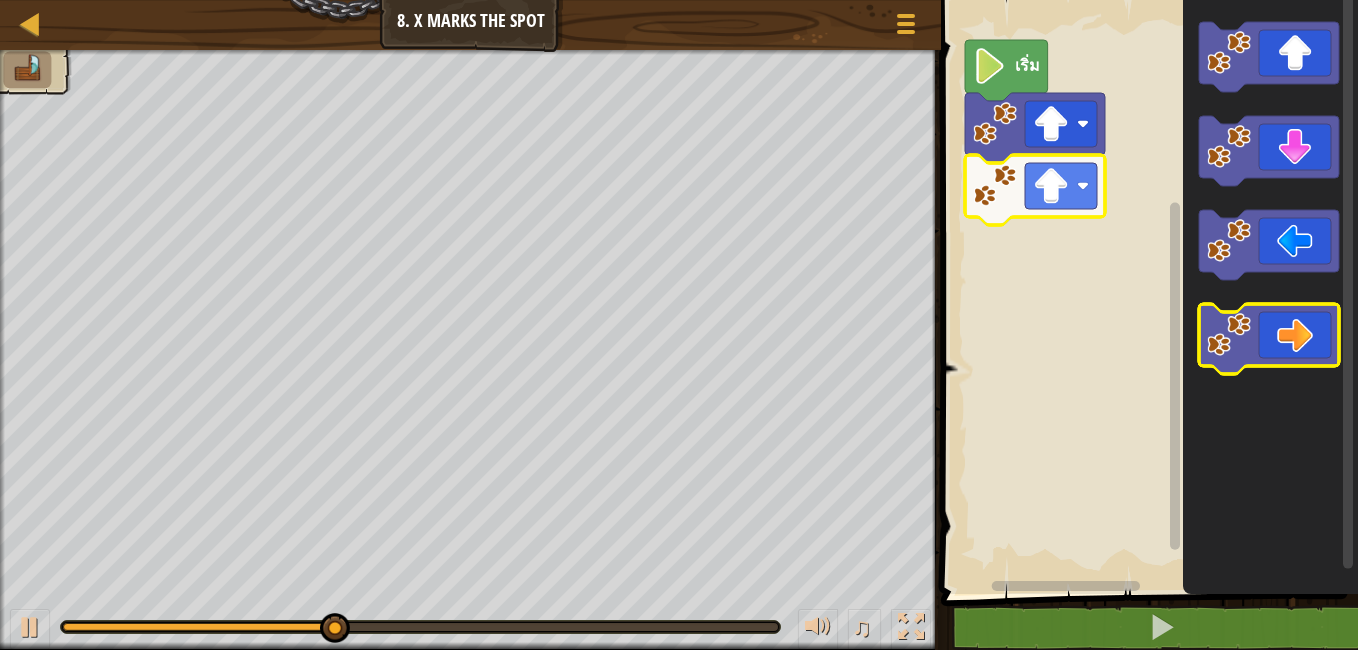click 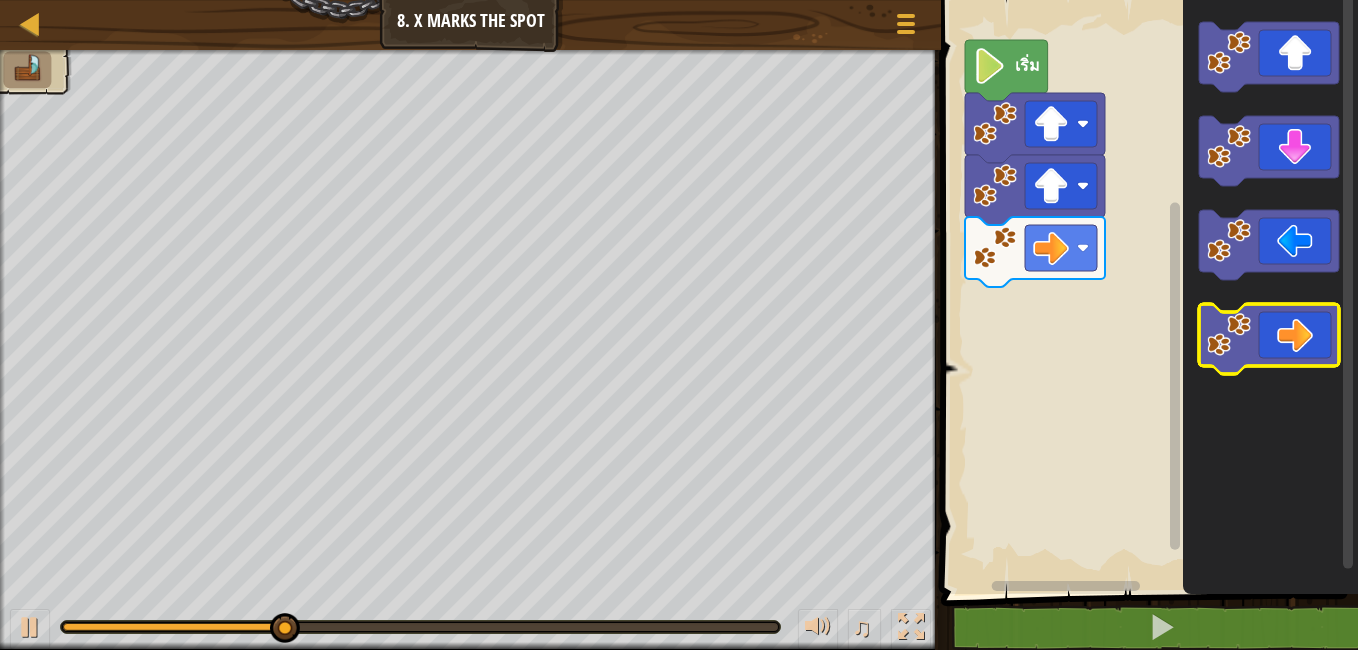 click 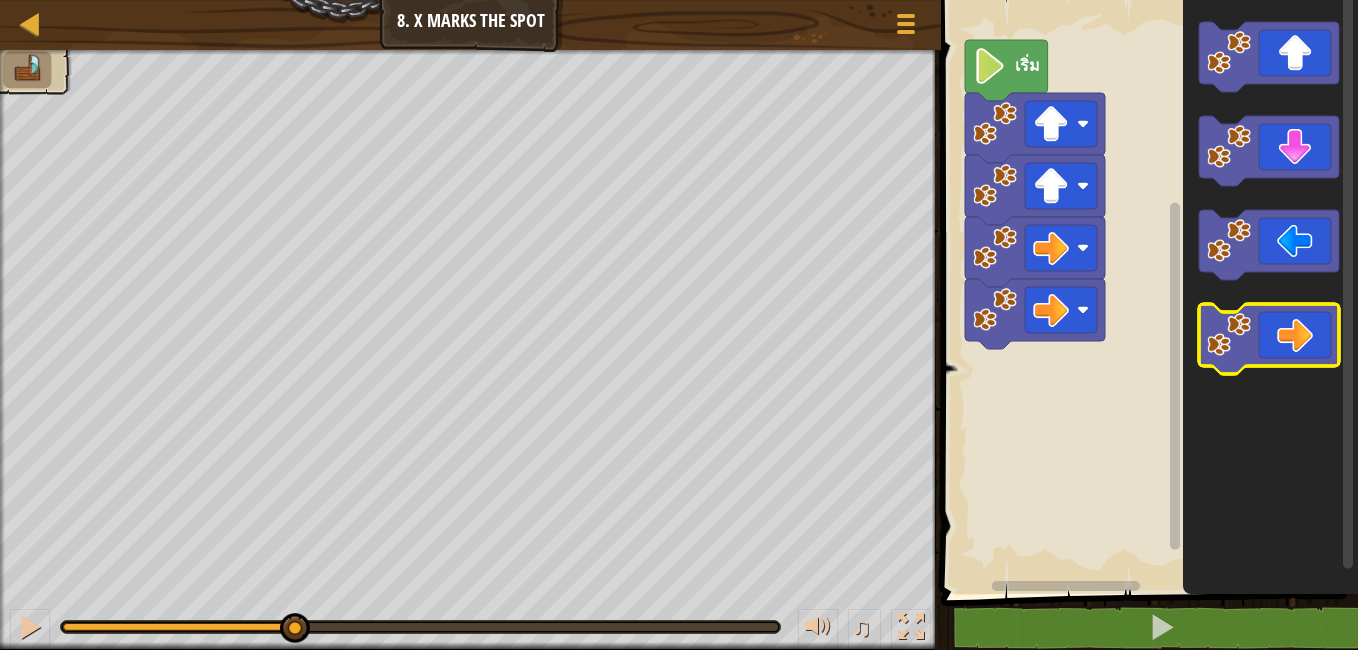 click 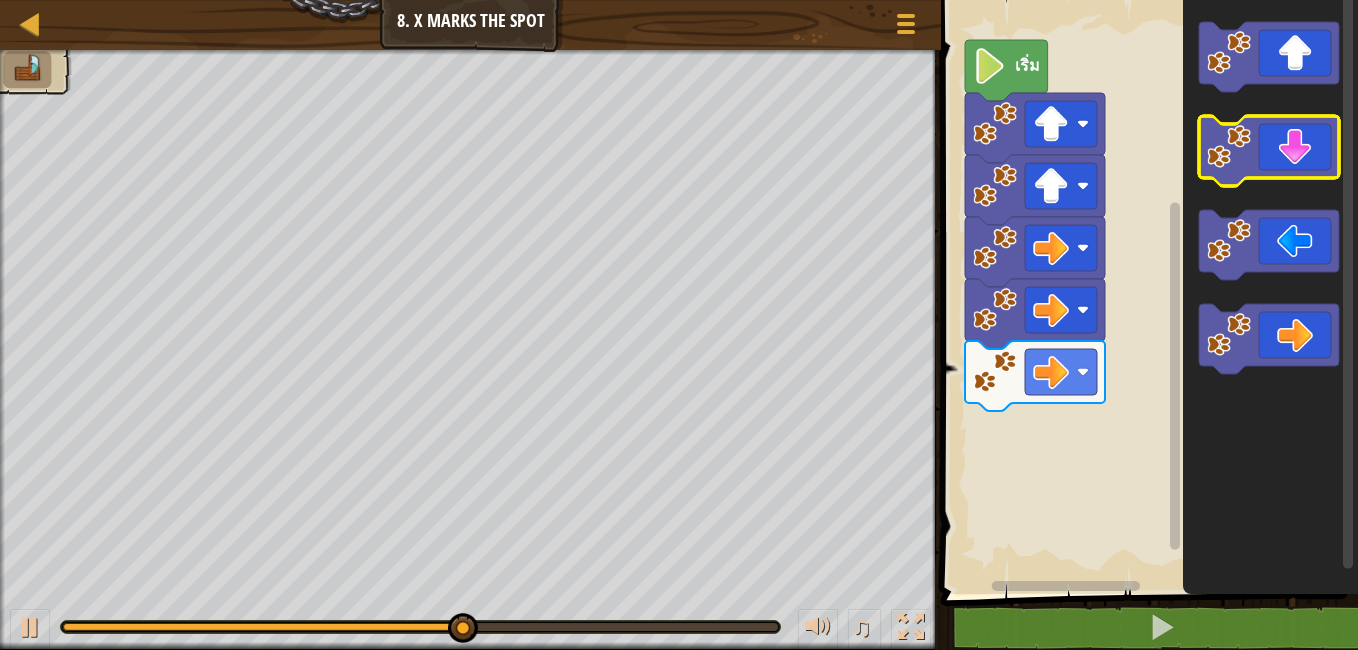 click 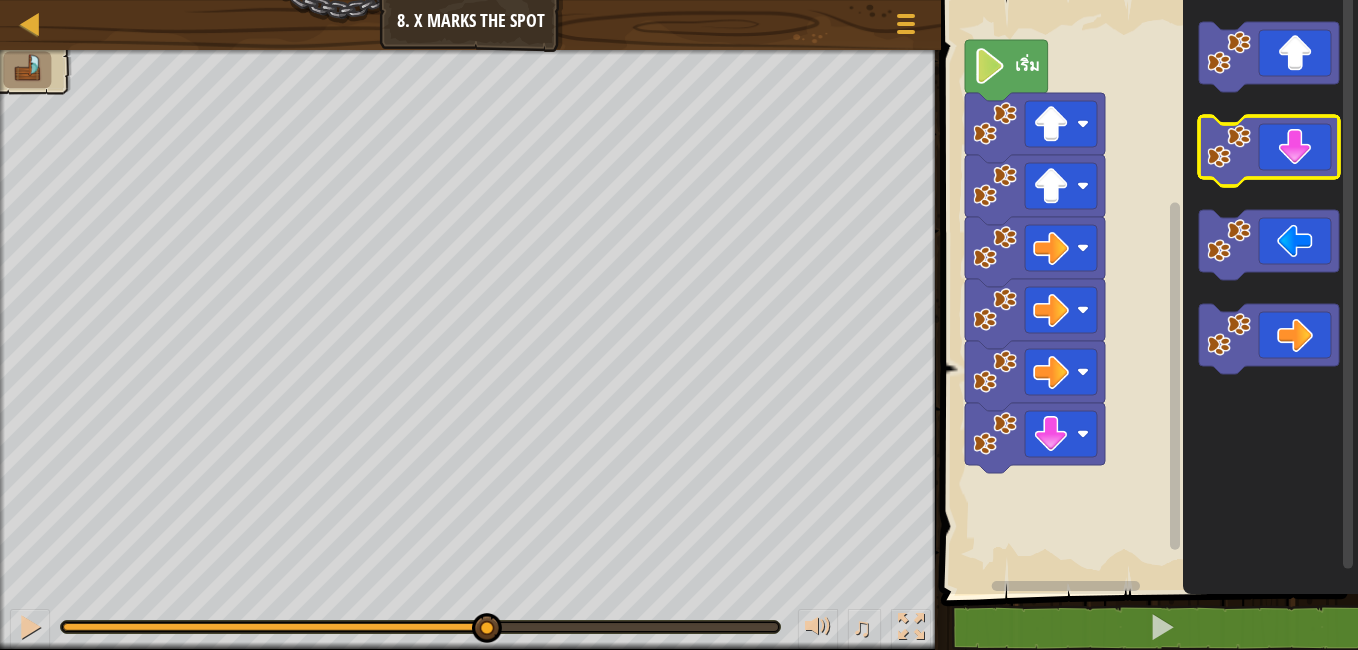 click 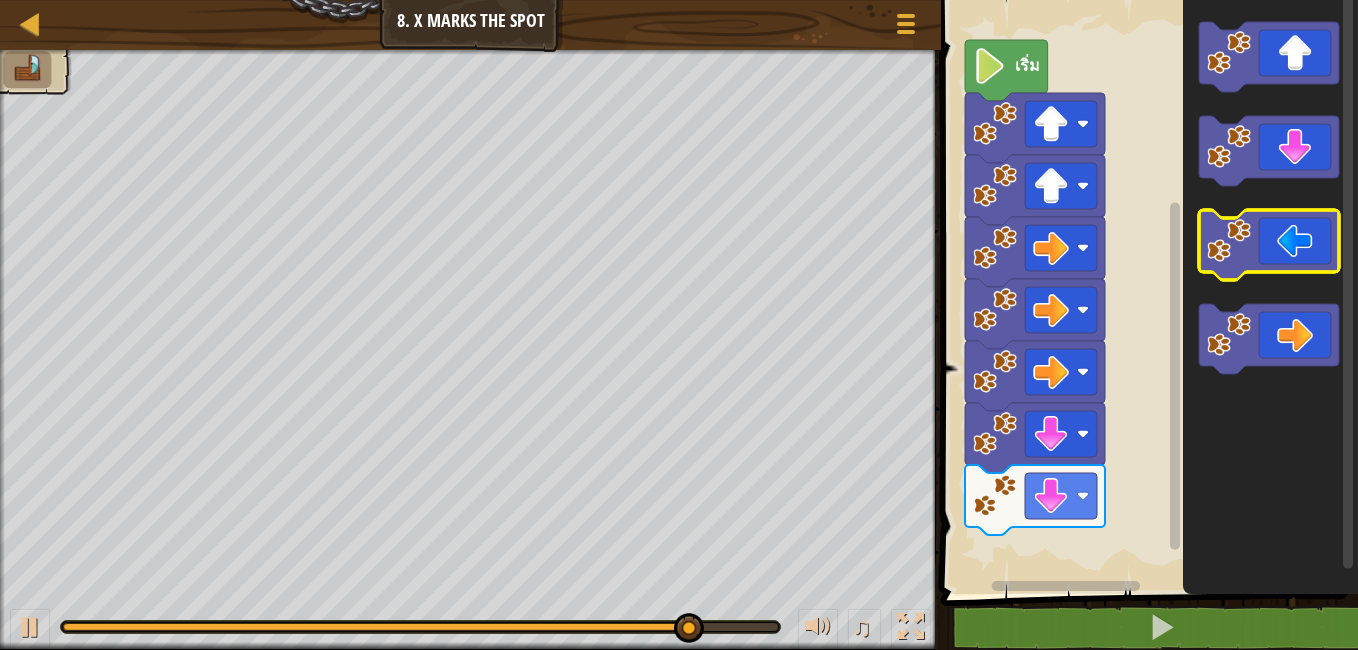 click 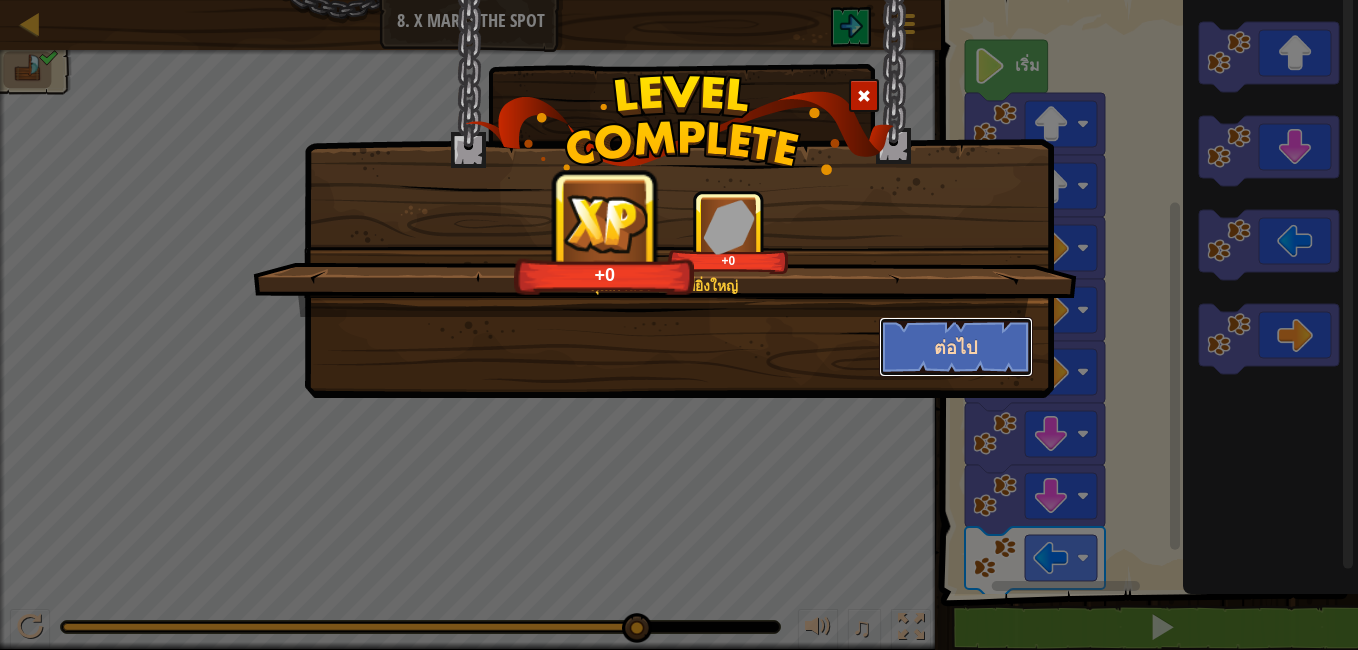 click on "ต่อไป" at bounding box center (956, 347) 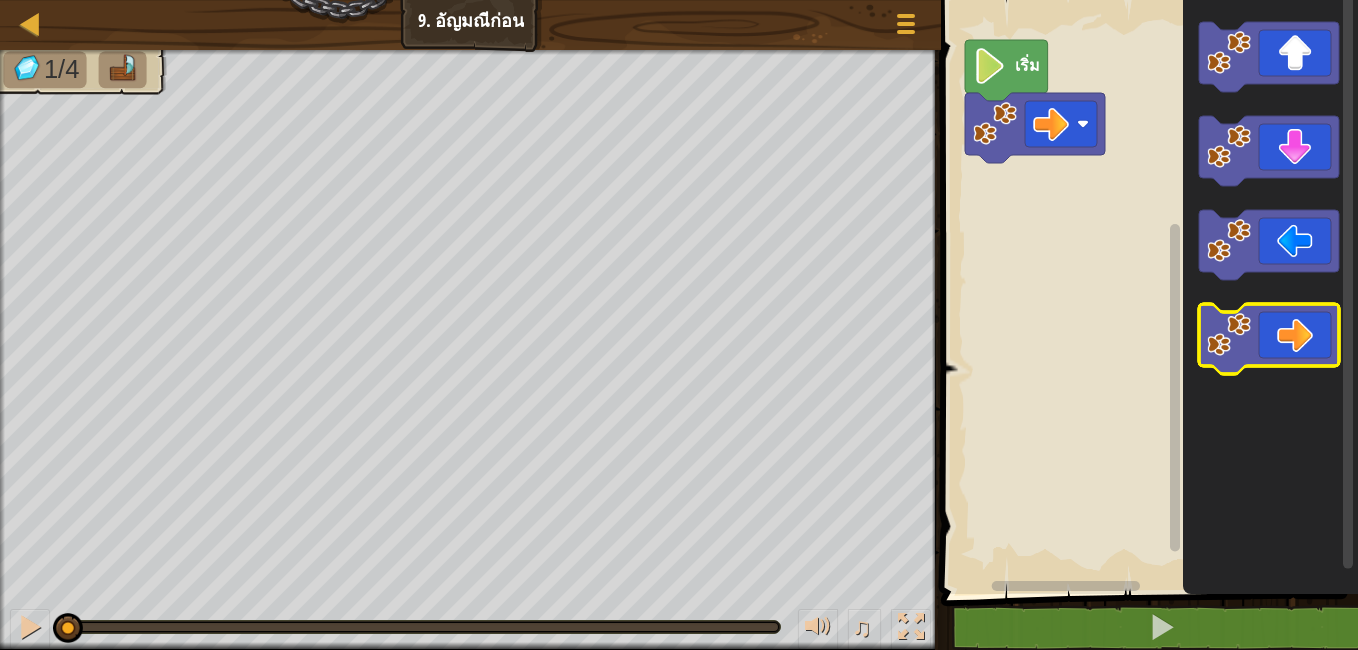 click 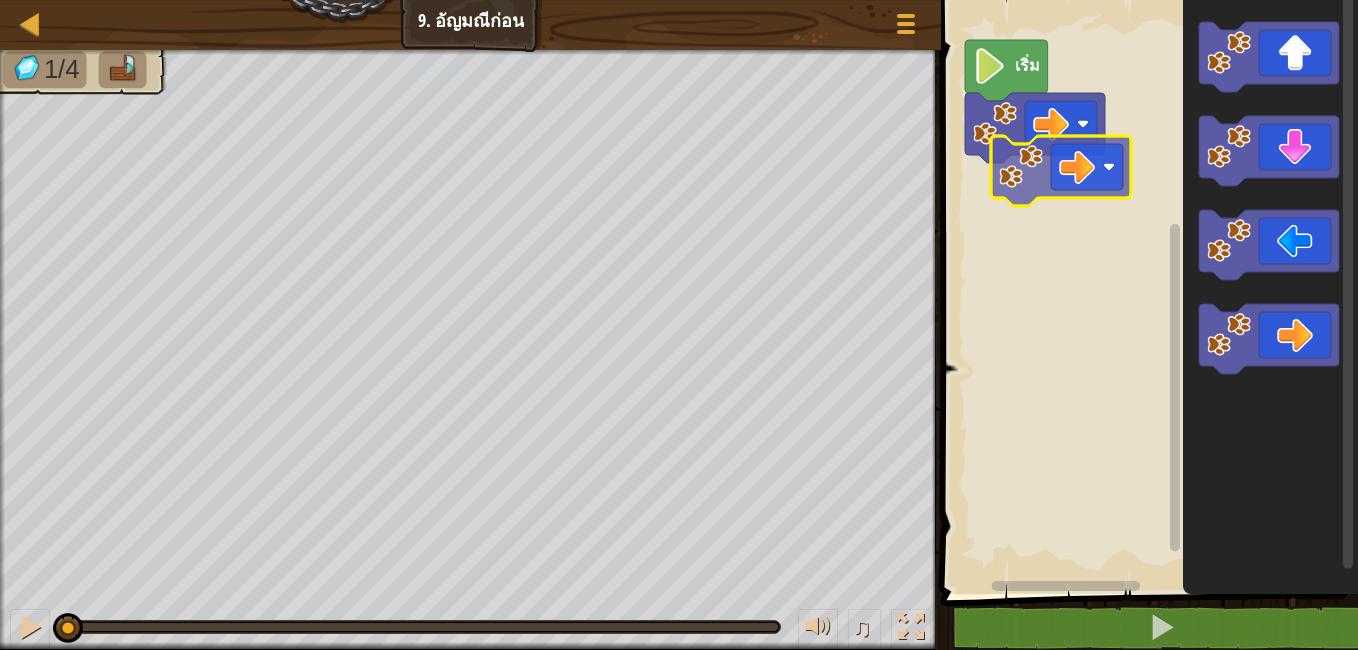 click on "เริ่ม" at bounding box center [1146, 292] 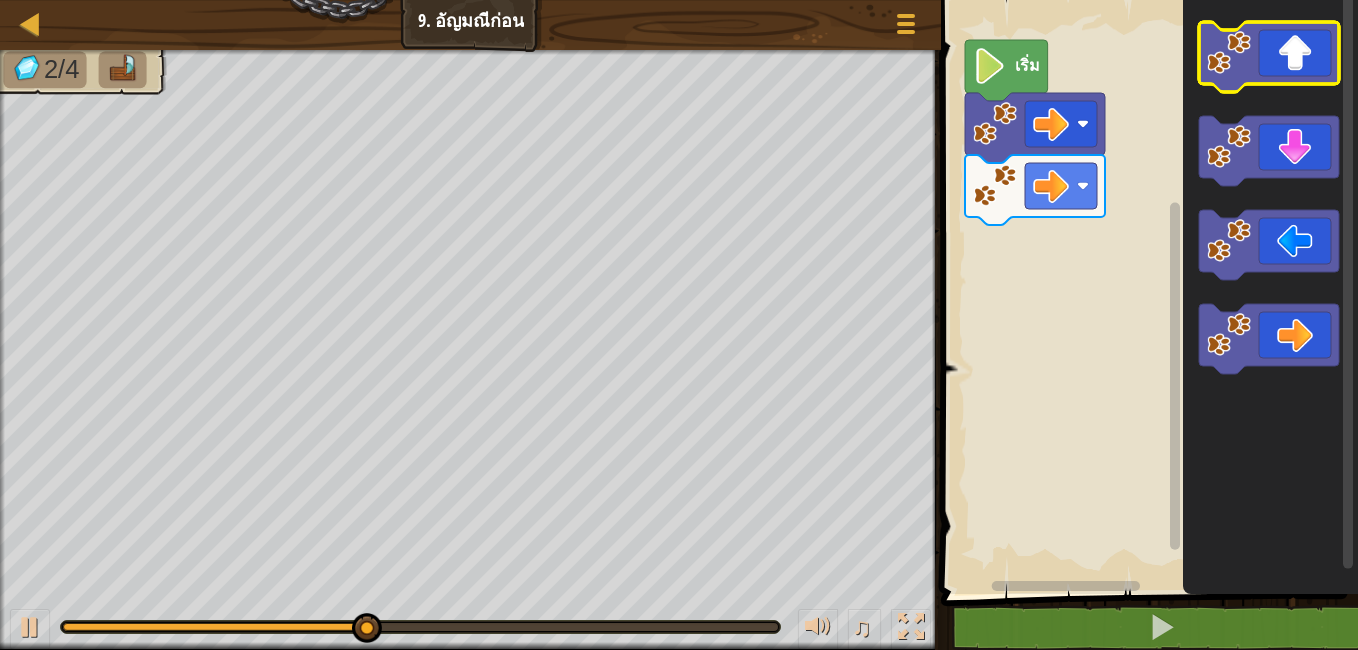 click 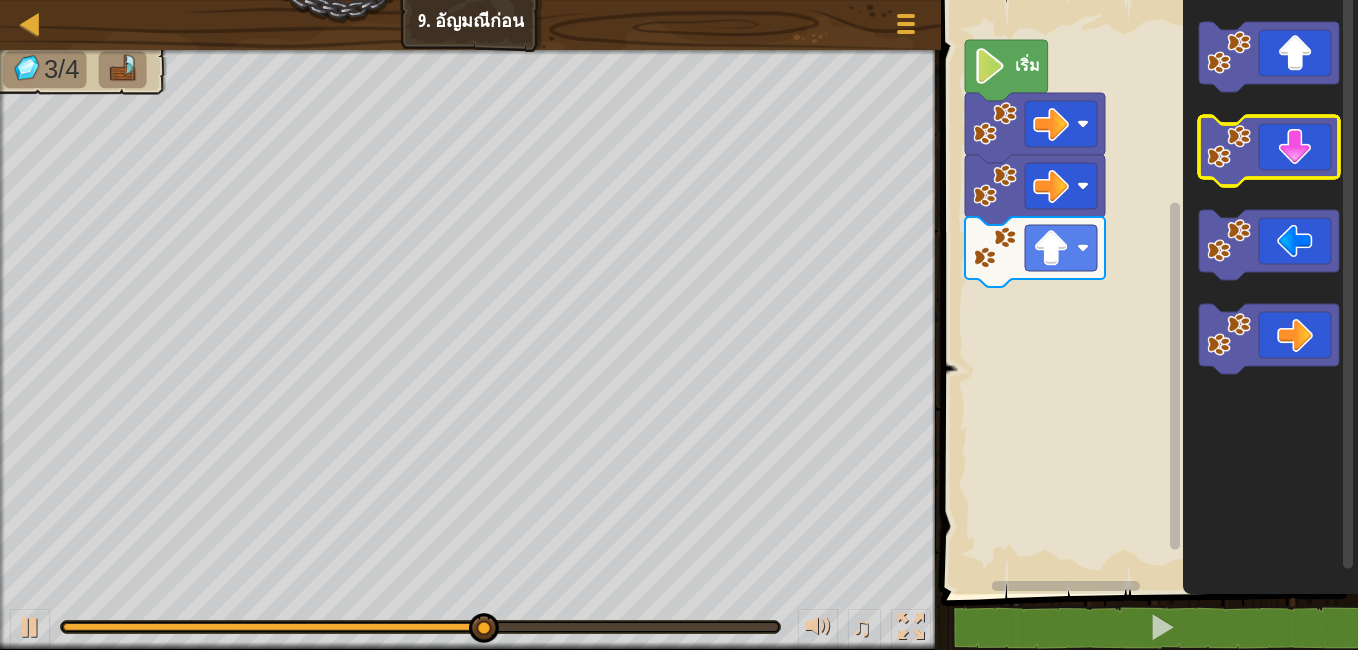 click 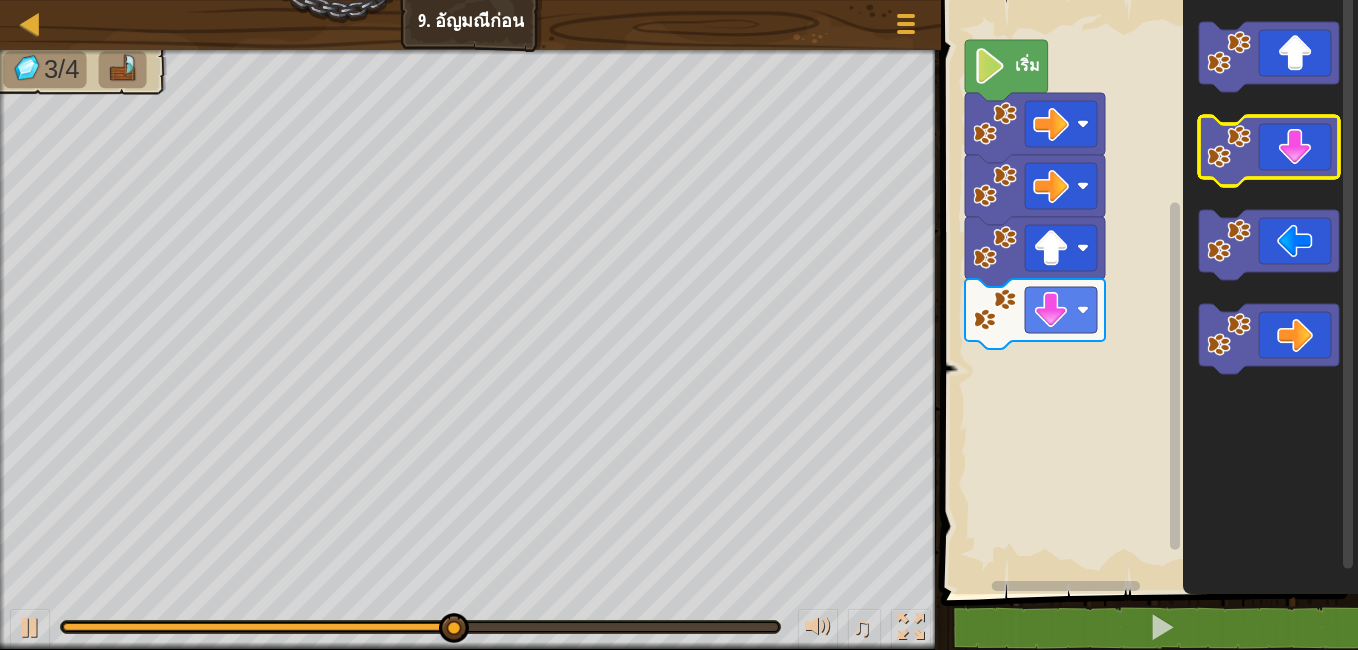 click 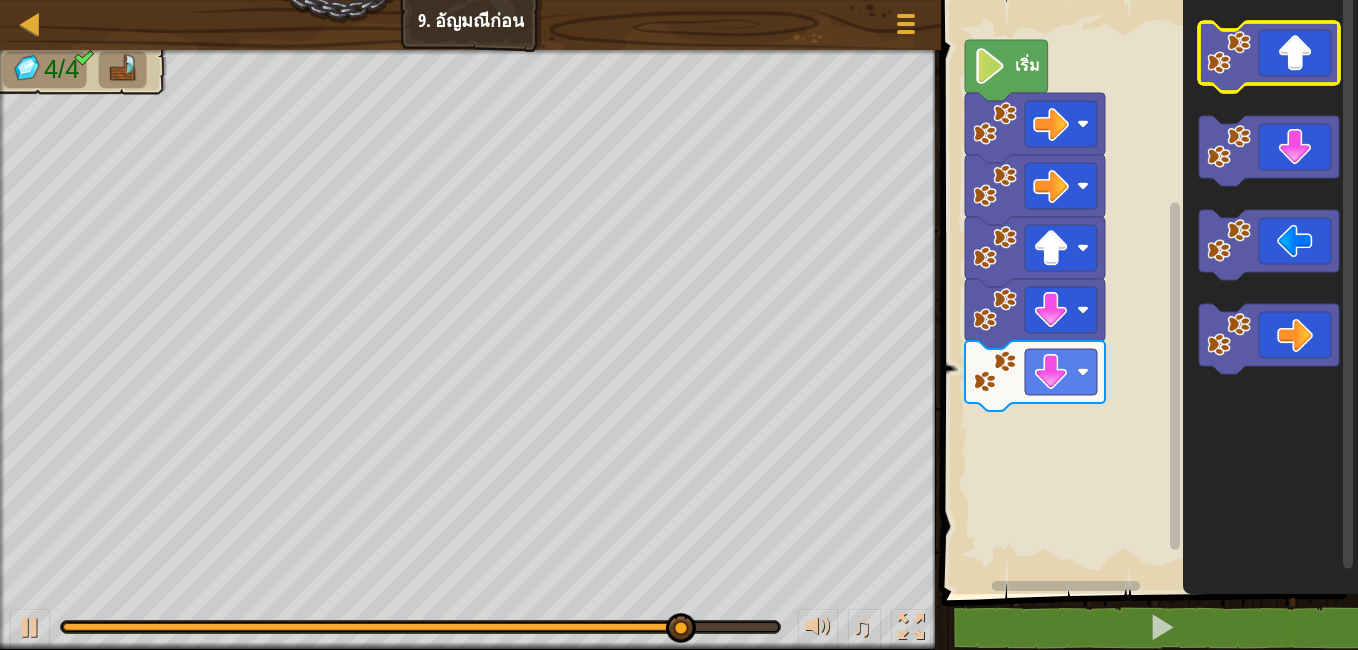 click 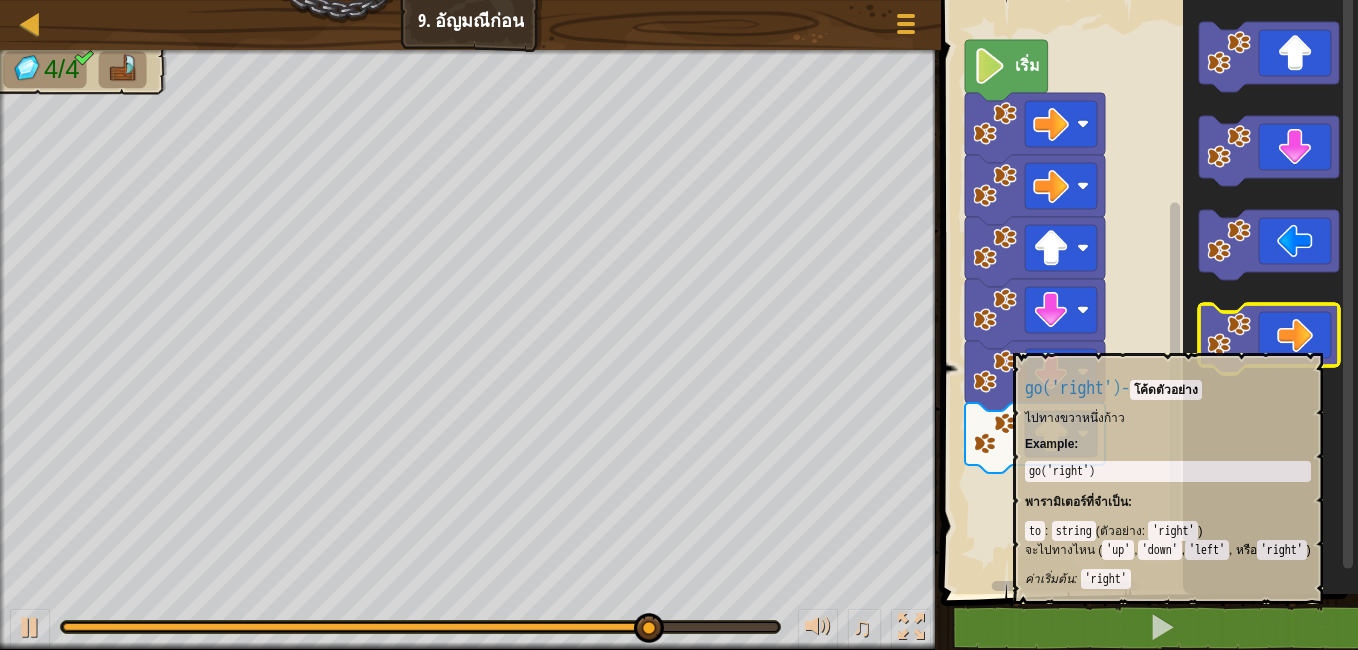 click 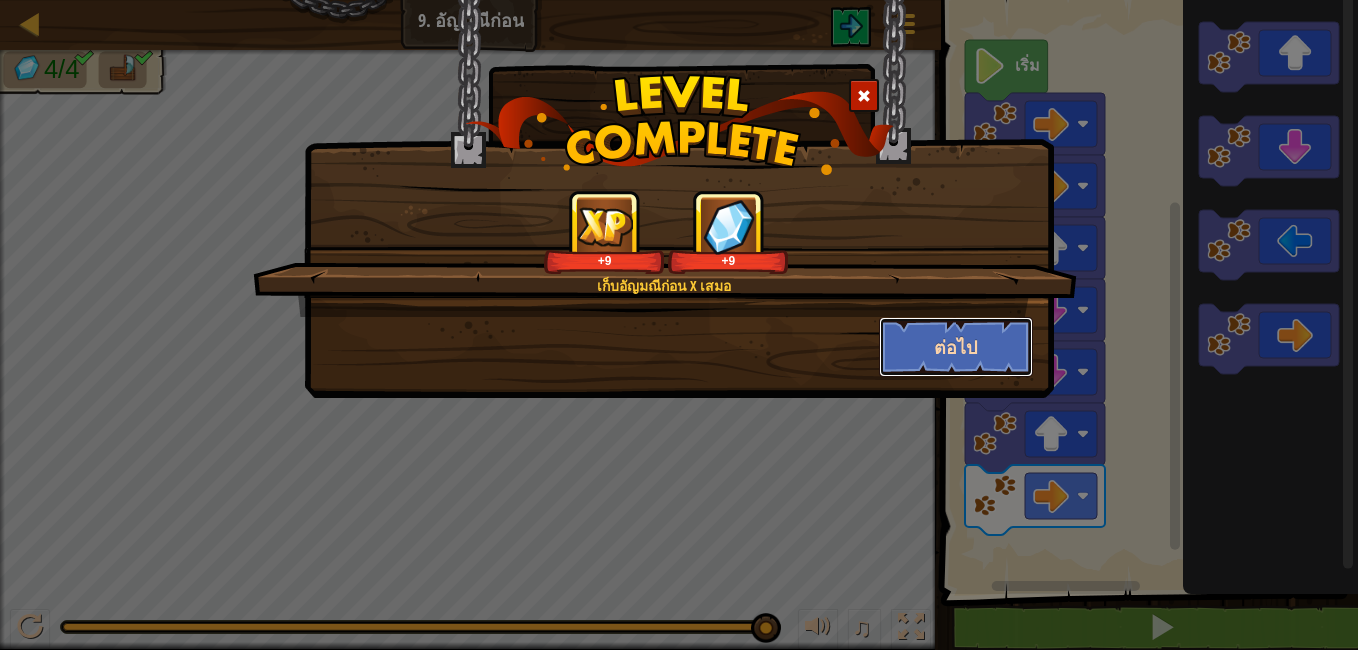 click on "ต่อไป" at bounding box center [956, 347] 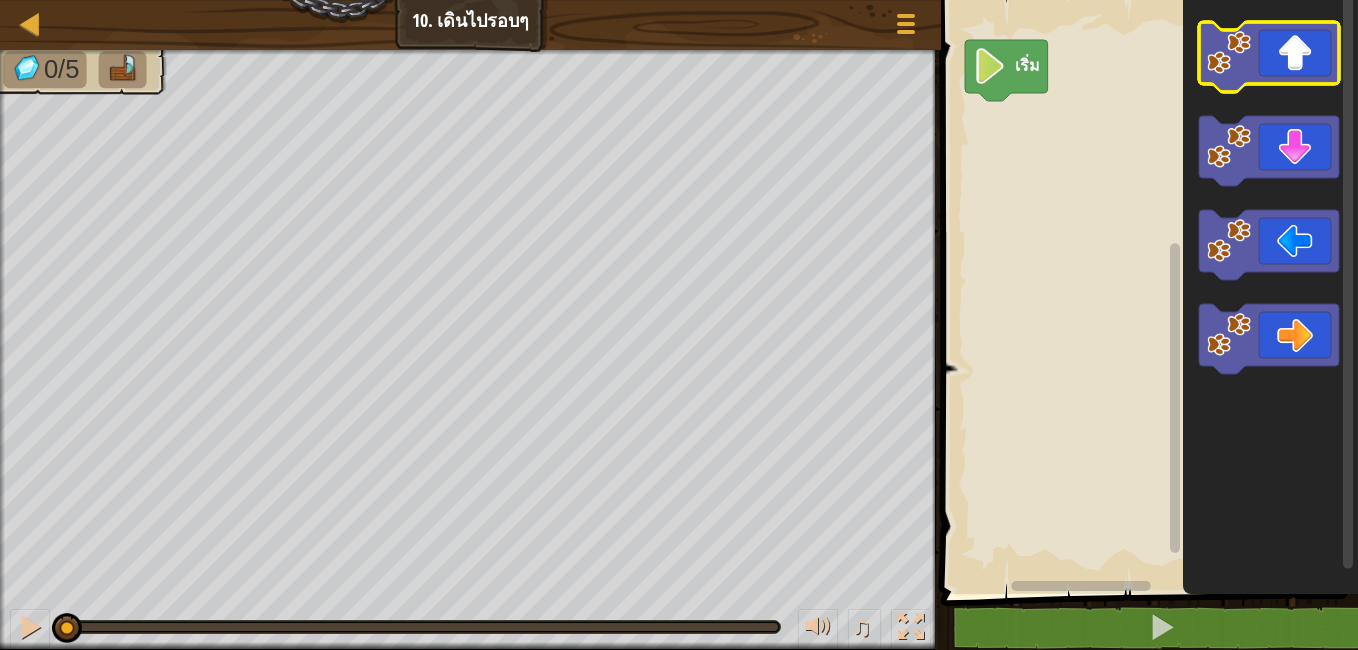 click 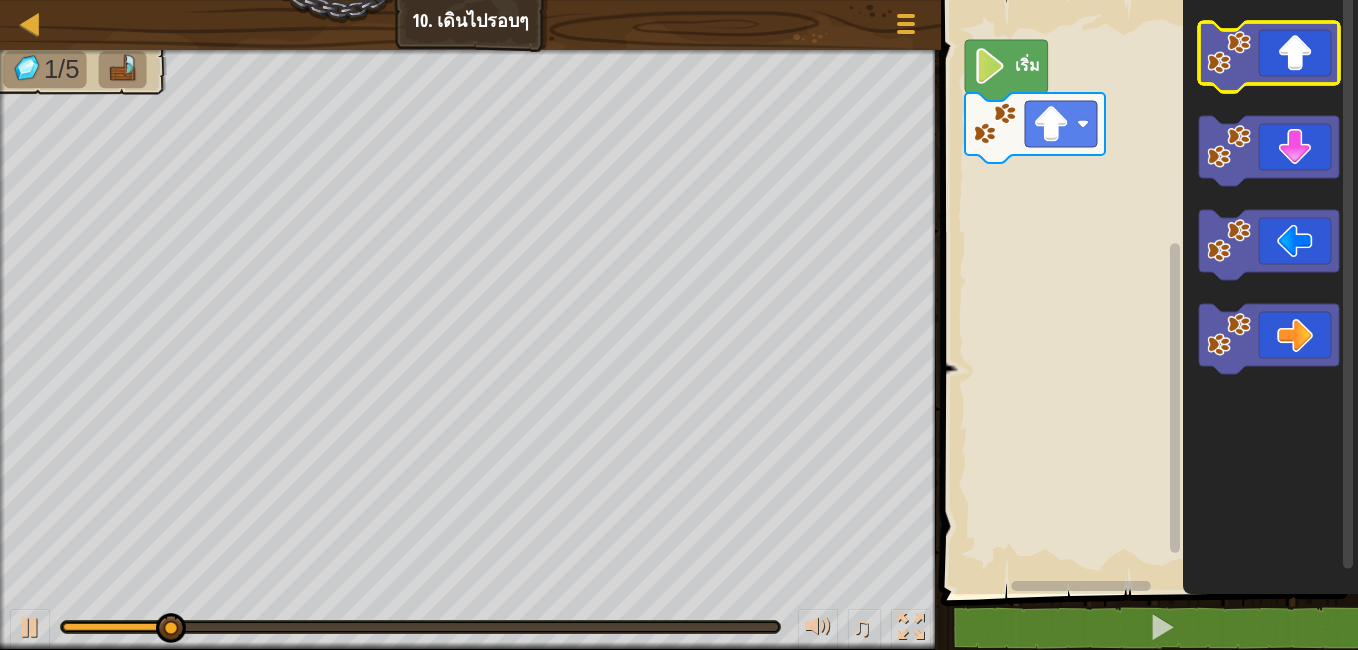 click 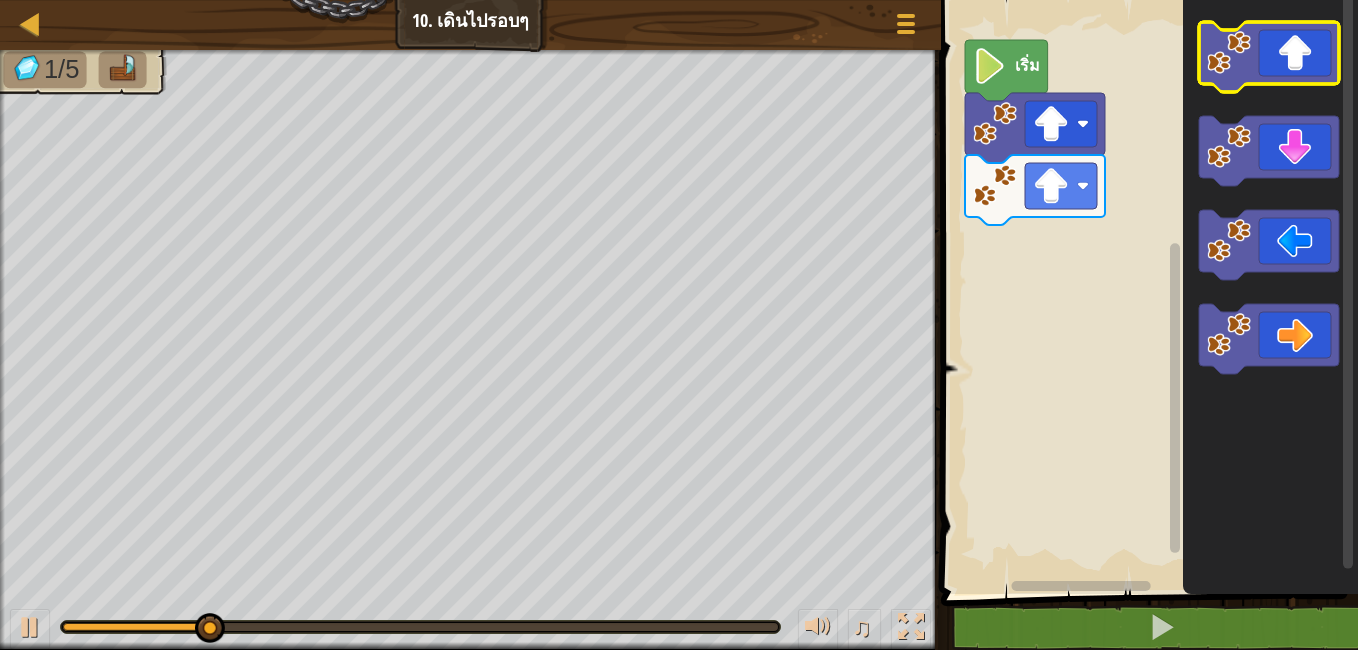 click 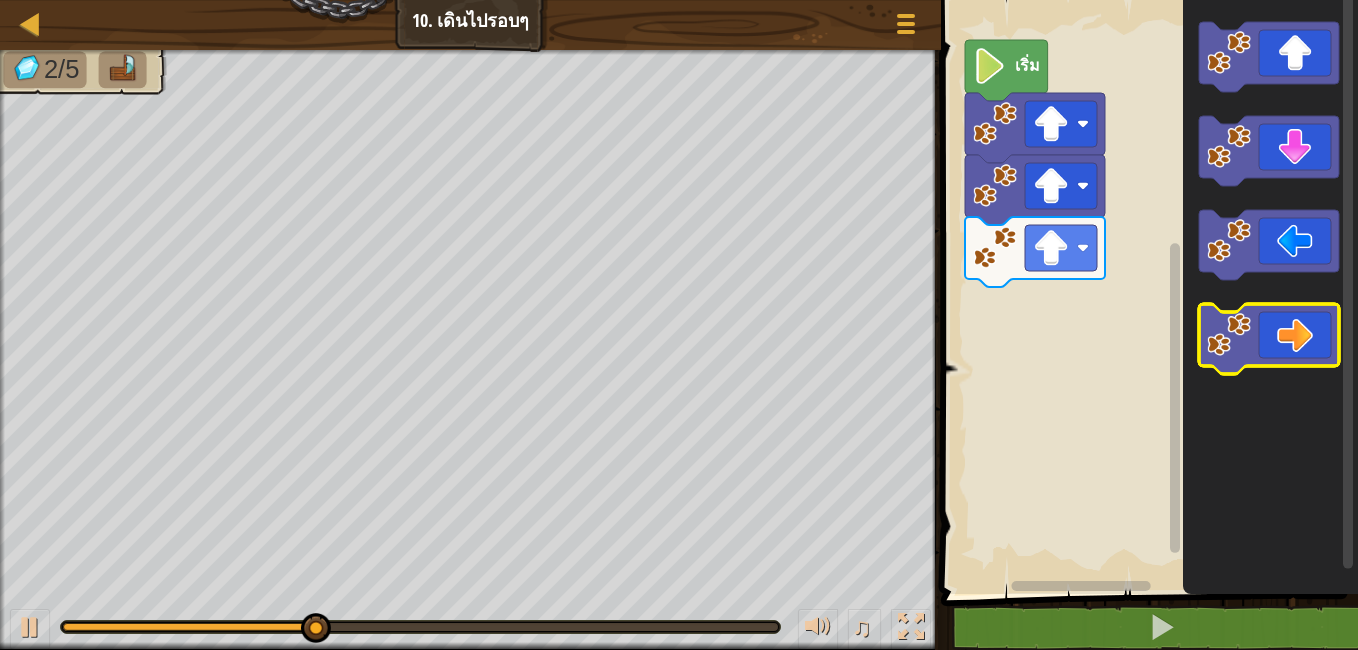 click 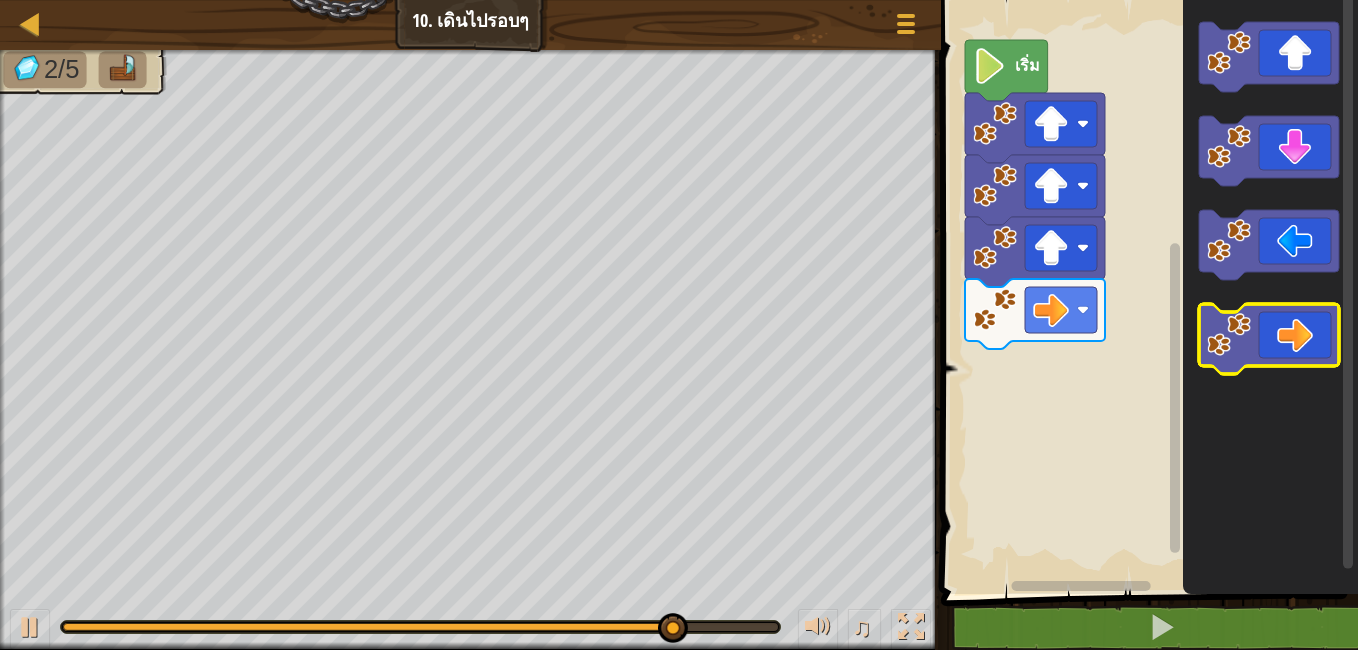 click 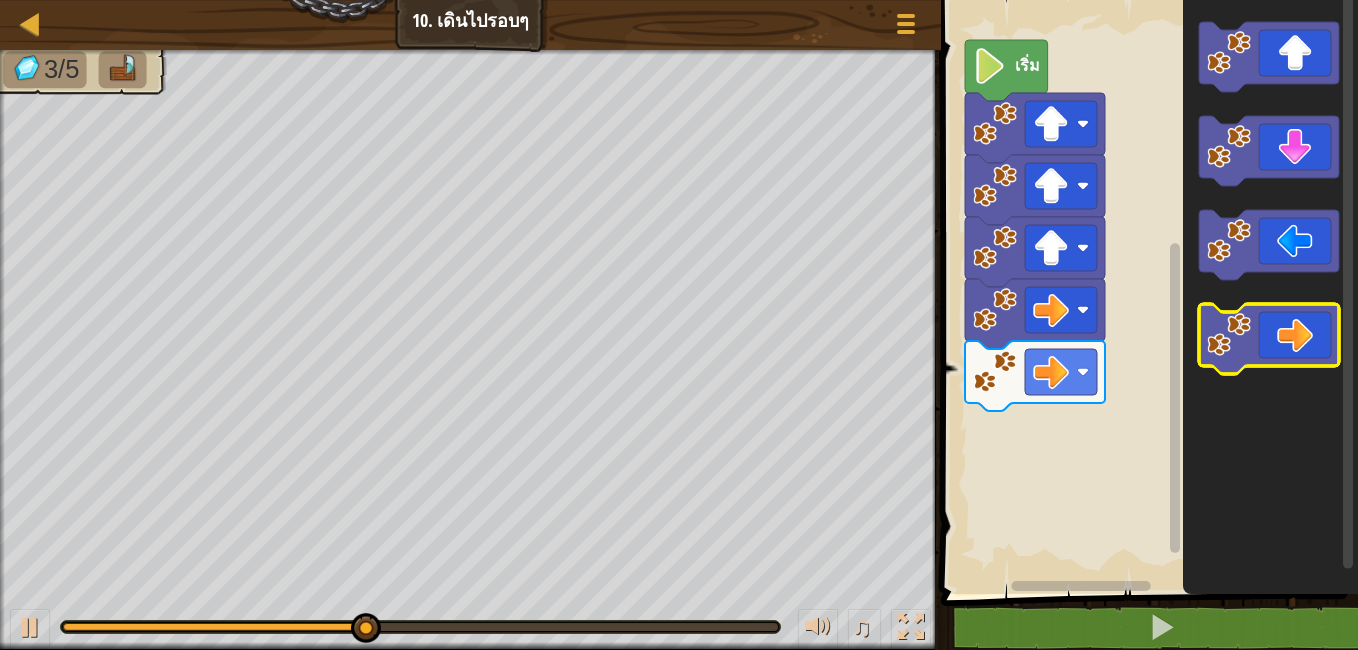 click 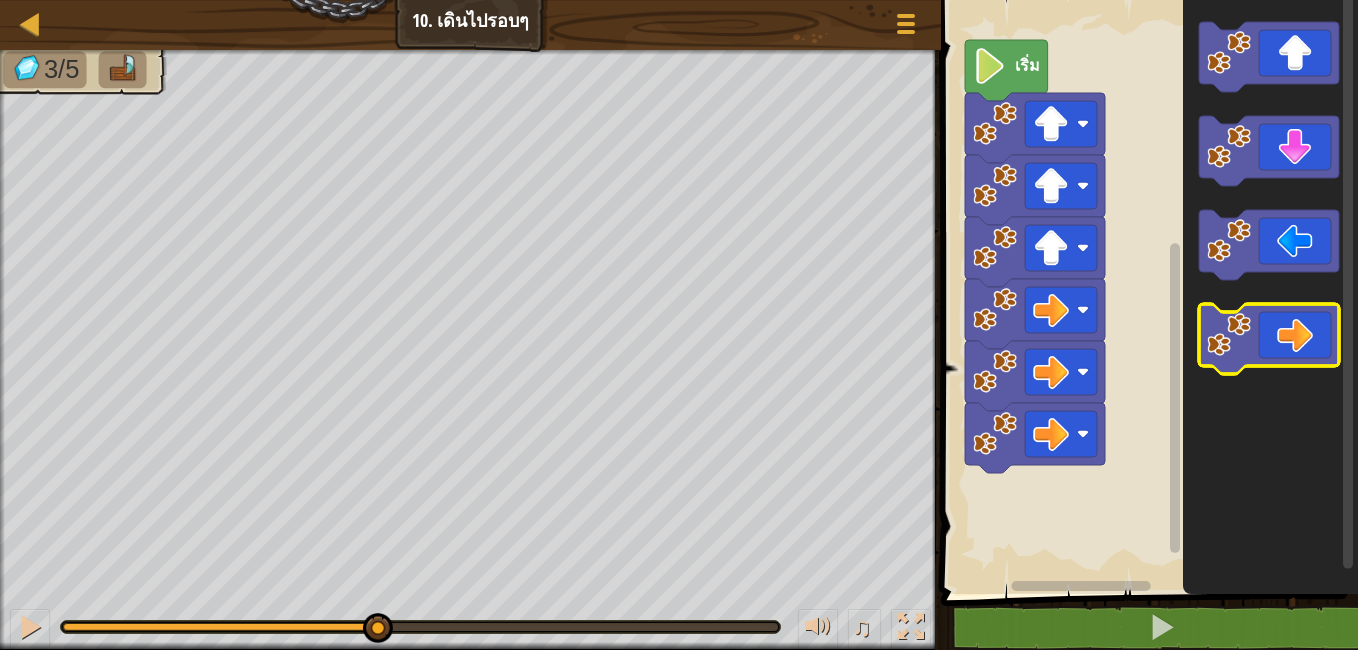click 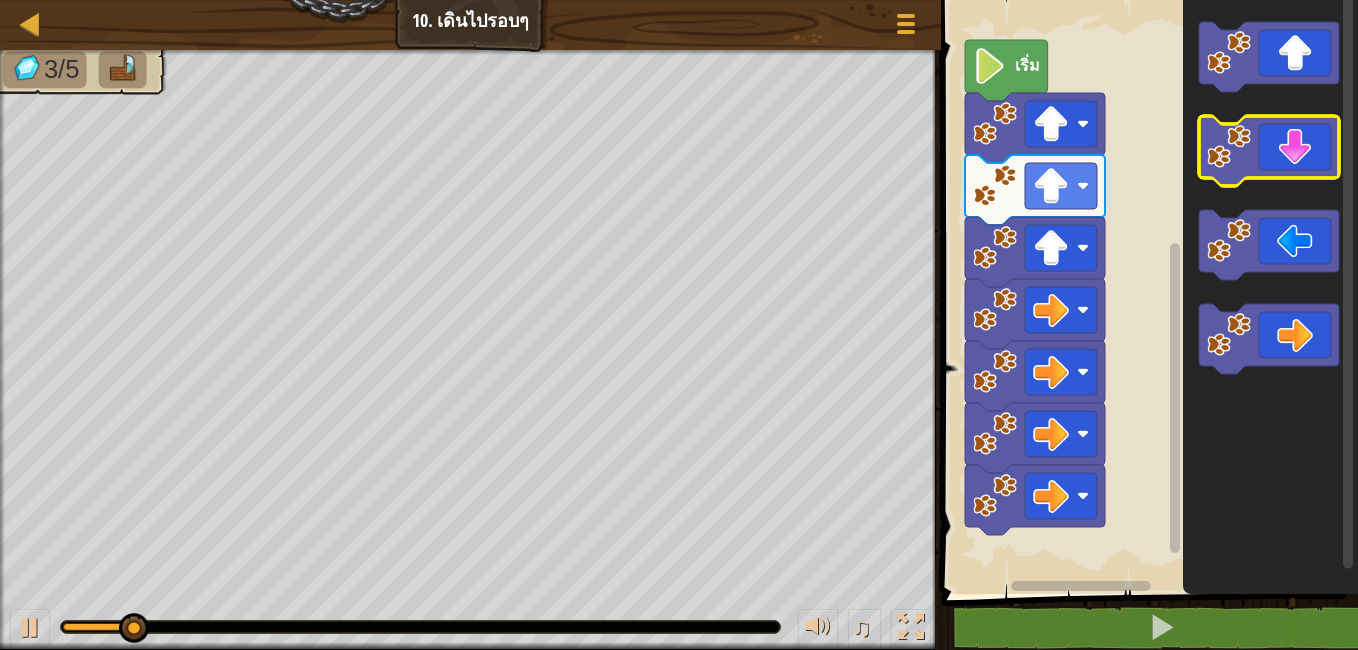 click 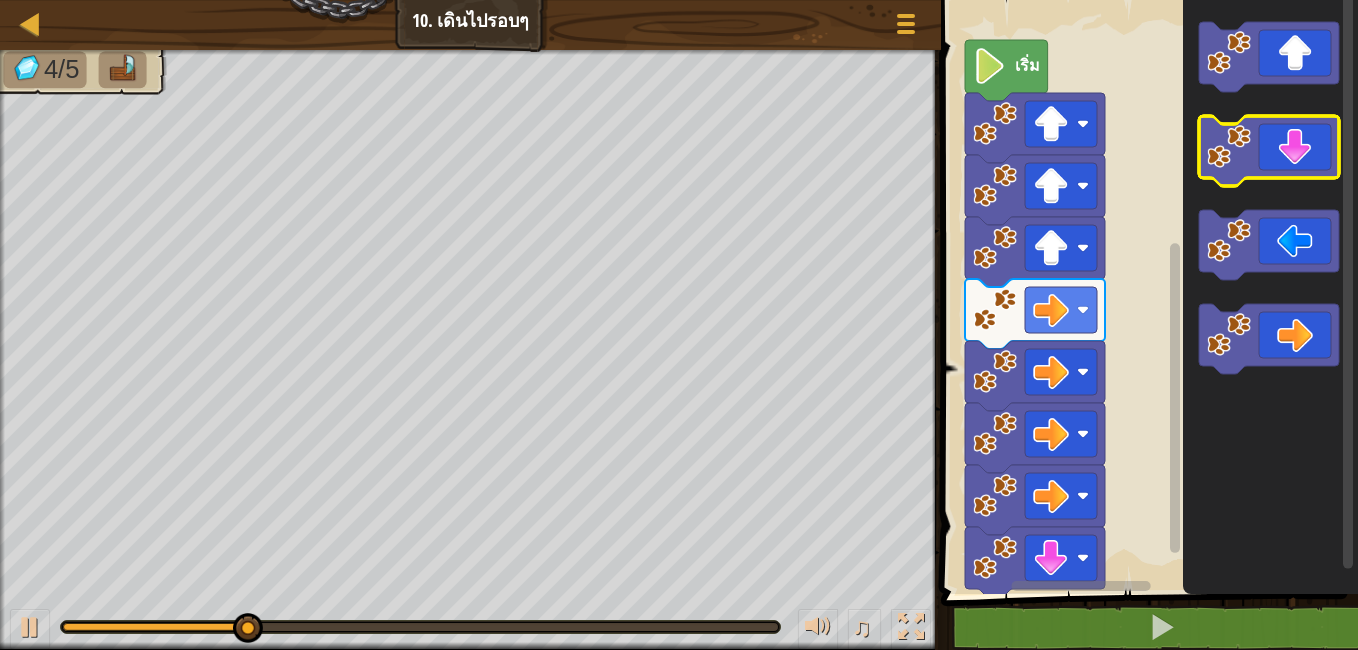 click 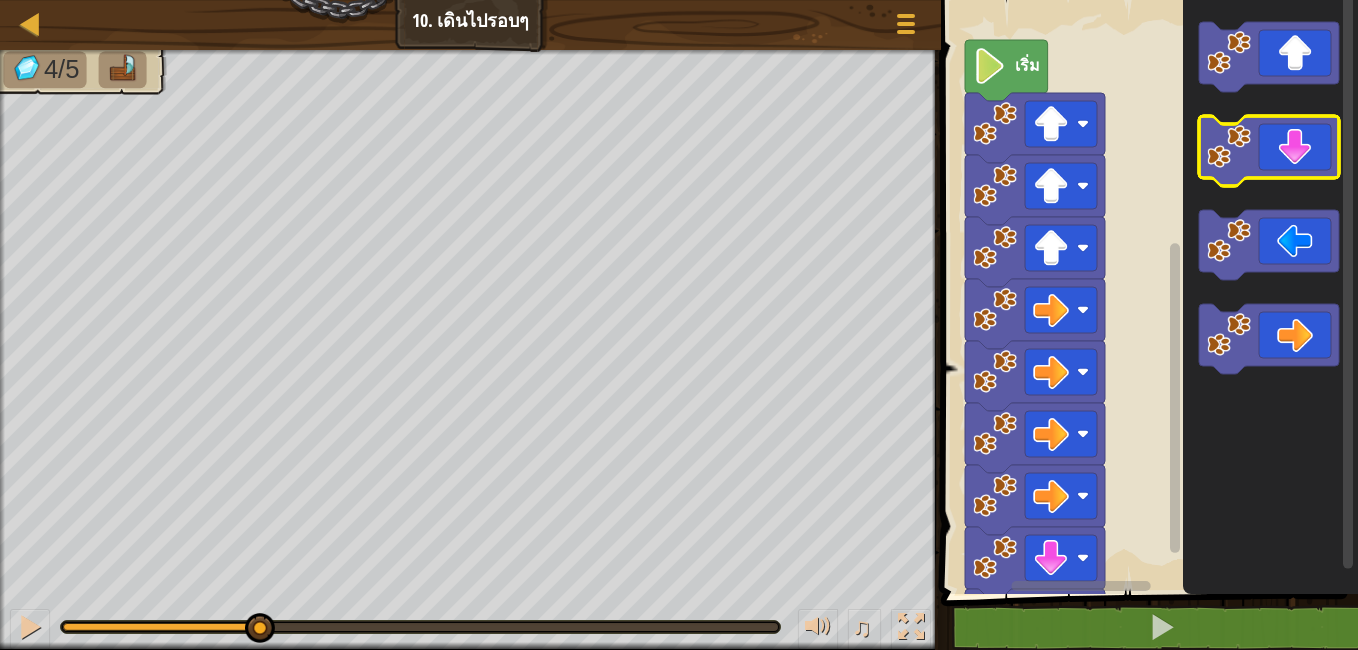 click 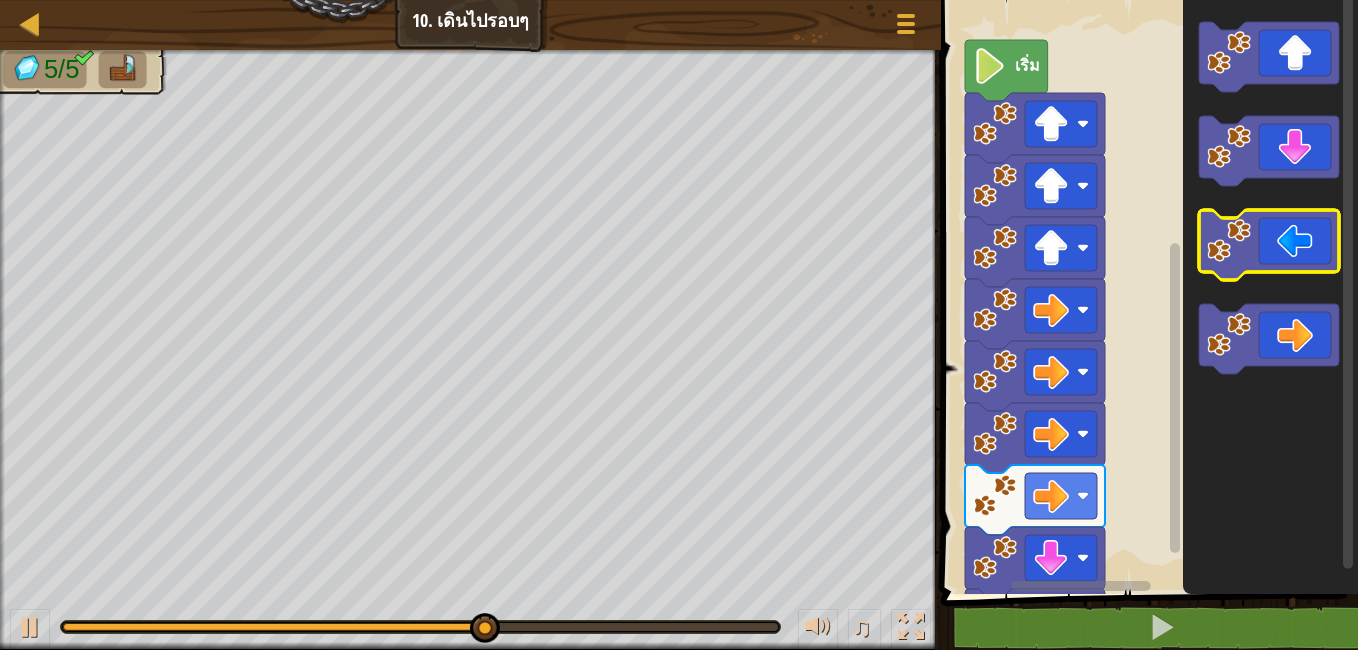 click 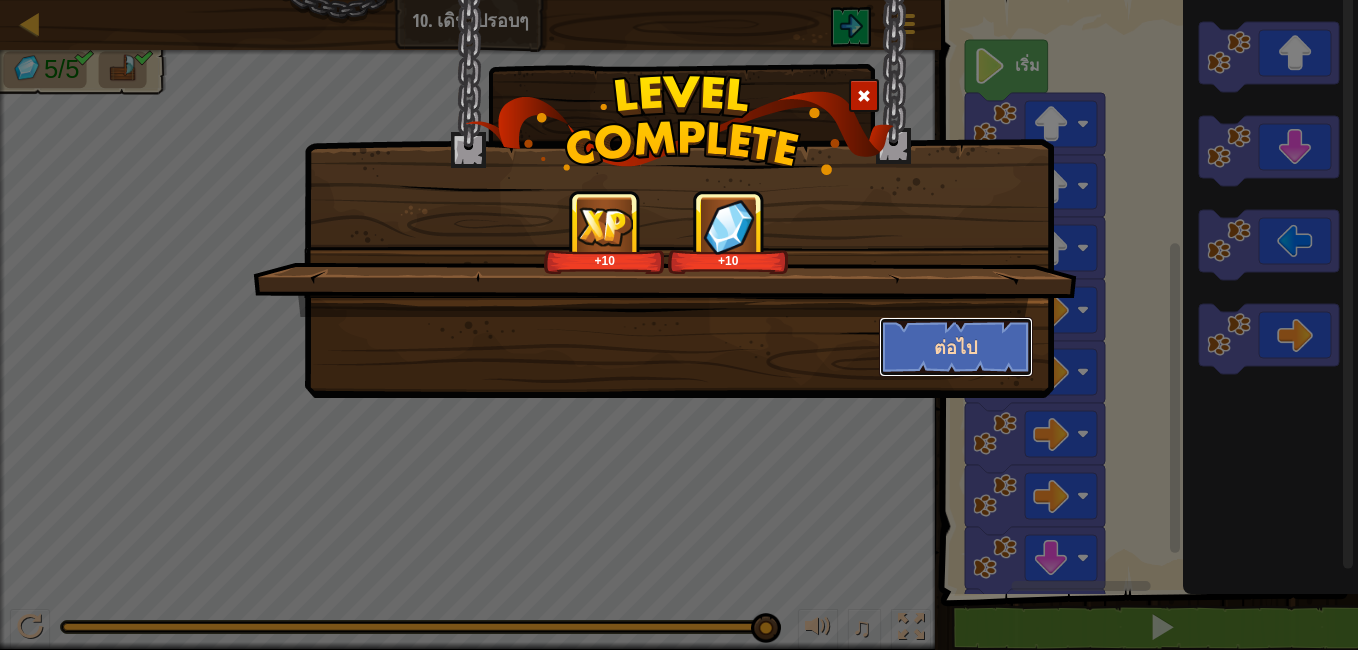 click on "ต่อไป" at bounding box center (956, 347) 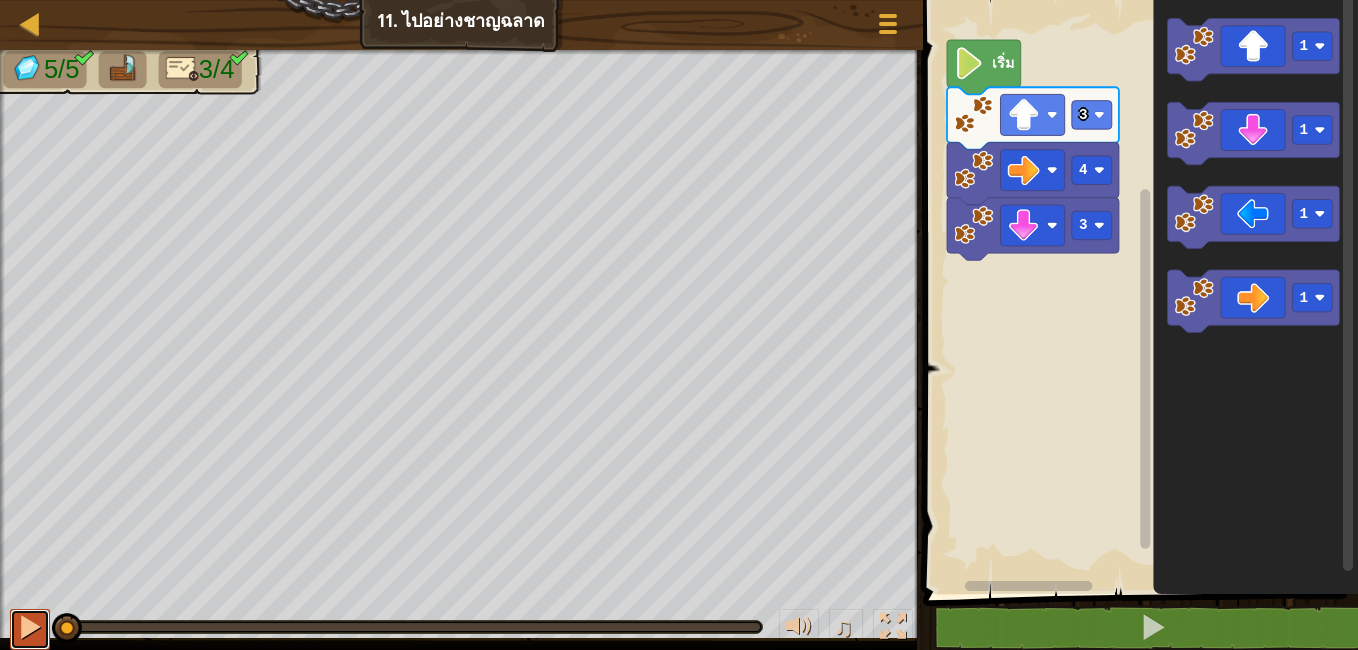 click at bounding box center (30, 627) 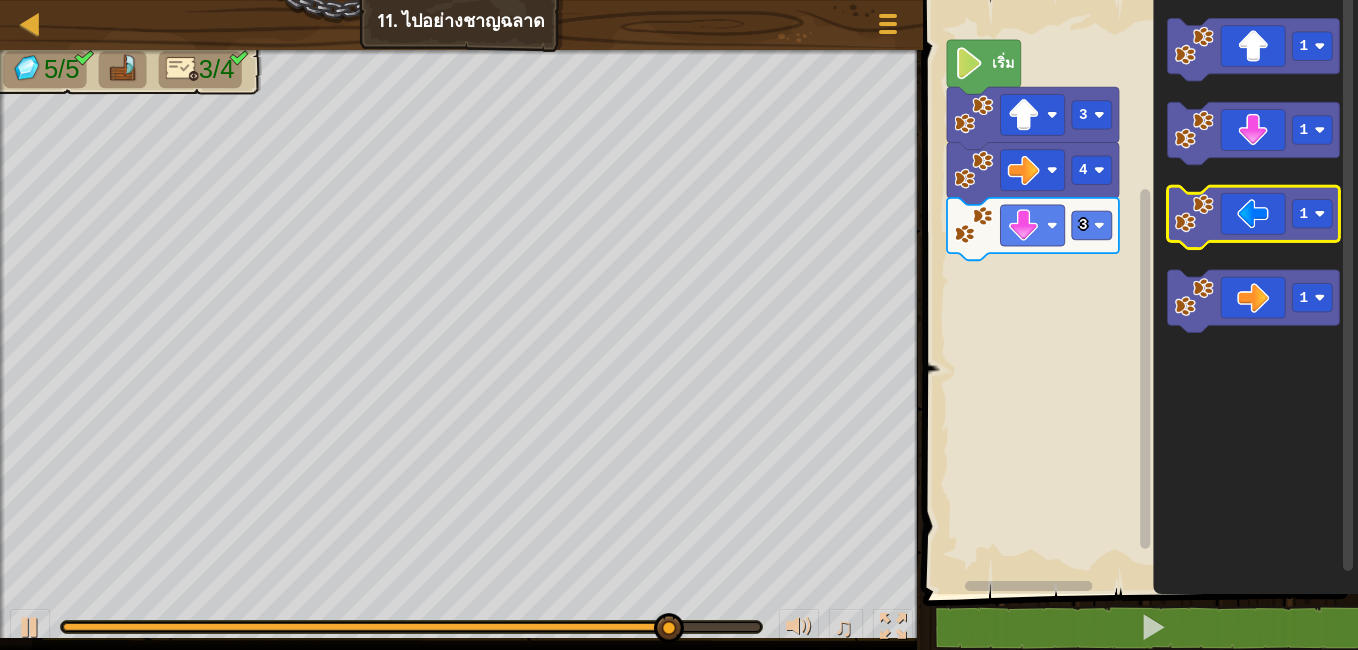 click 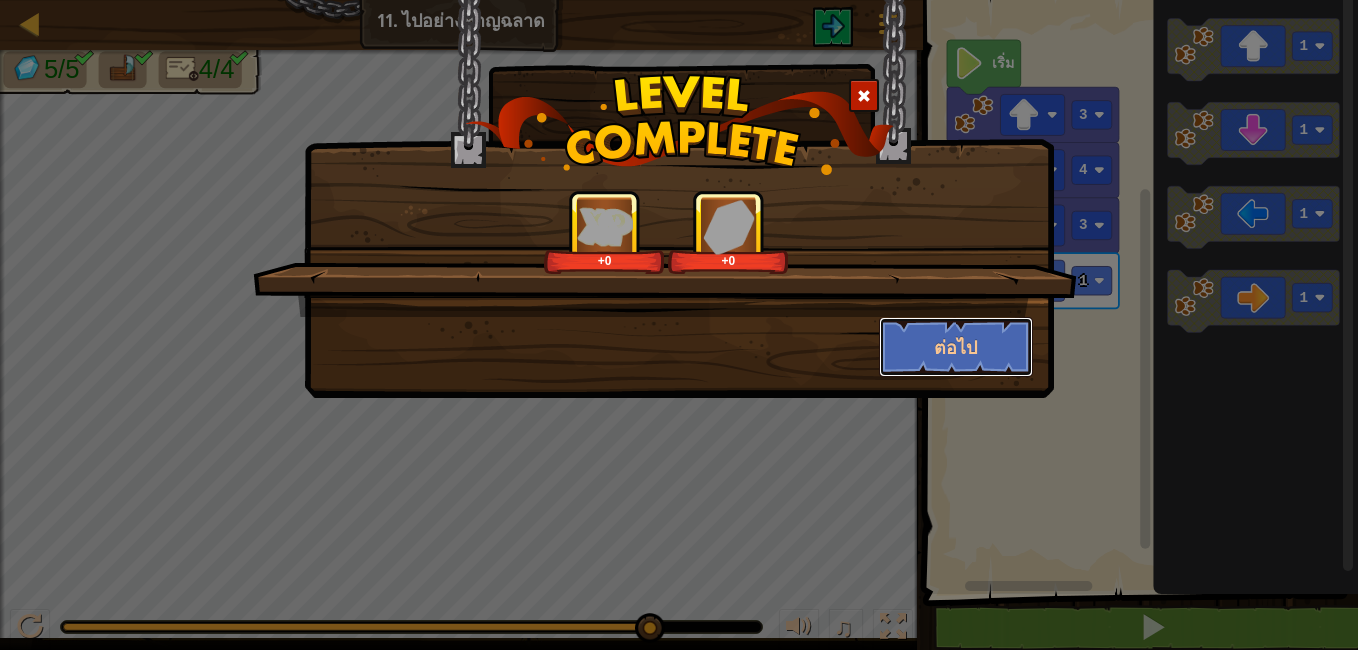 click on "ต่อไป" at bounding box center [956, 347] 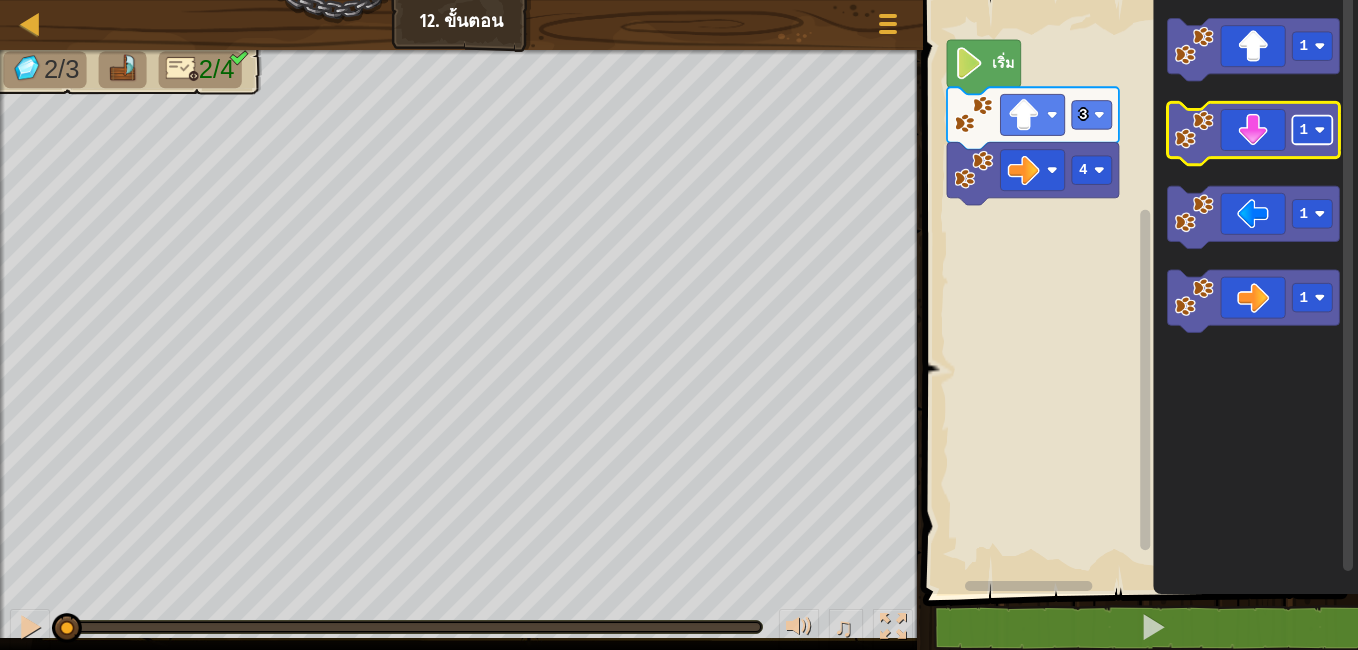 click 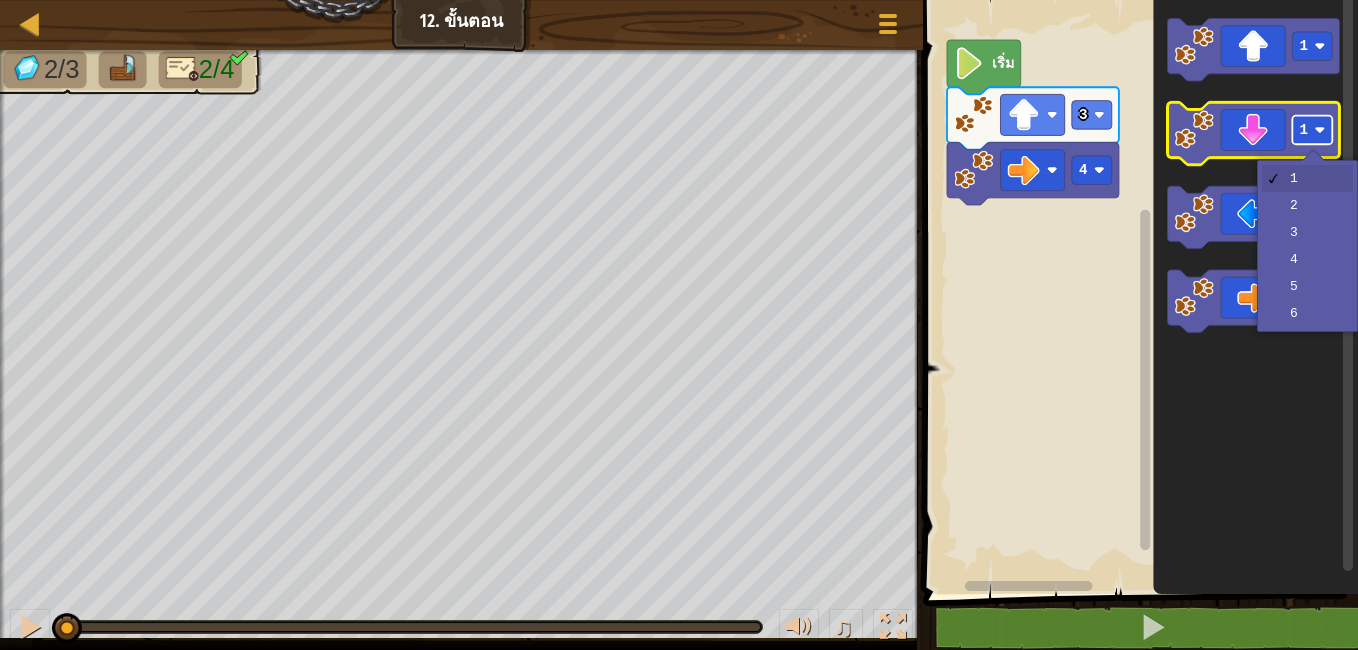click 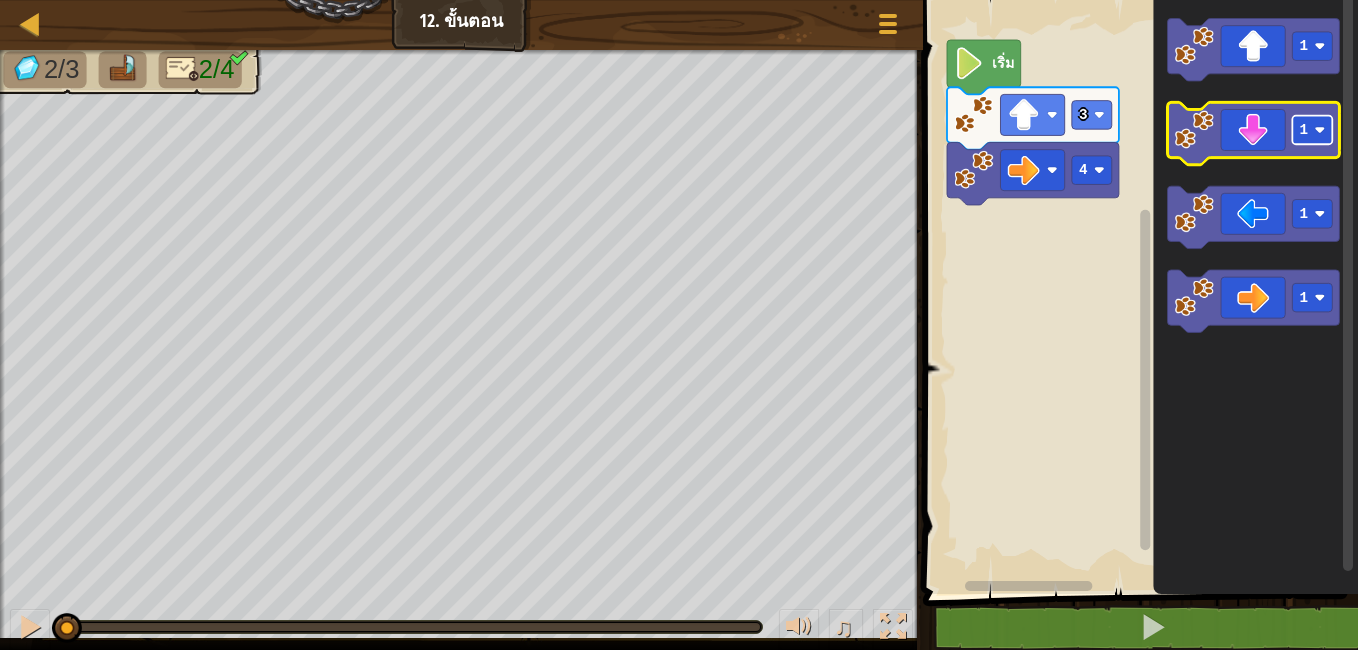 click 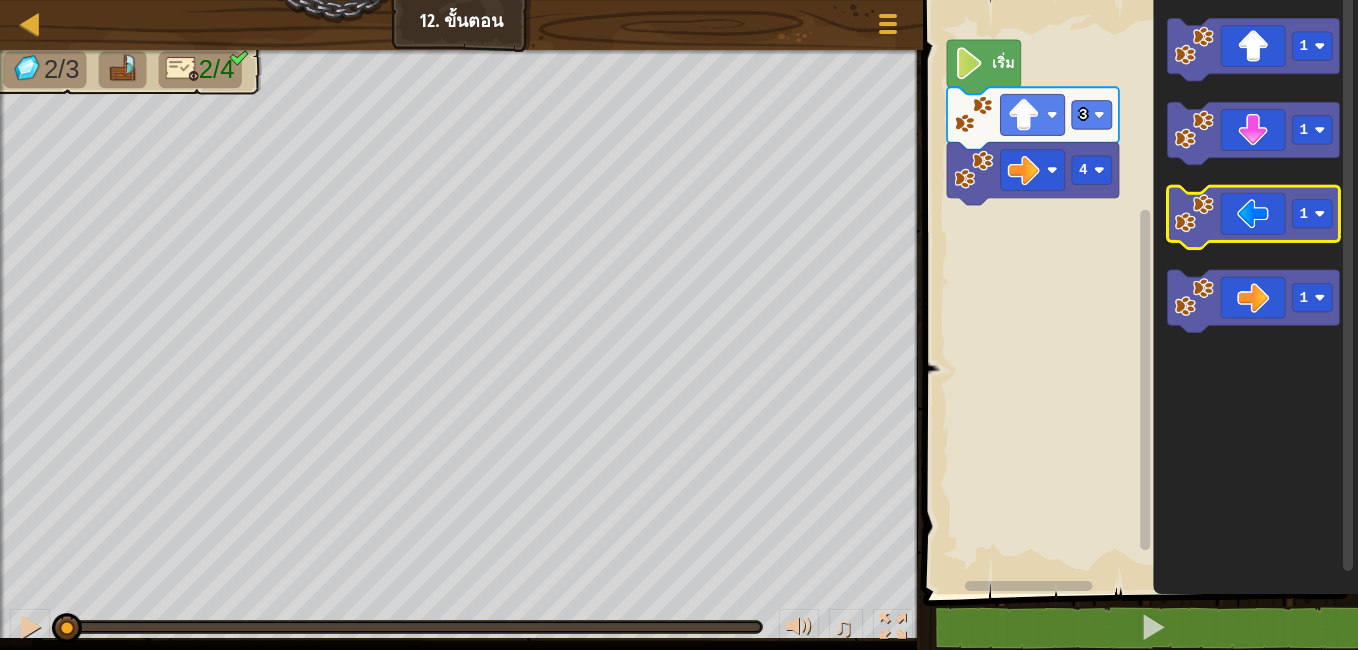 click 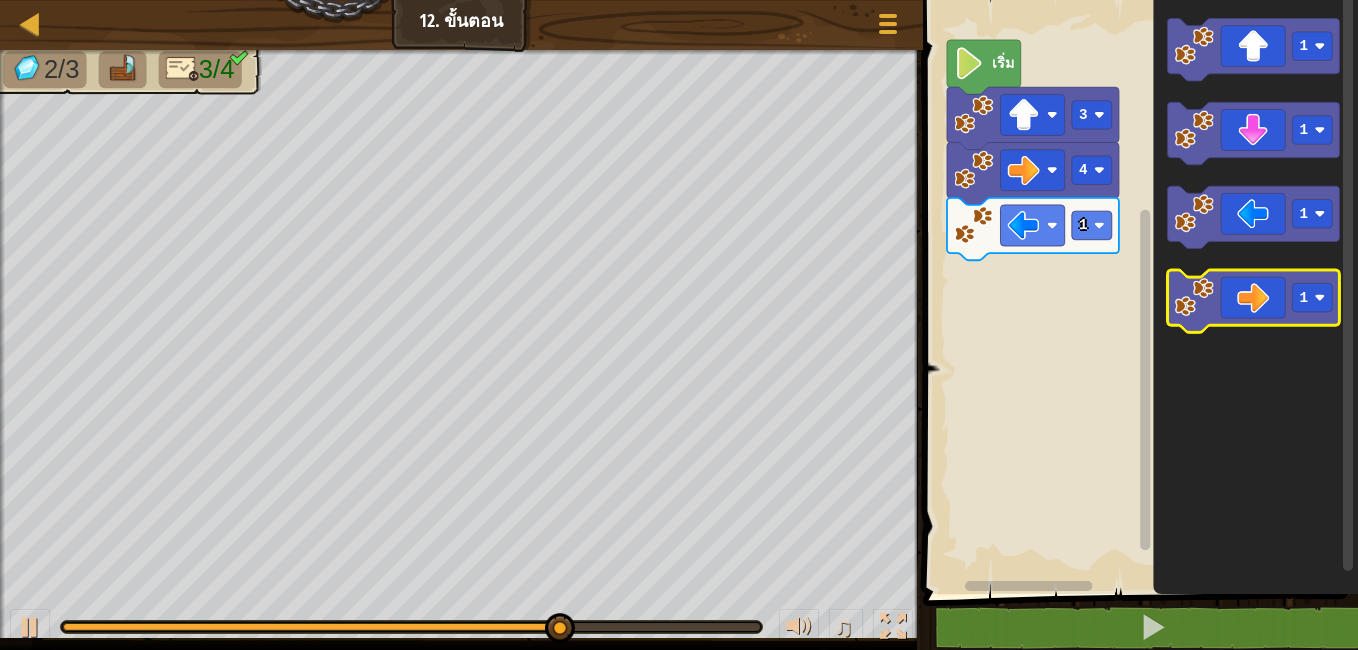 click 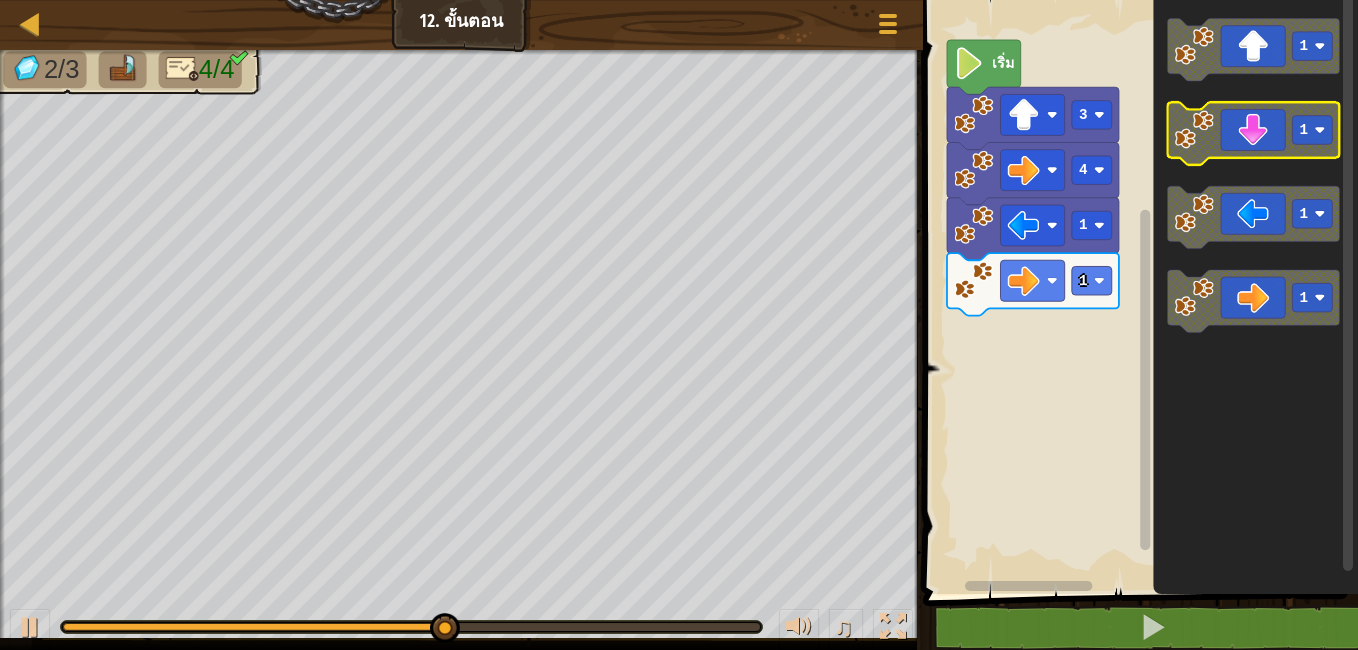 click 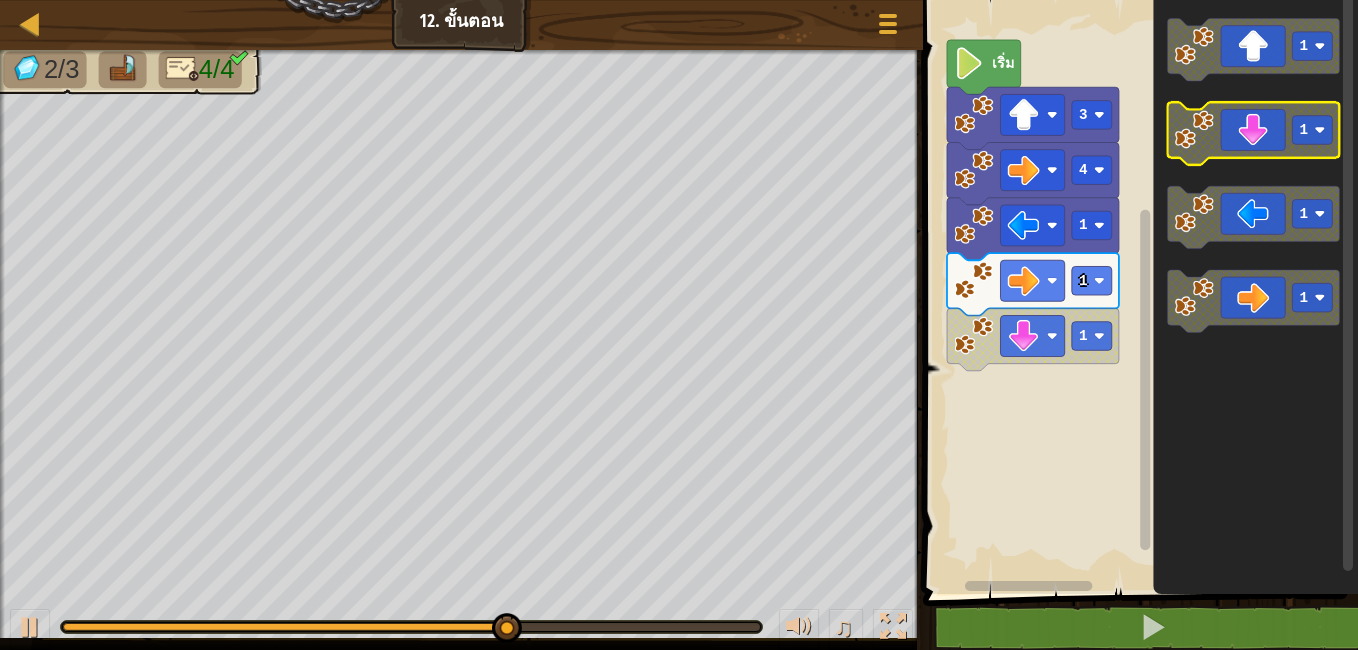 click 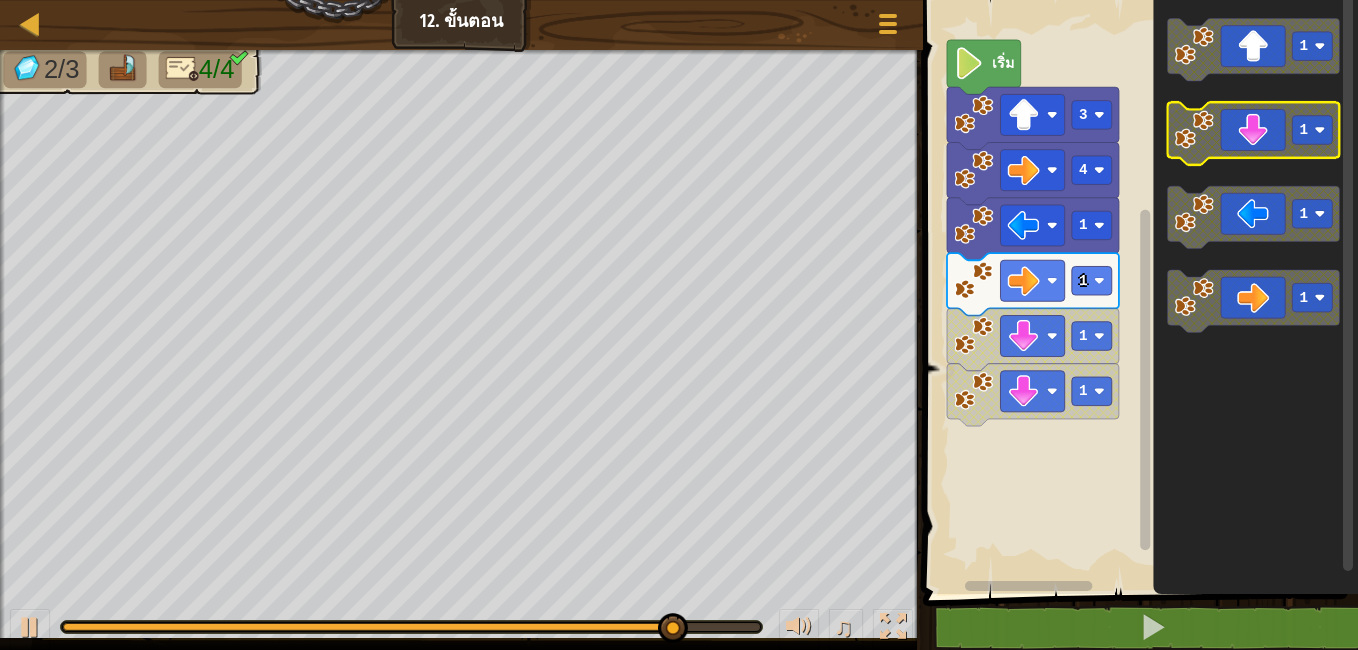 click 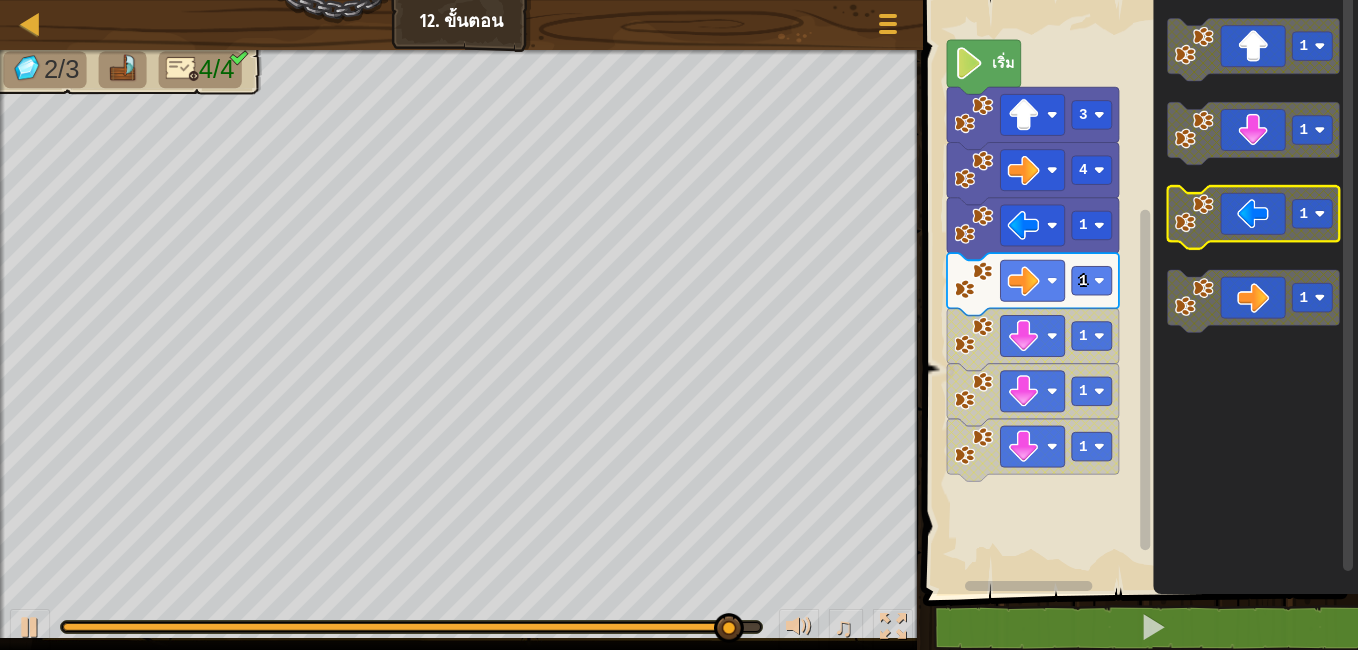 click 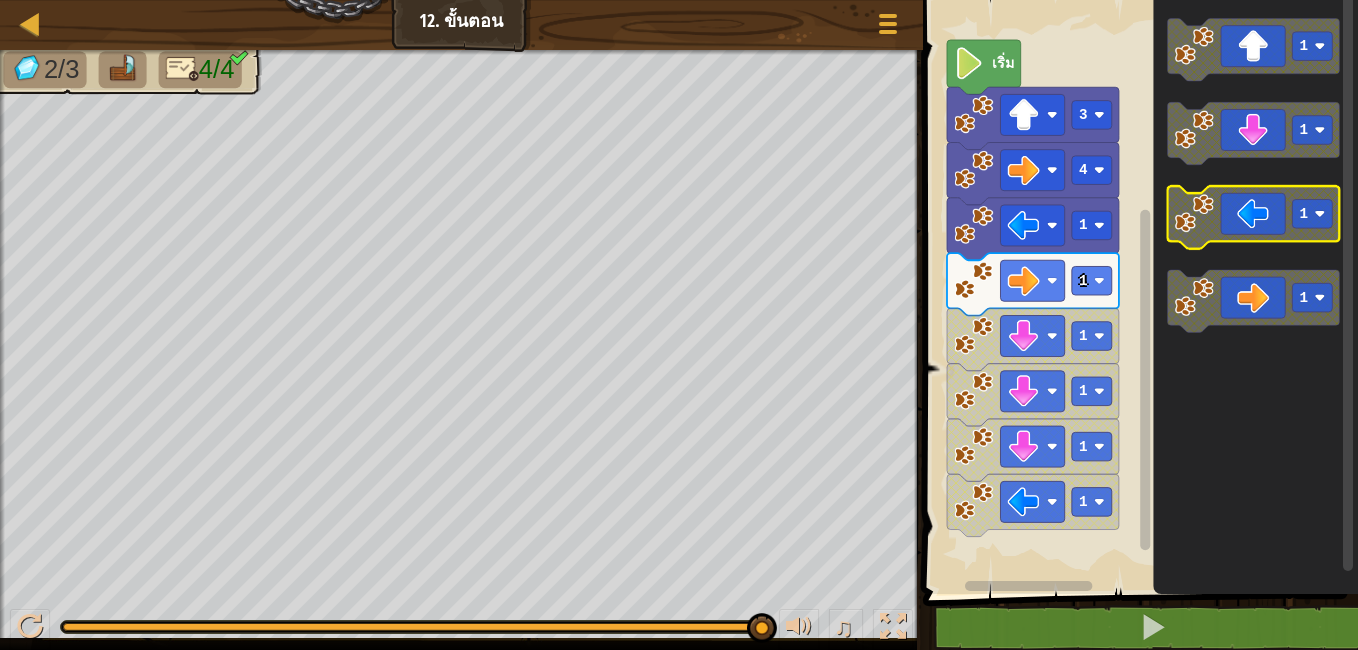 click 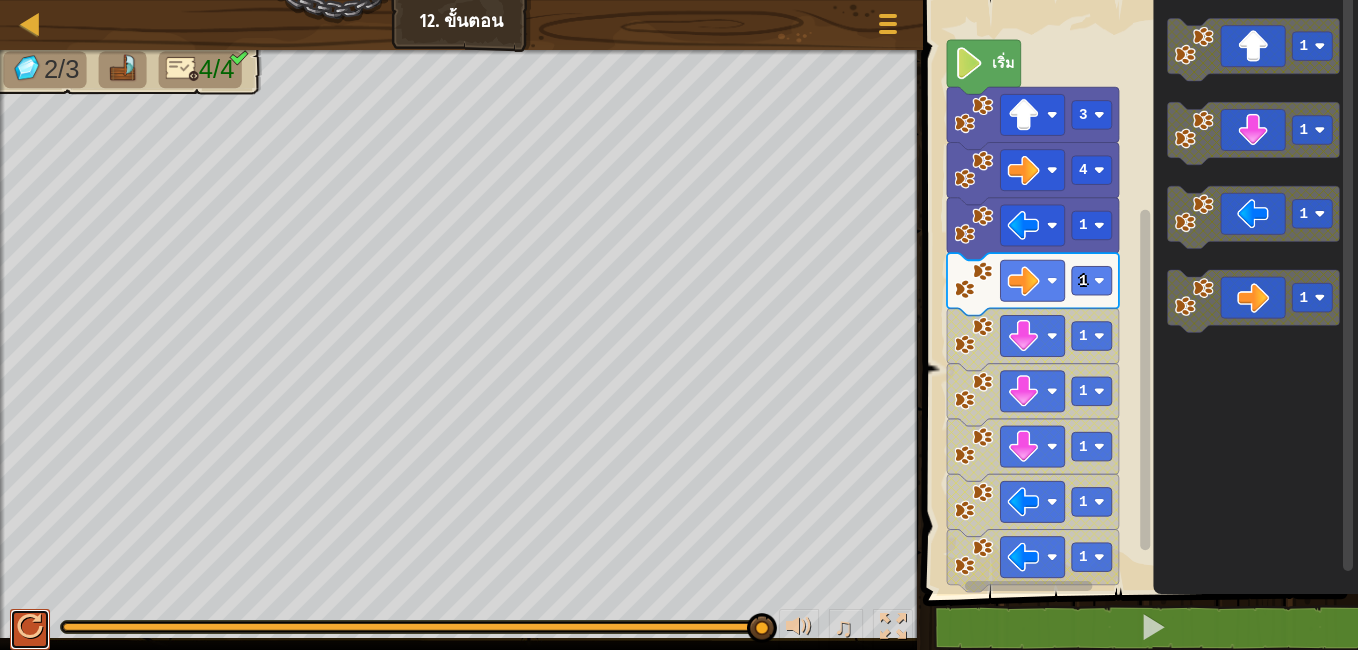 click at bounding box center (30, 627) 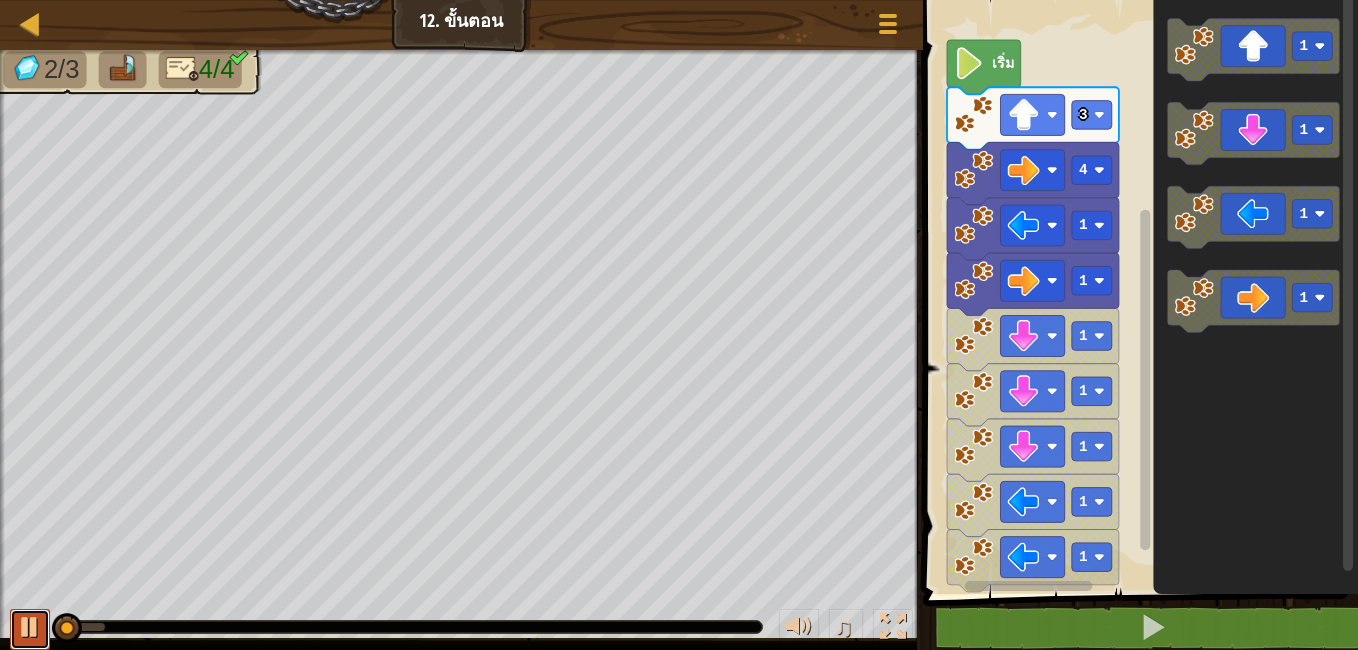 click at bounding box center (30, 627) 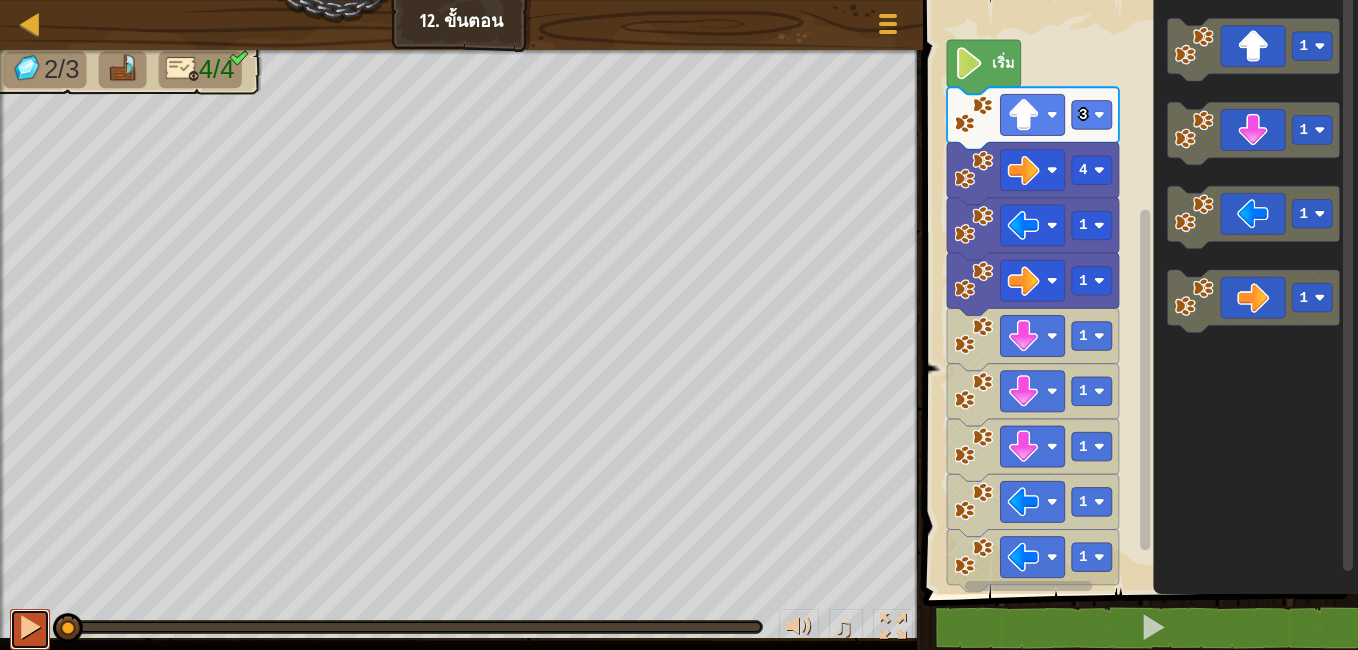 click at bounding box center [30, 627] 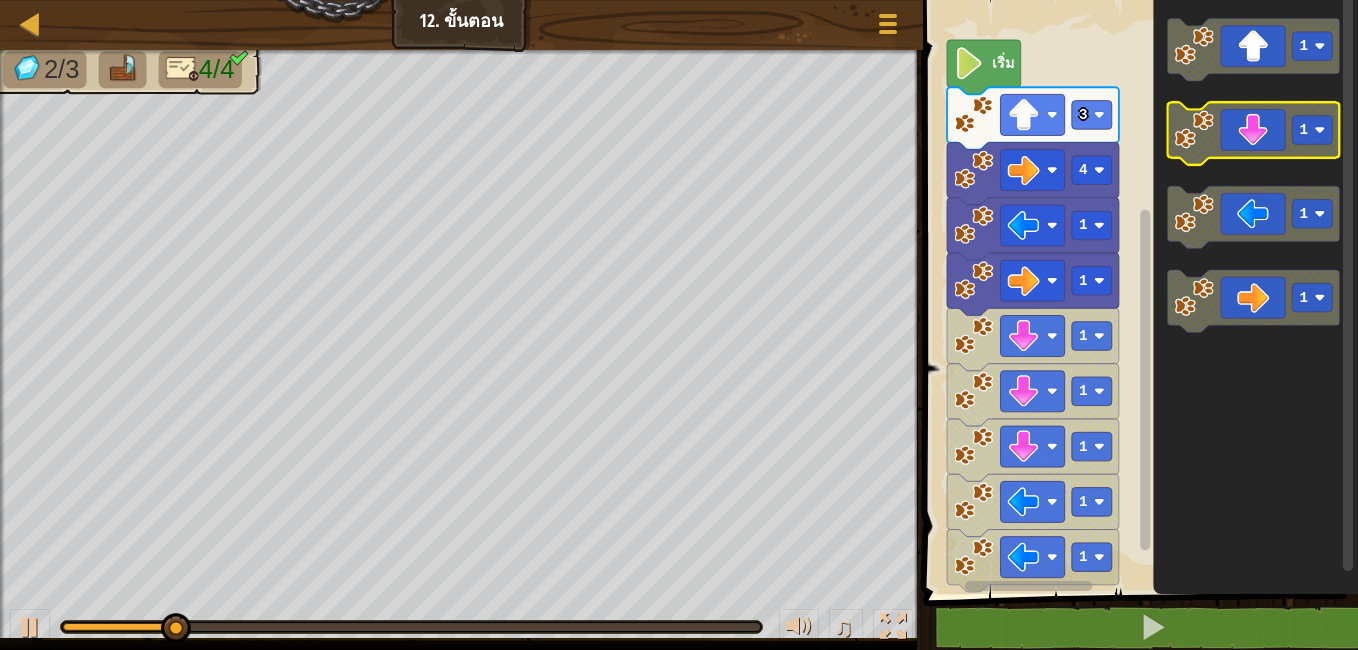 click 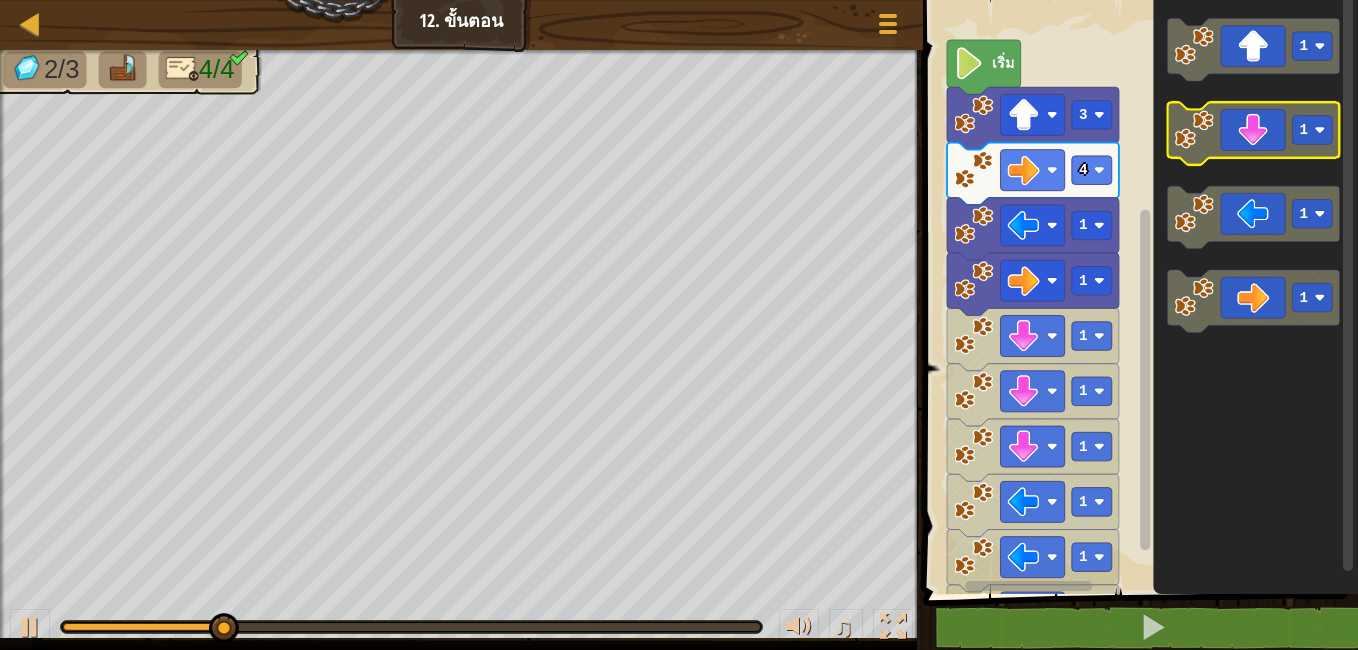click 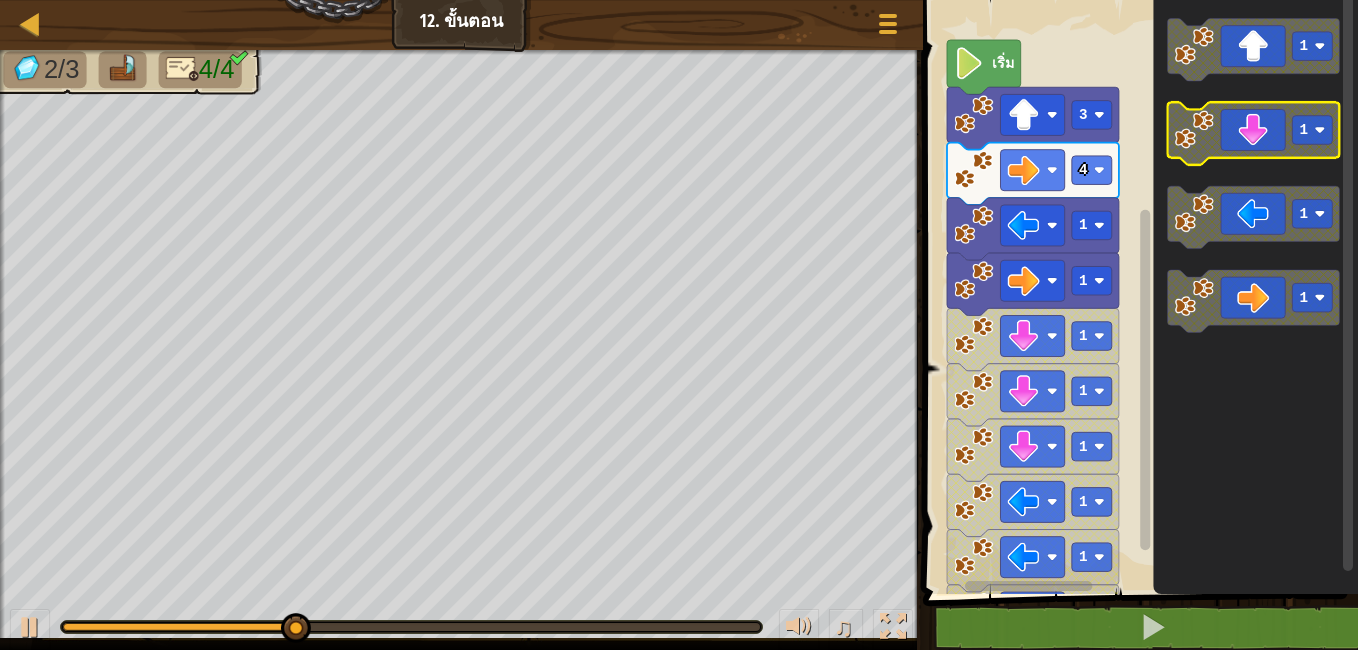 click 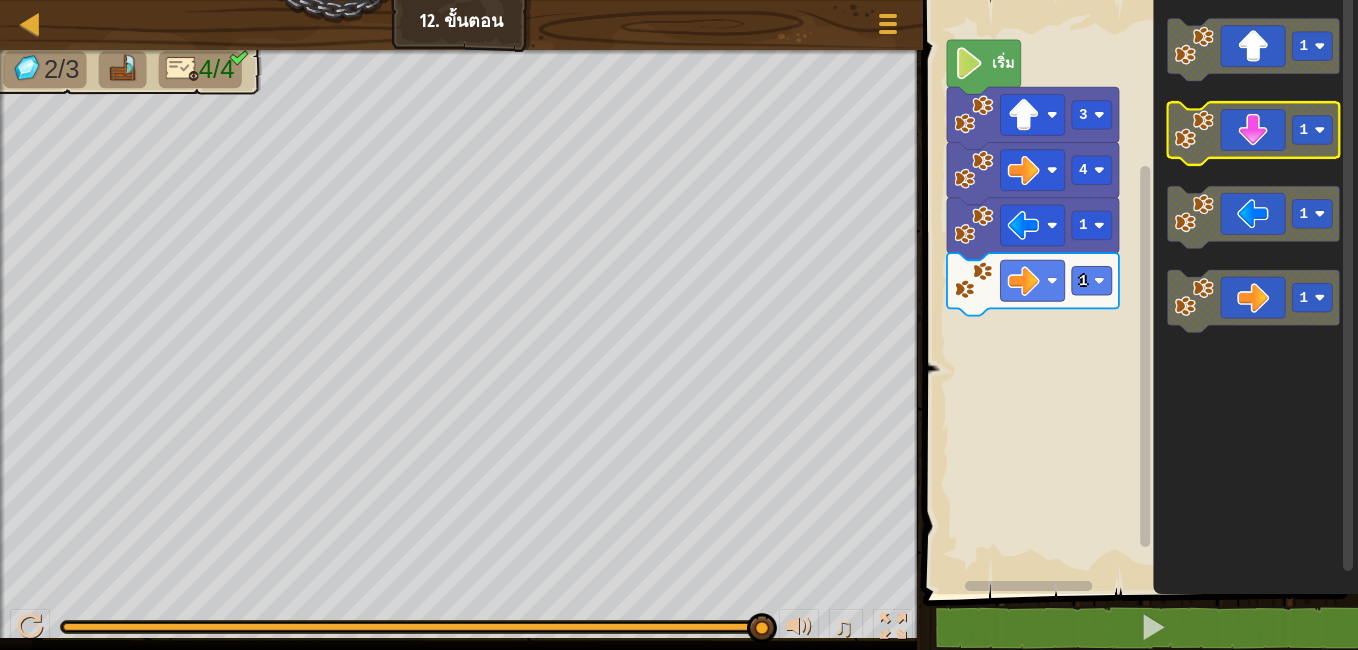 click 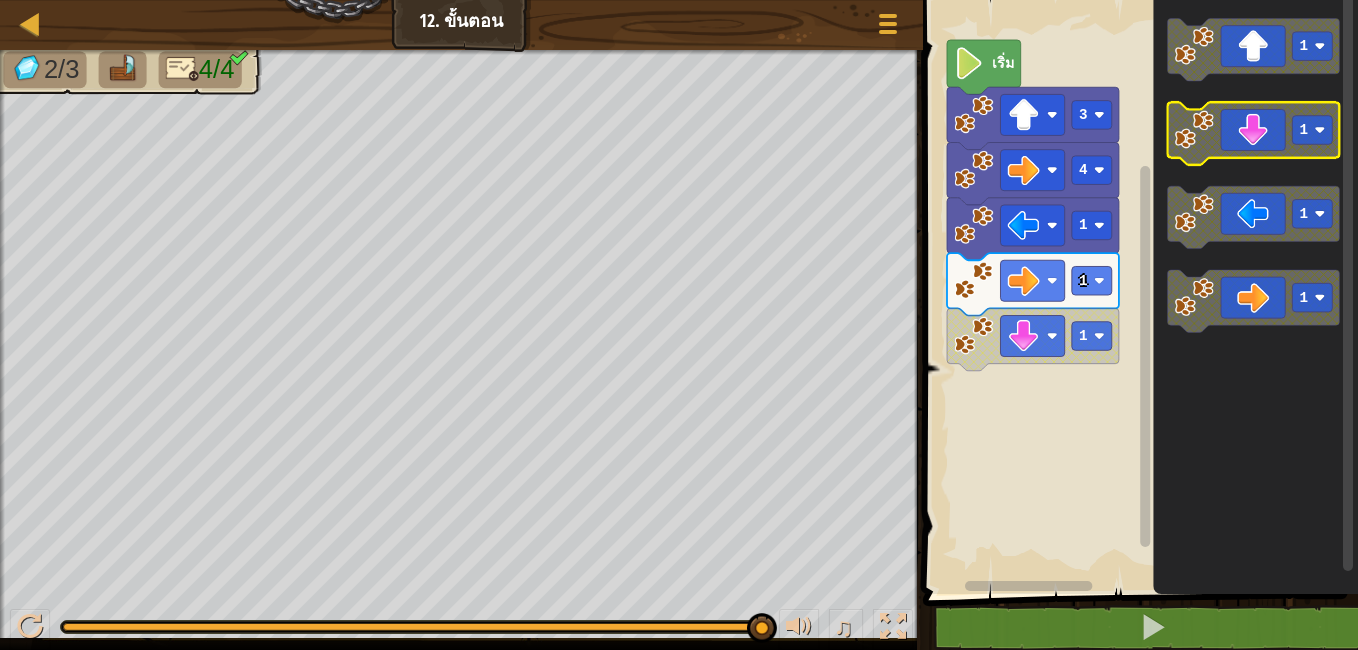 click 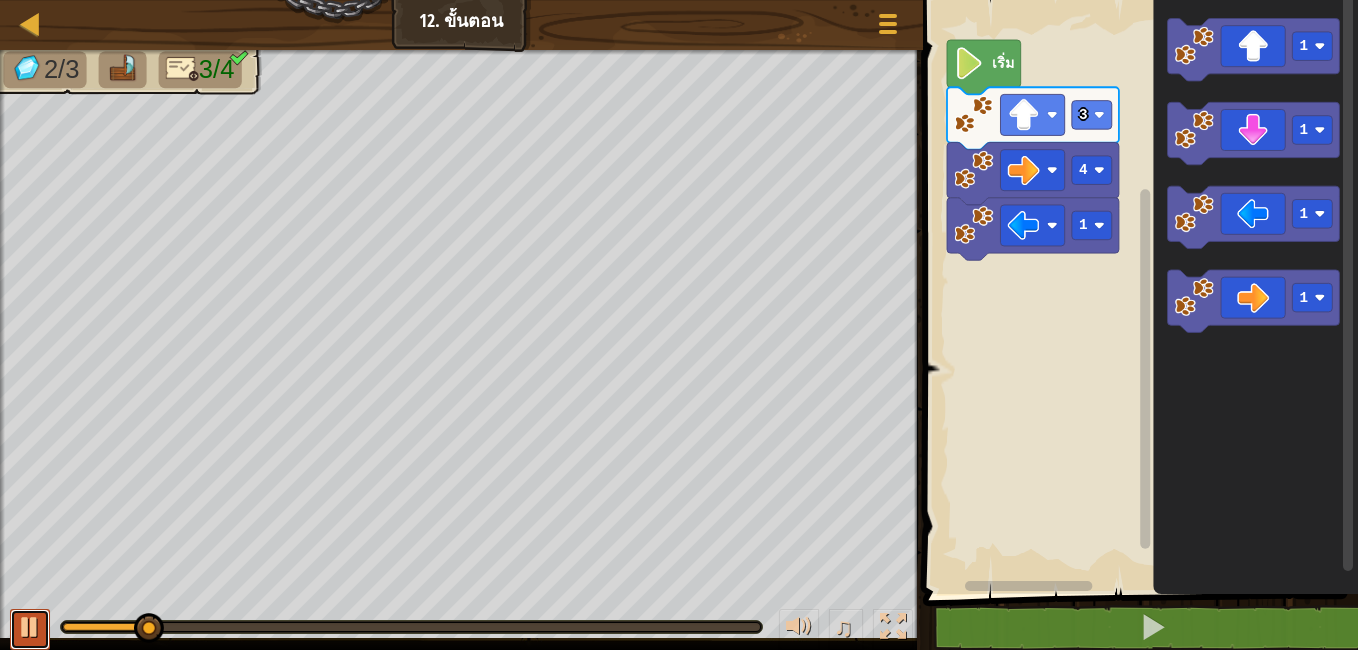 click at bounding box center [30, 627] 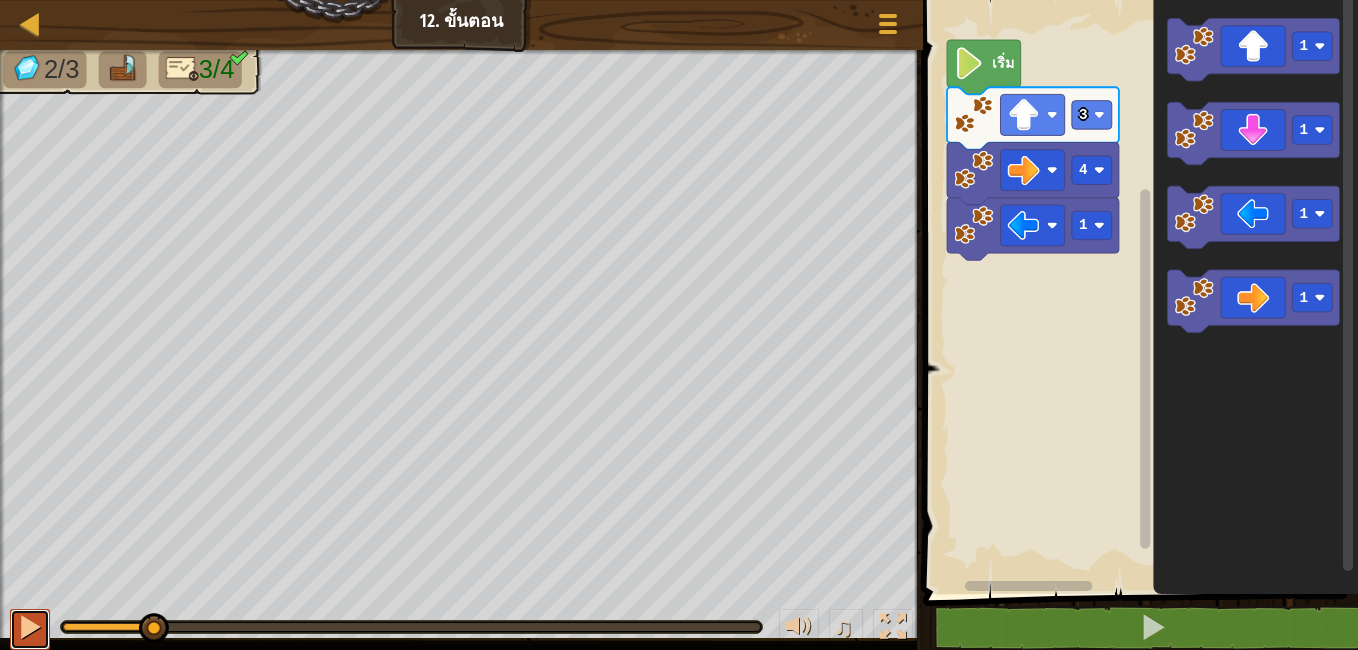 click at bounding box center (30, 627) 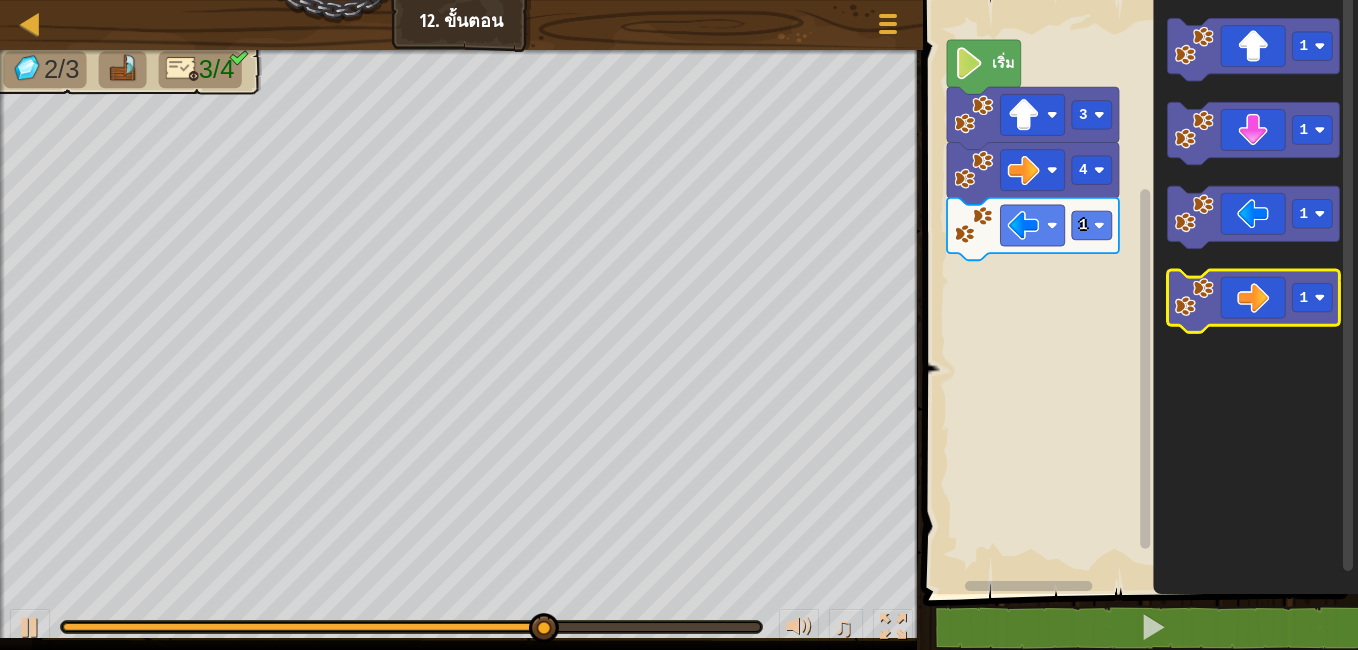 click 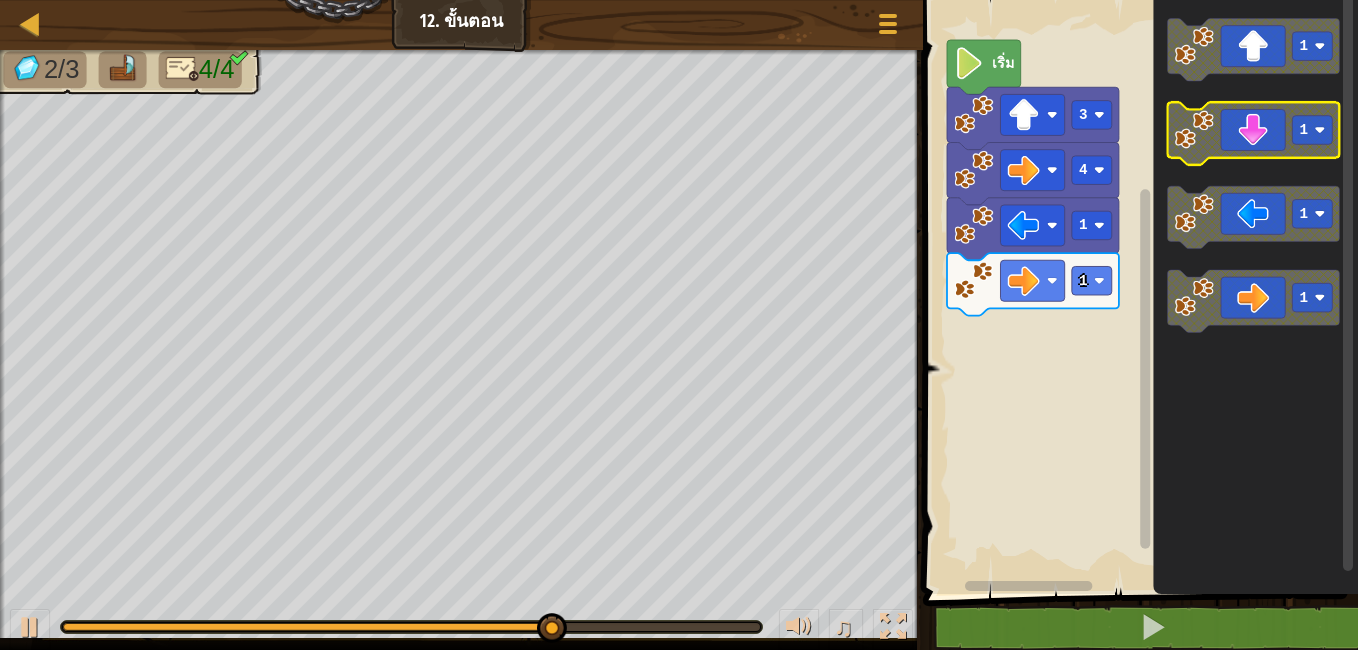 click 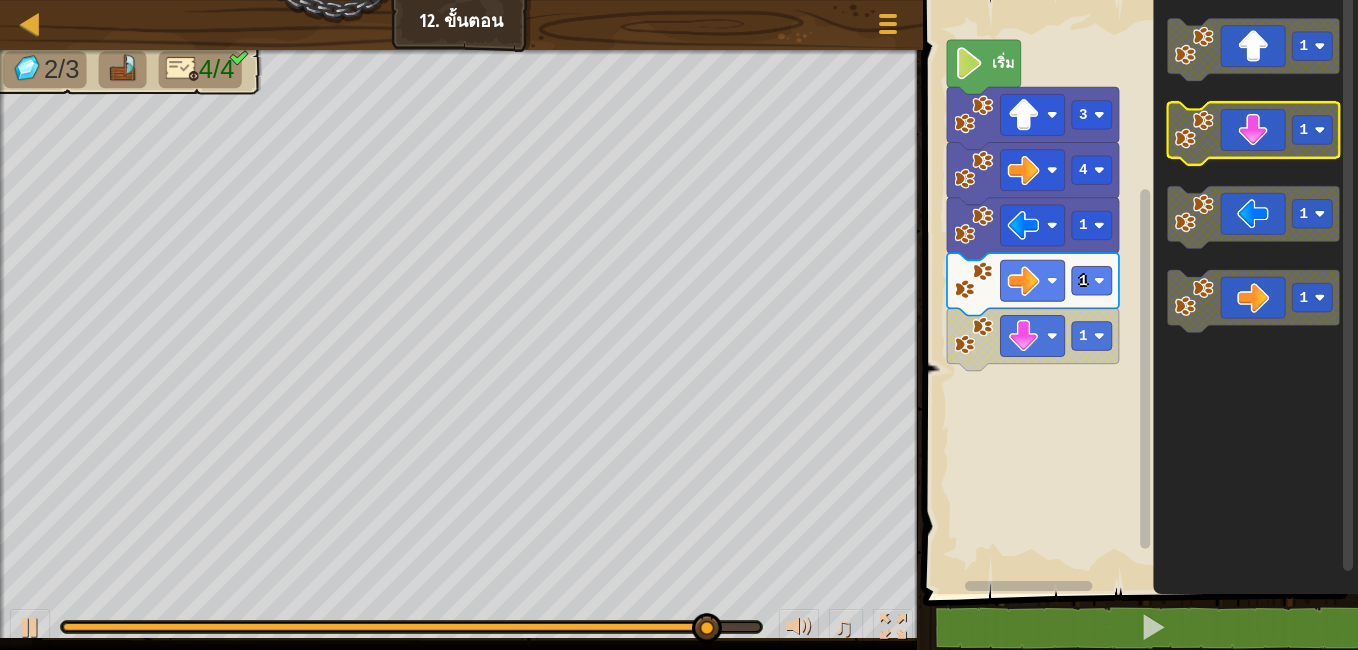 click 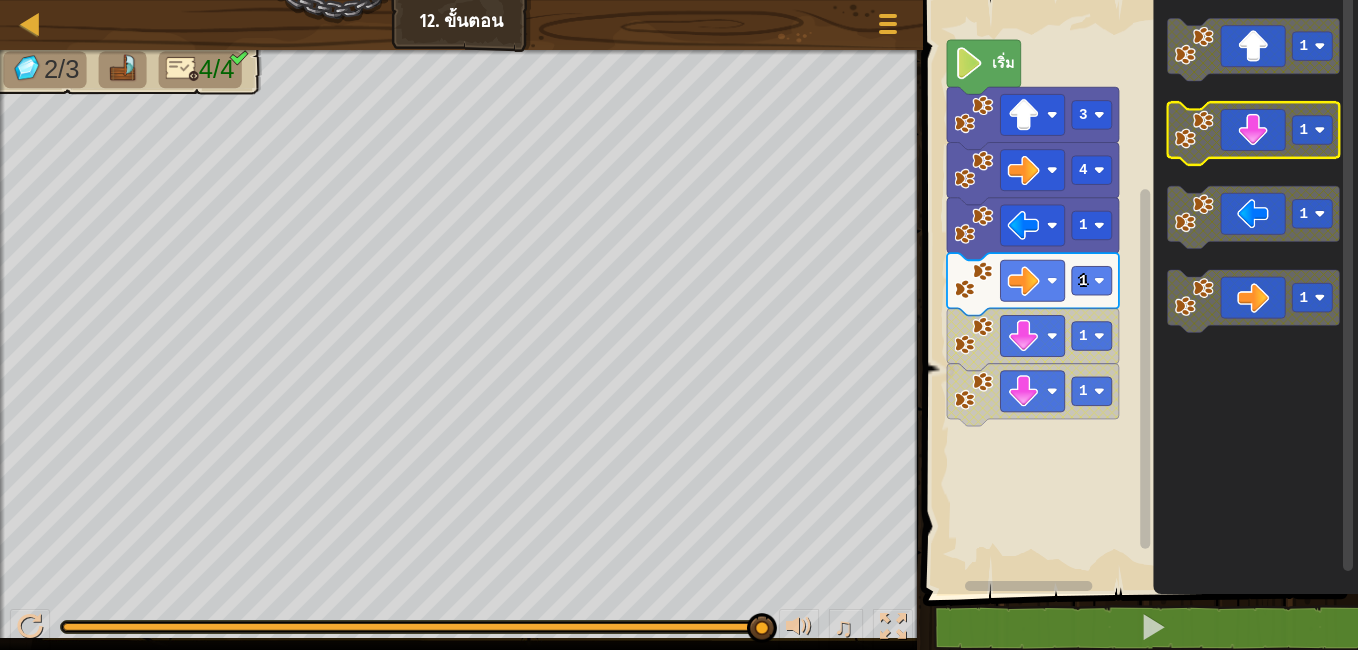 click 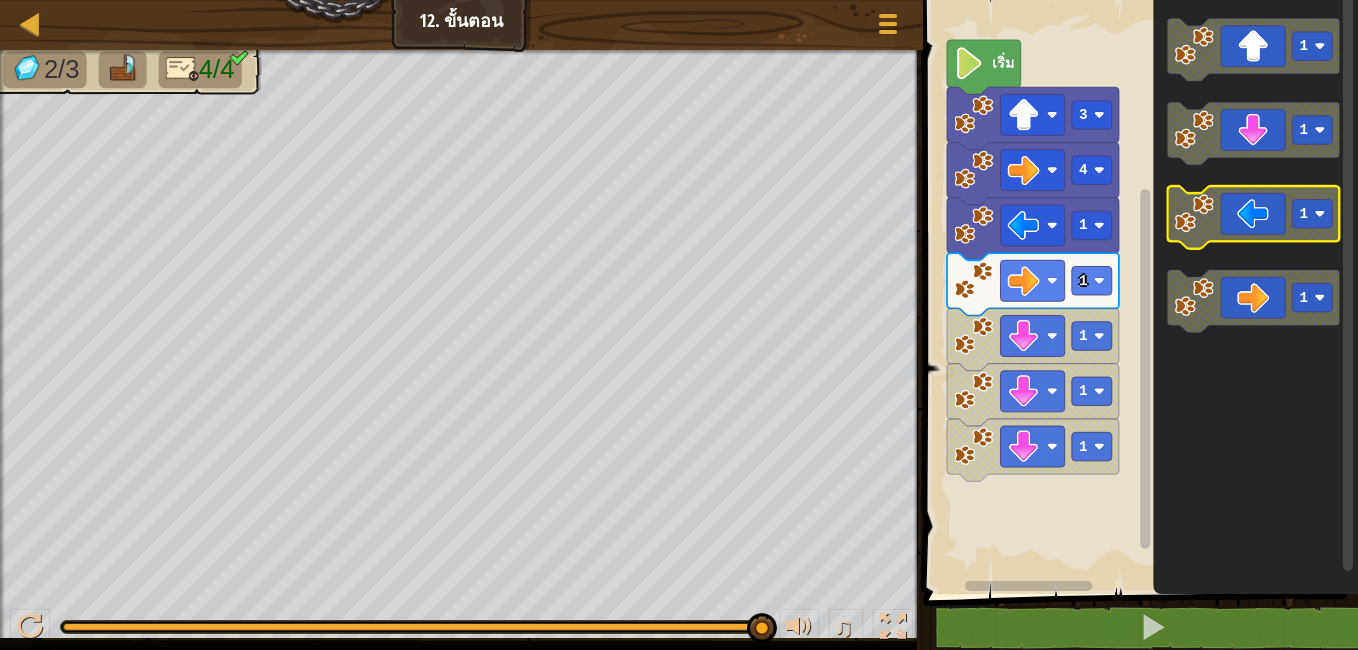 click 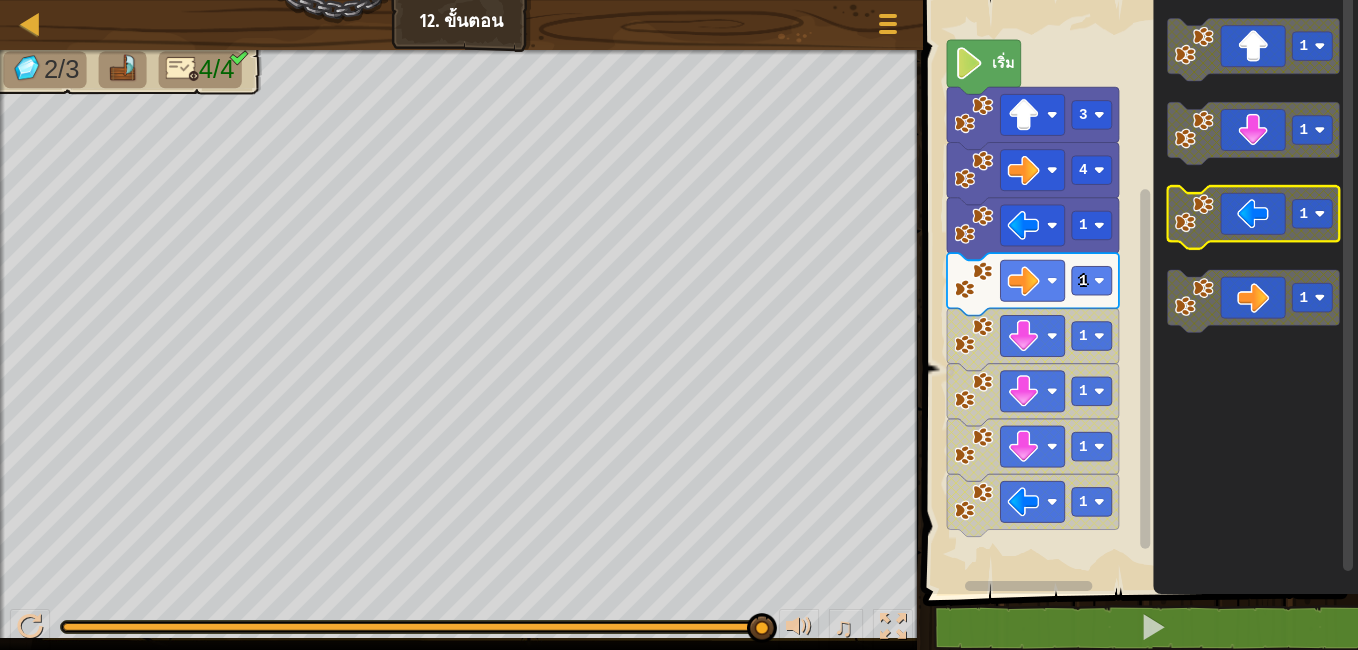 click 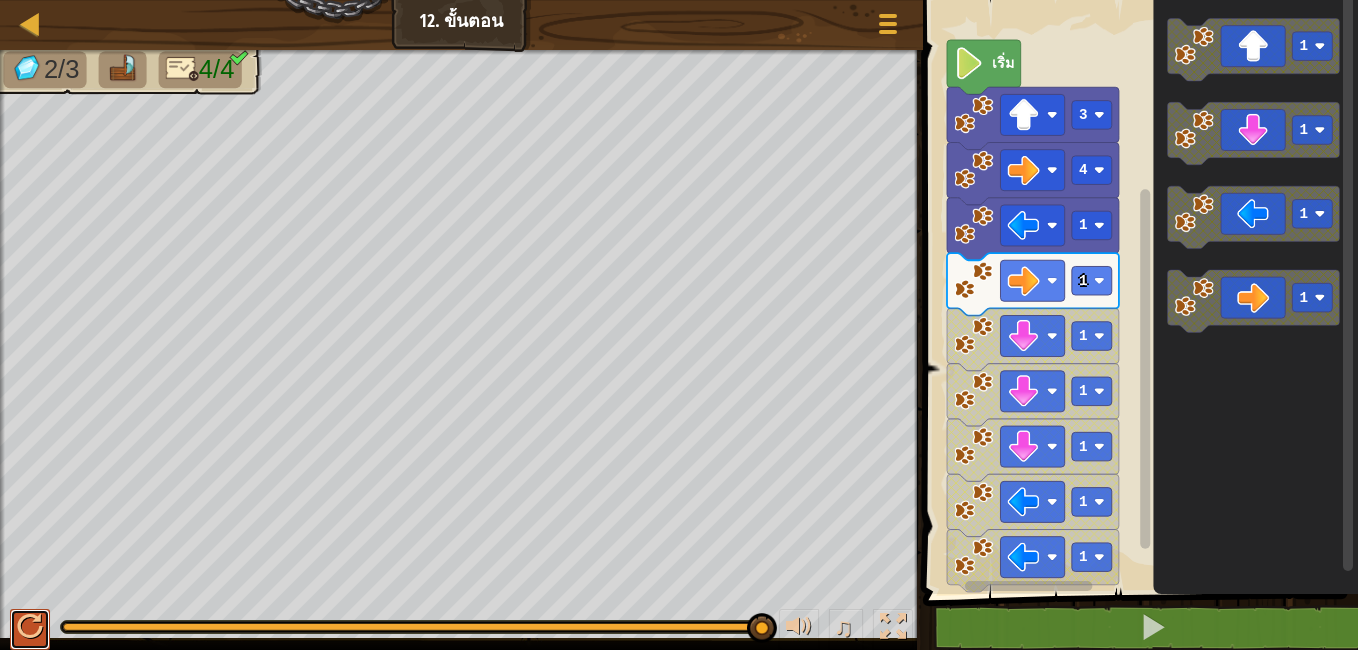 click at bounding box center (30, 627) 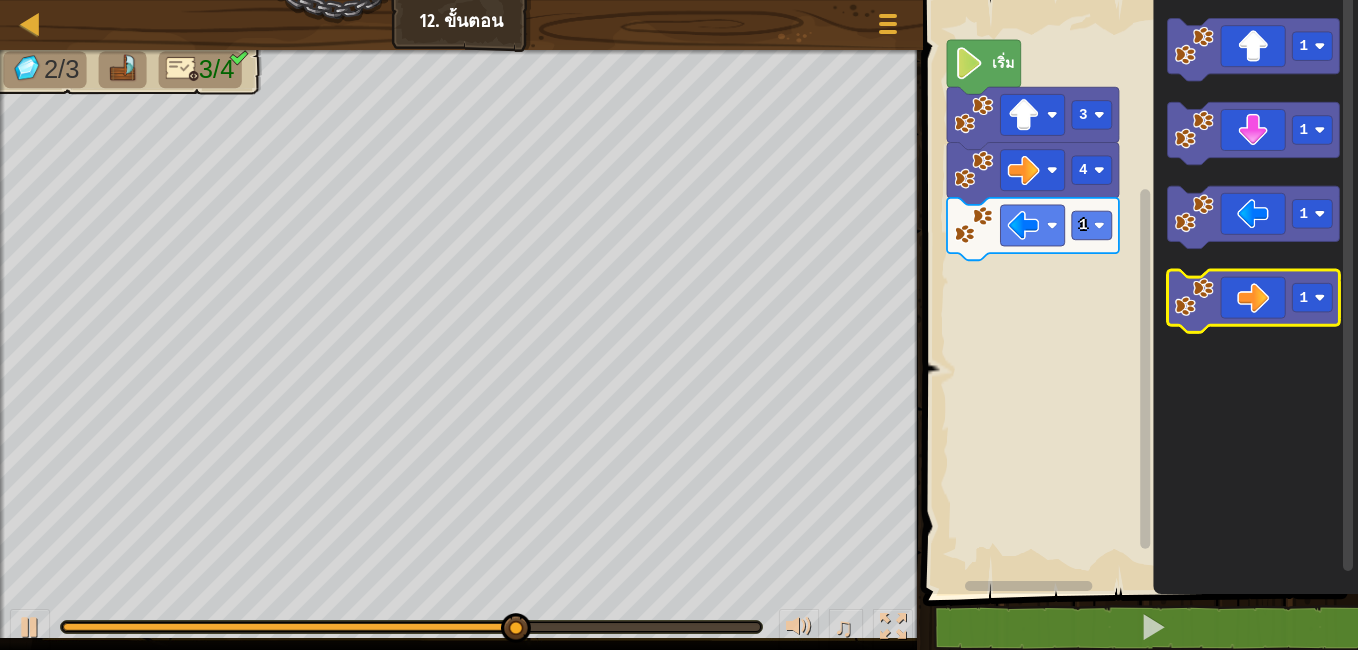 click 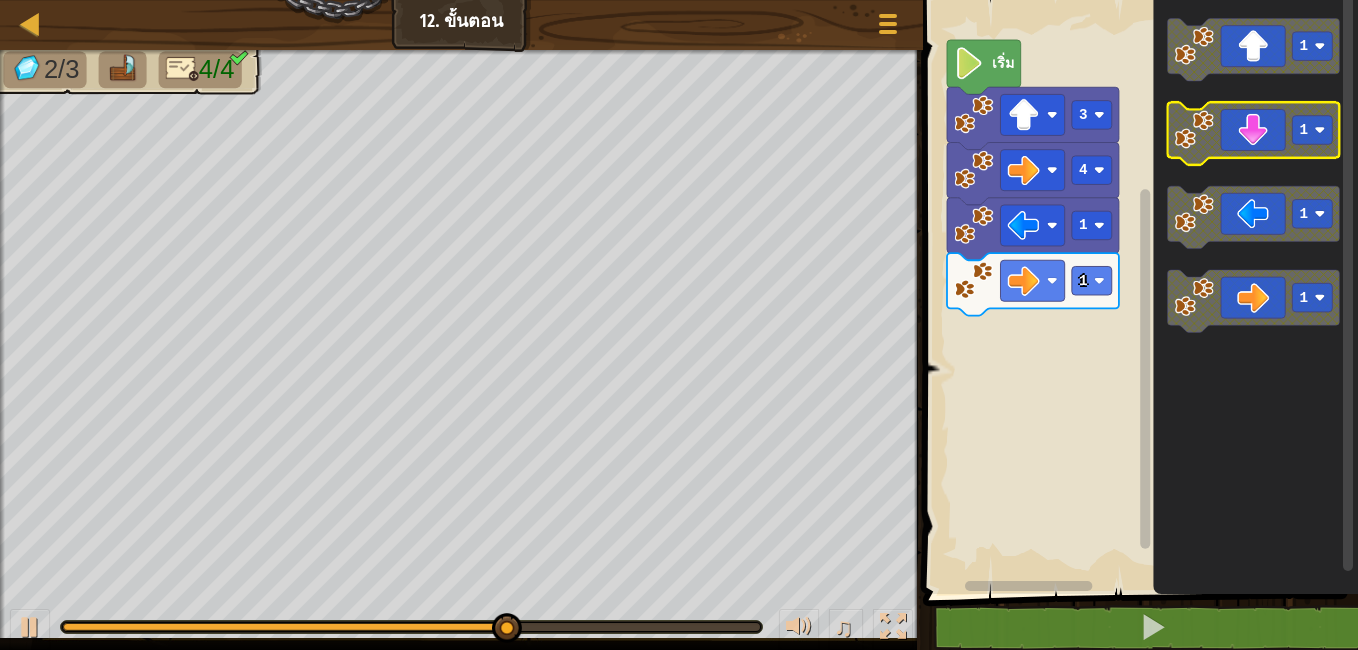 click 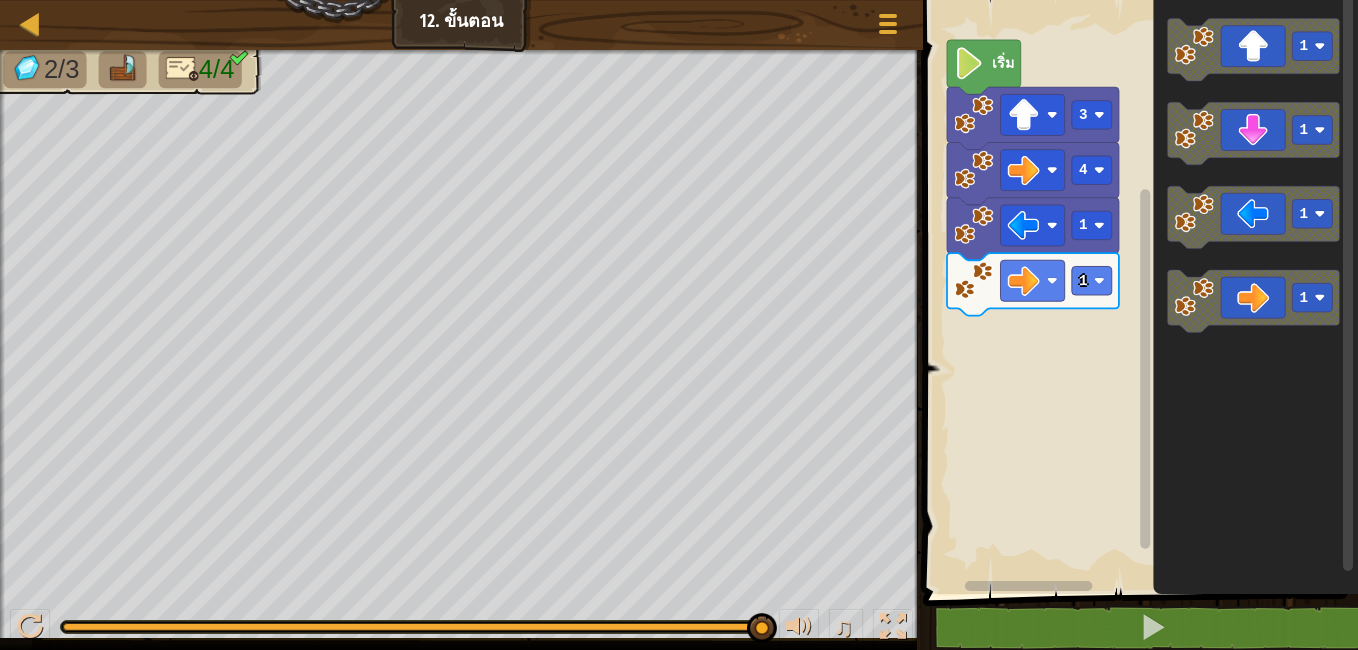 click 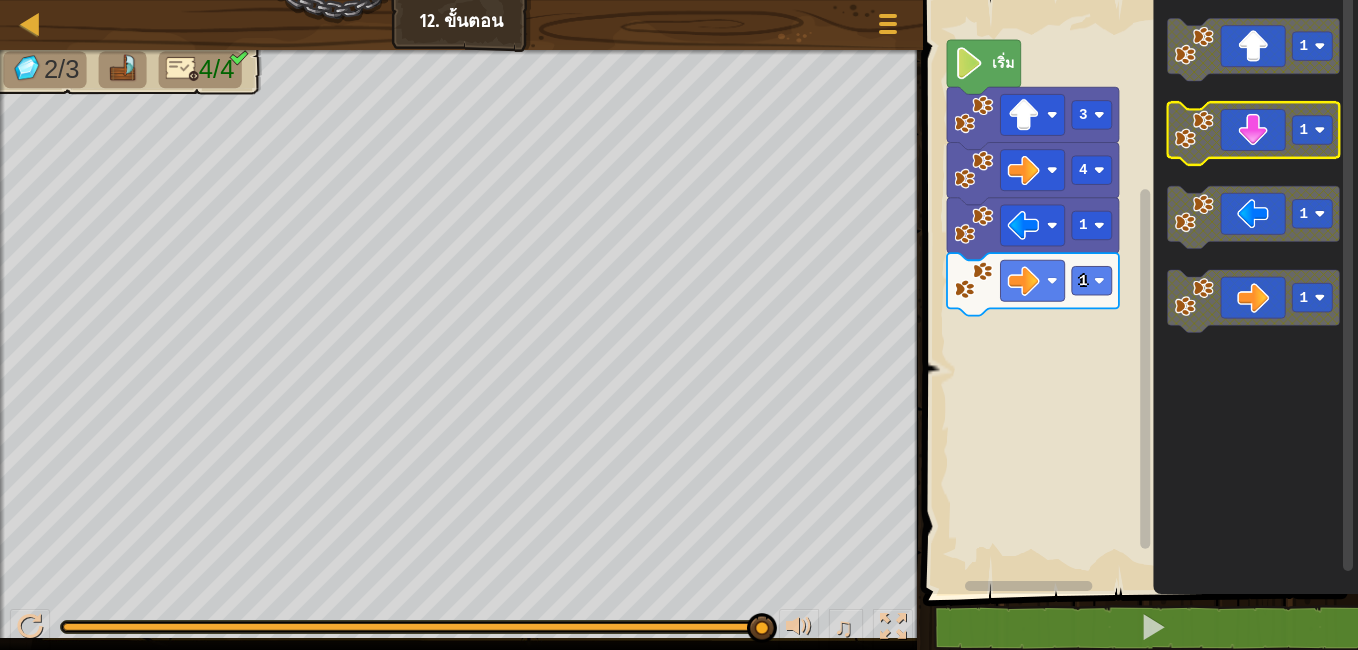 click 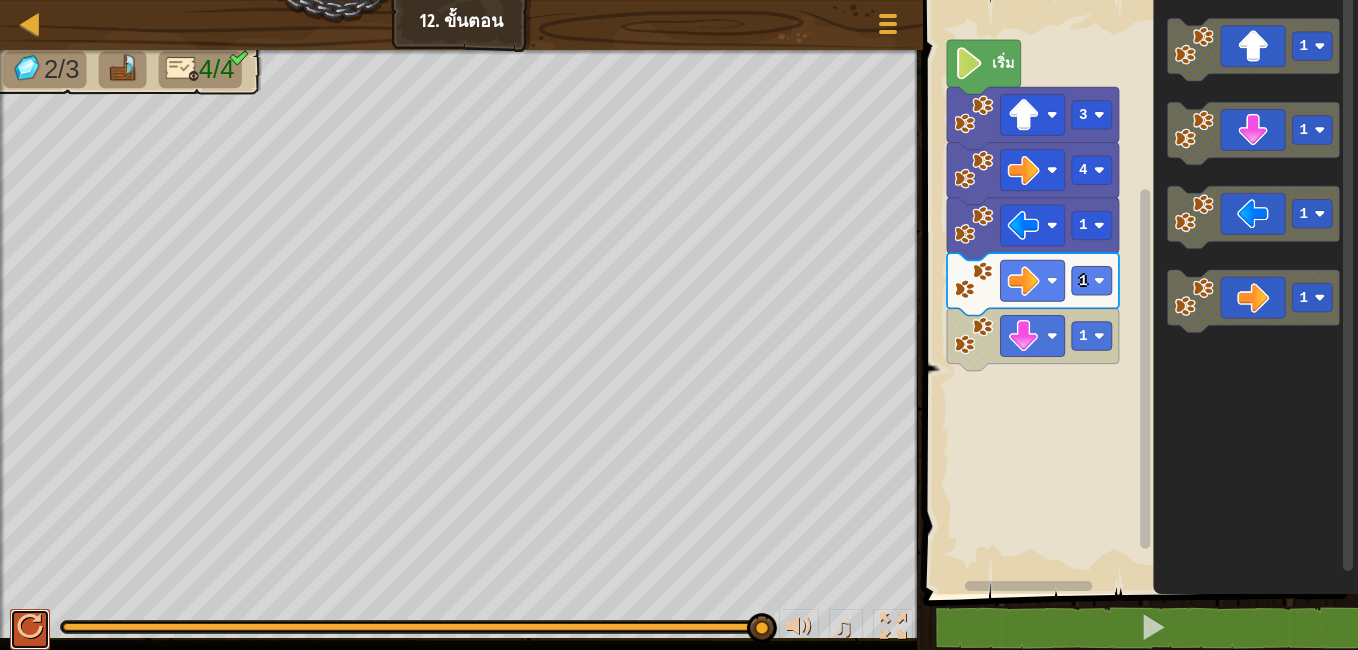 click at bounding box center (30, 627) 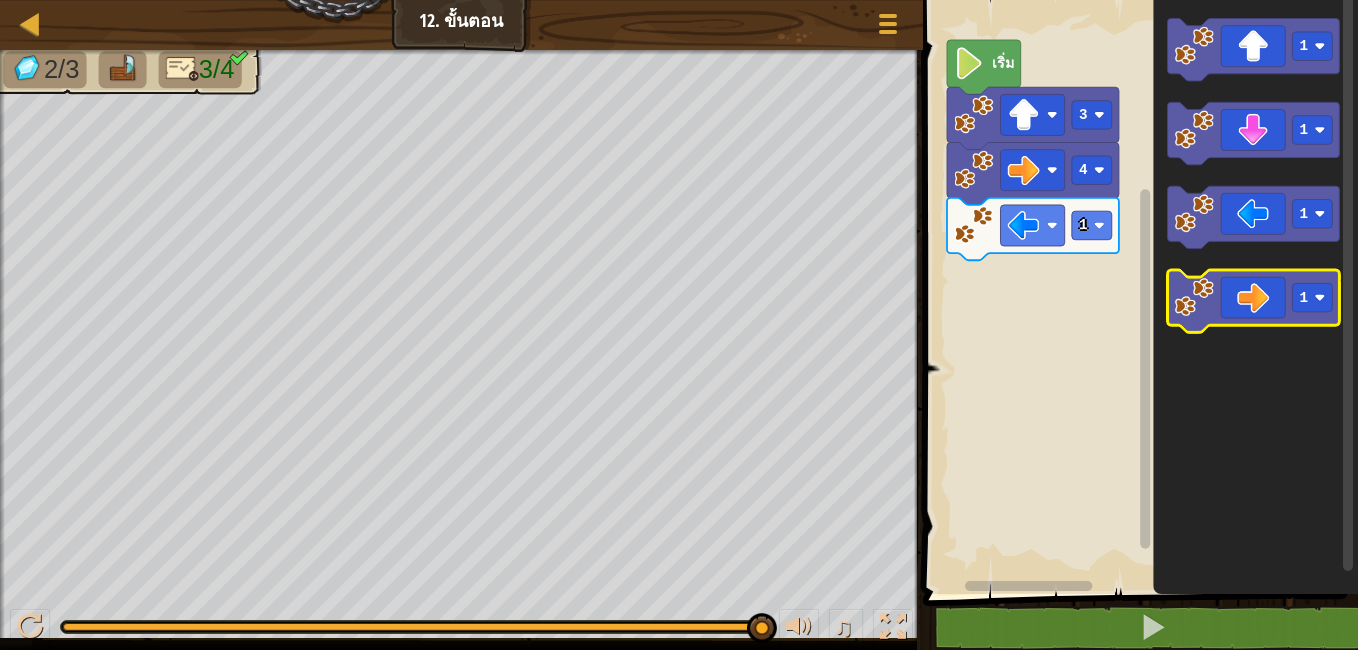 click 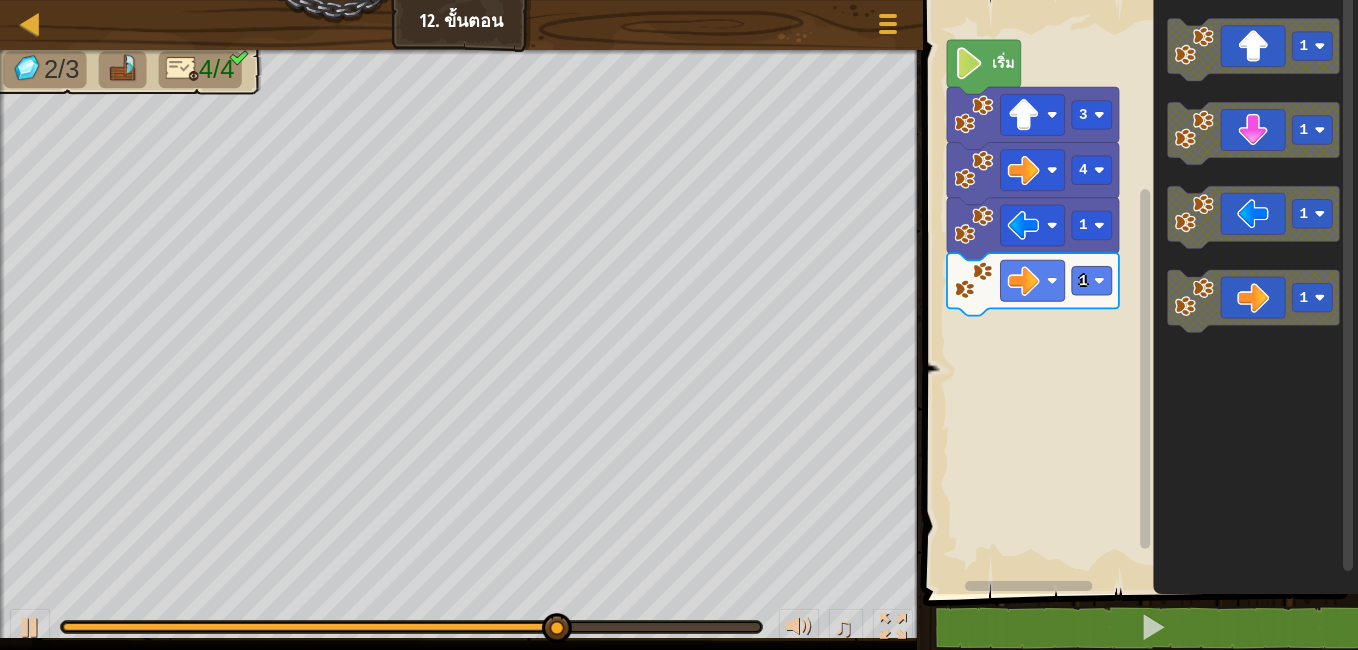 click on "4 1 1 3 เริ่ม 1 1 1 1" at bounding box center (1137, 292) 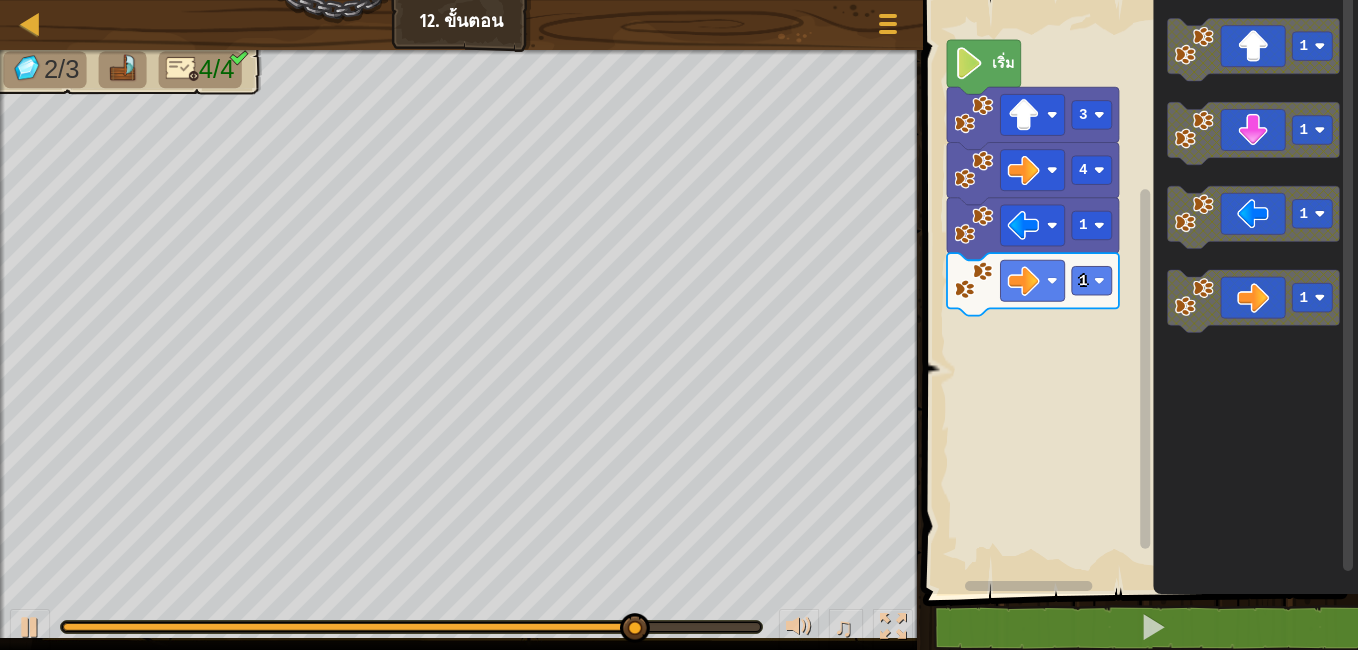 click on "1 1 1 1" 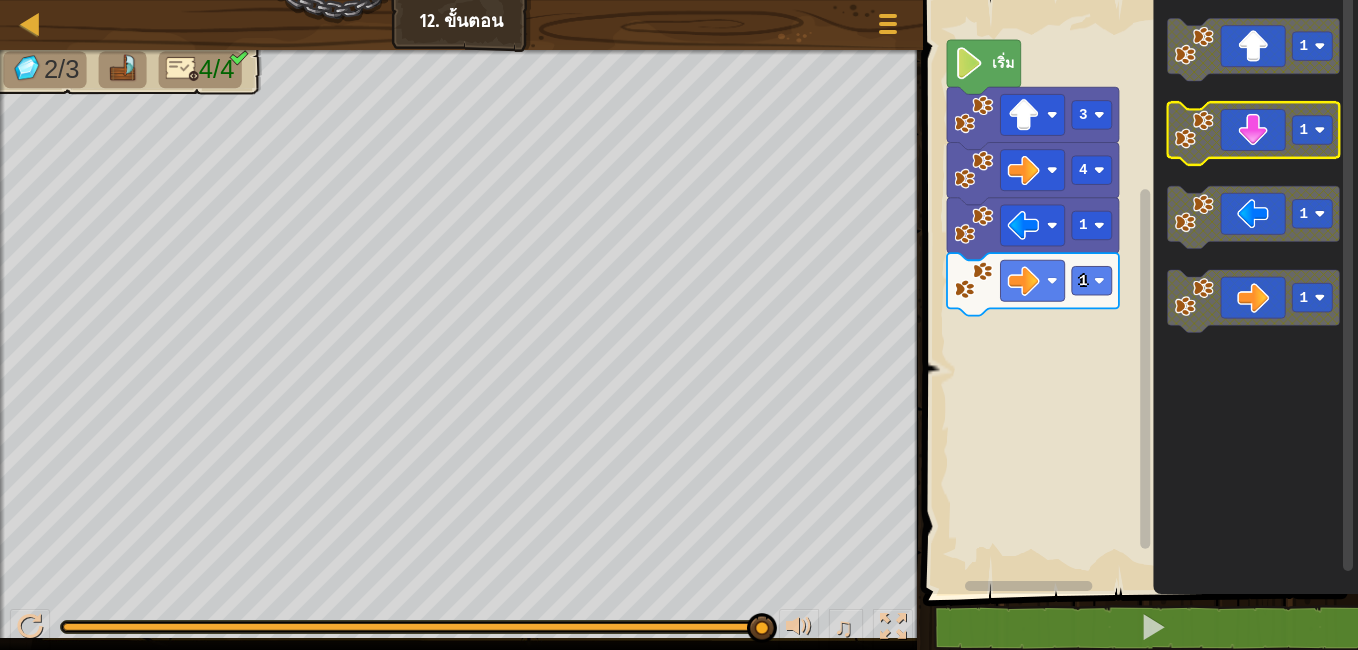 click 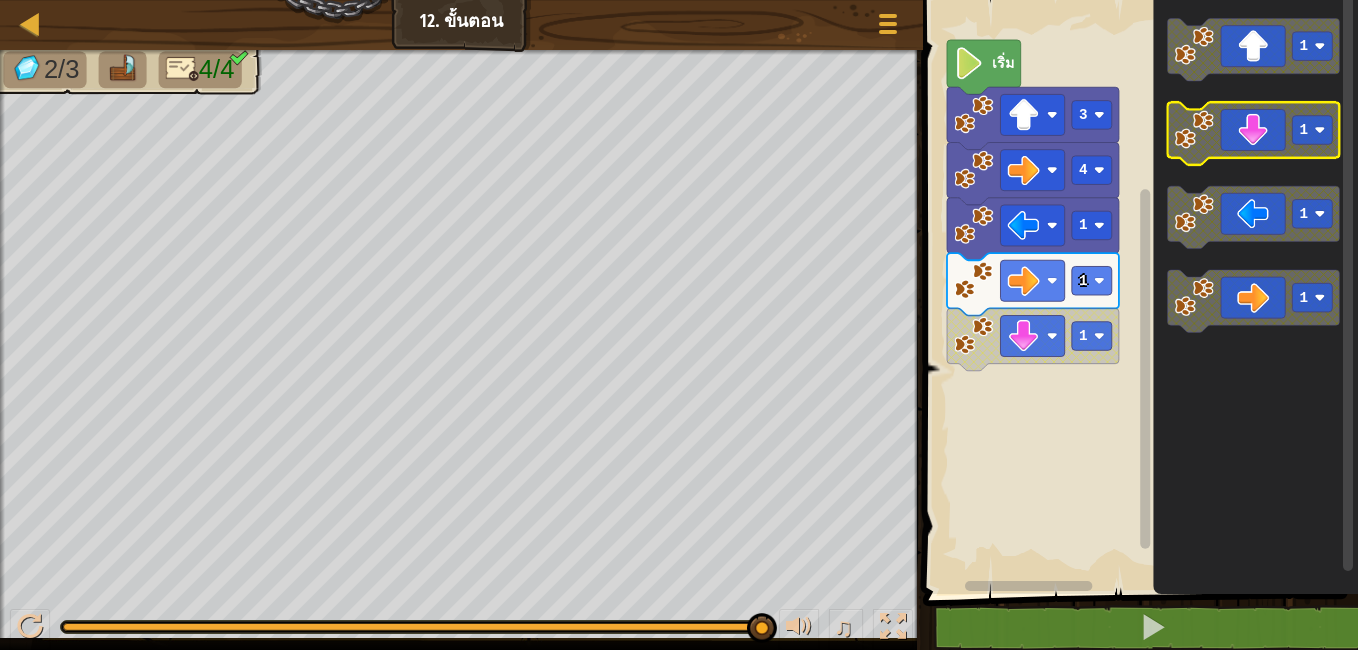 click 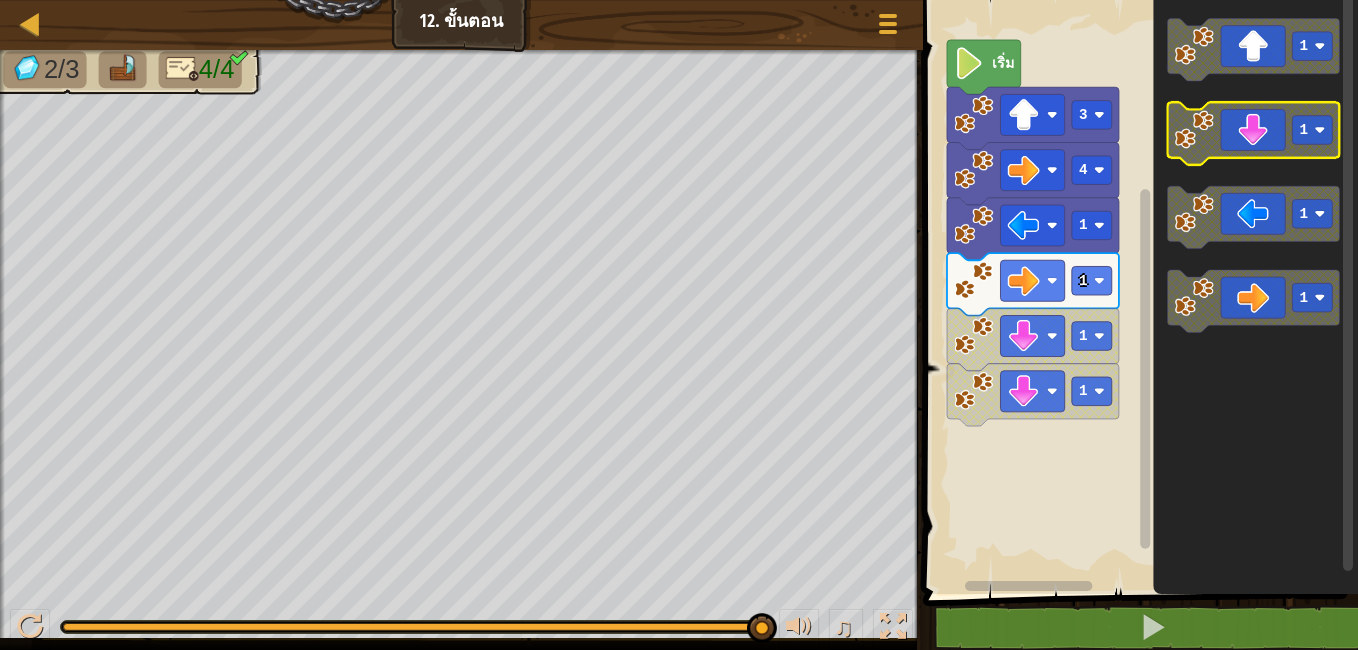 click 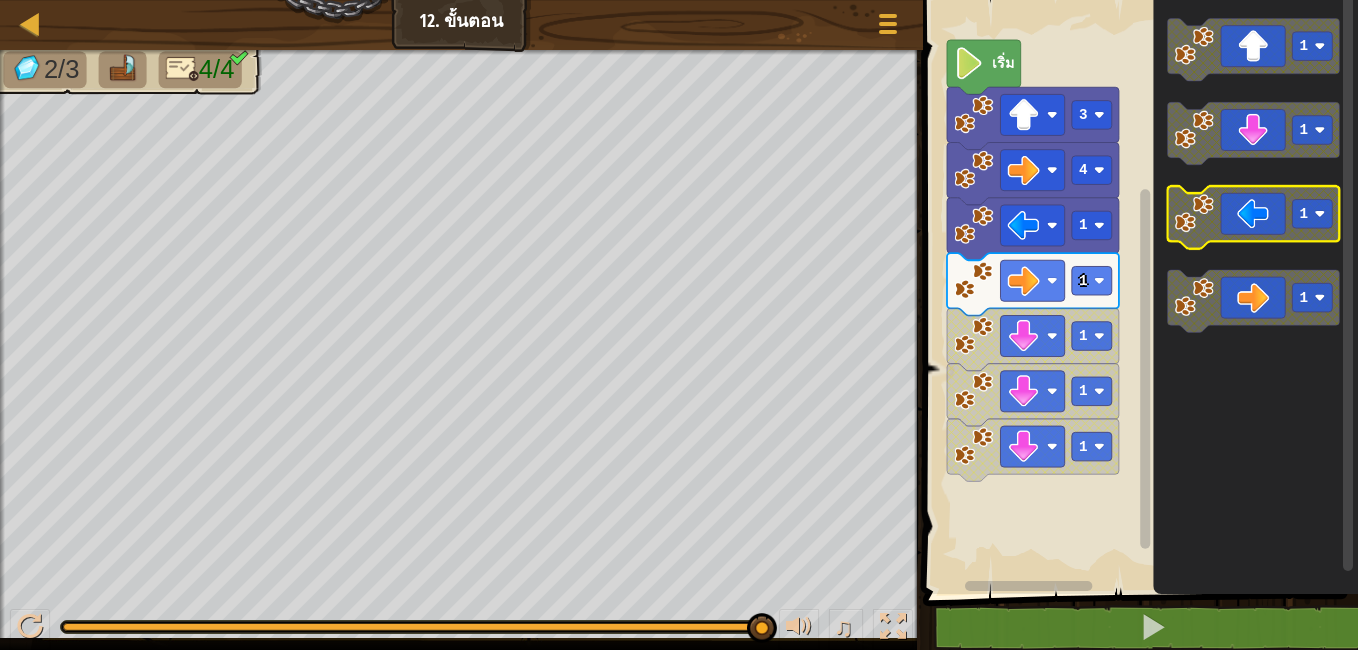 click 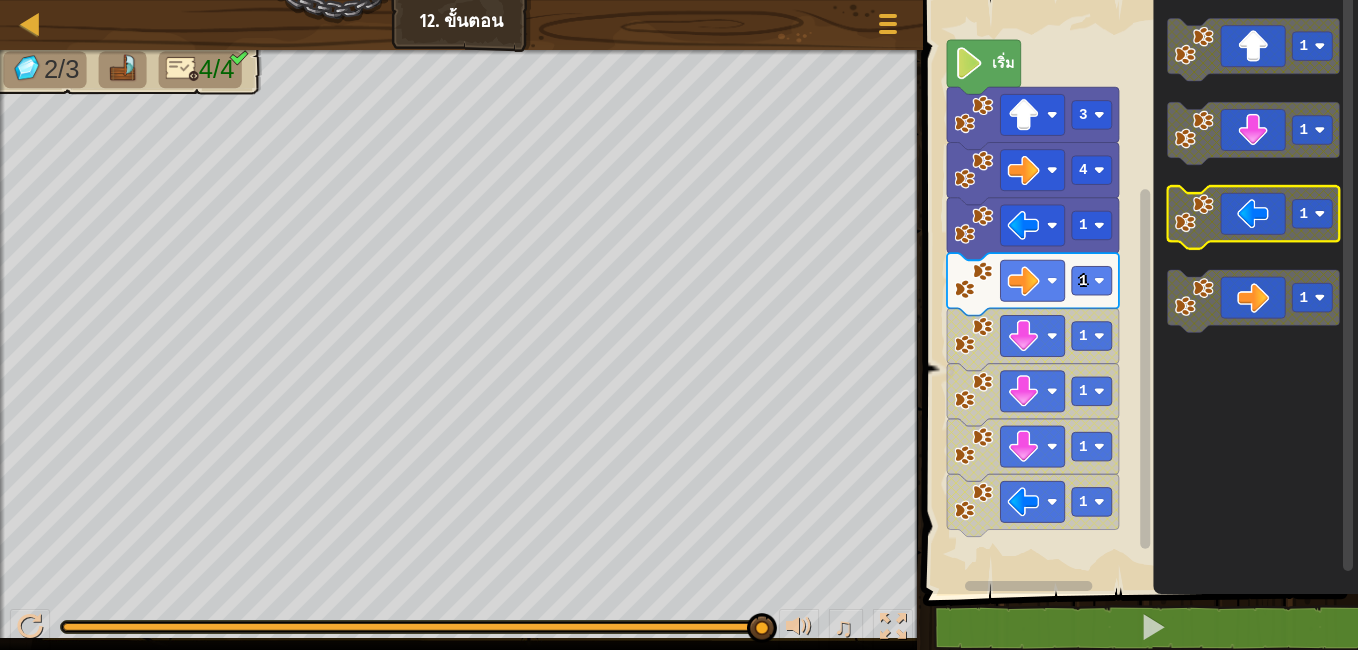 click 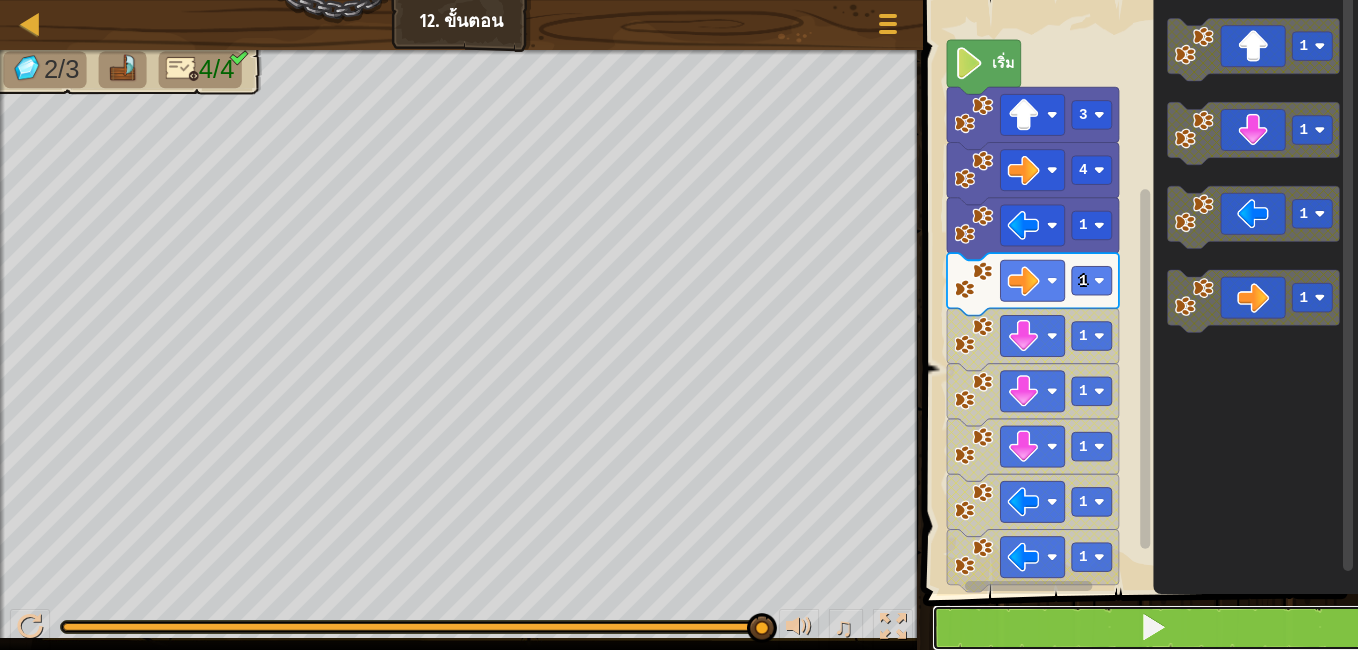 click at bounding box center [1153, 627] 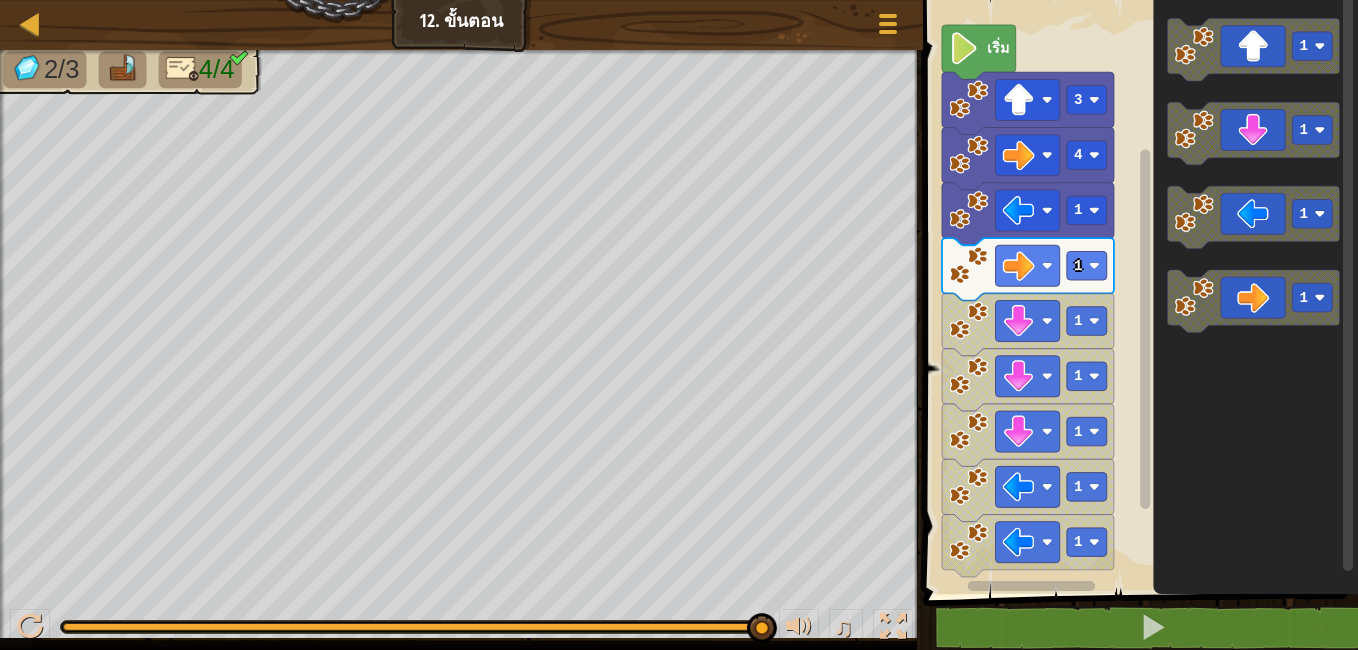 click 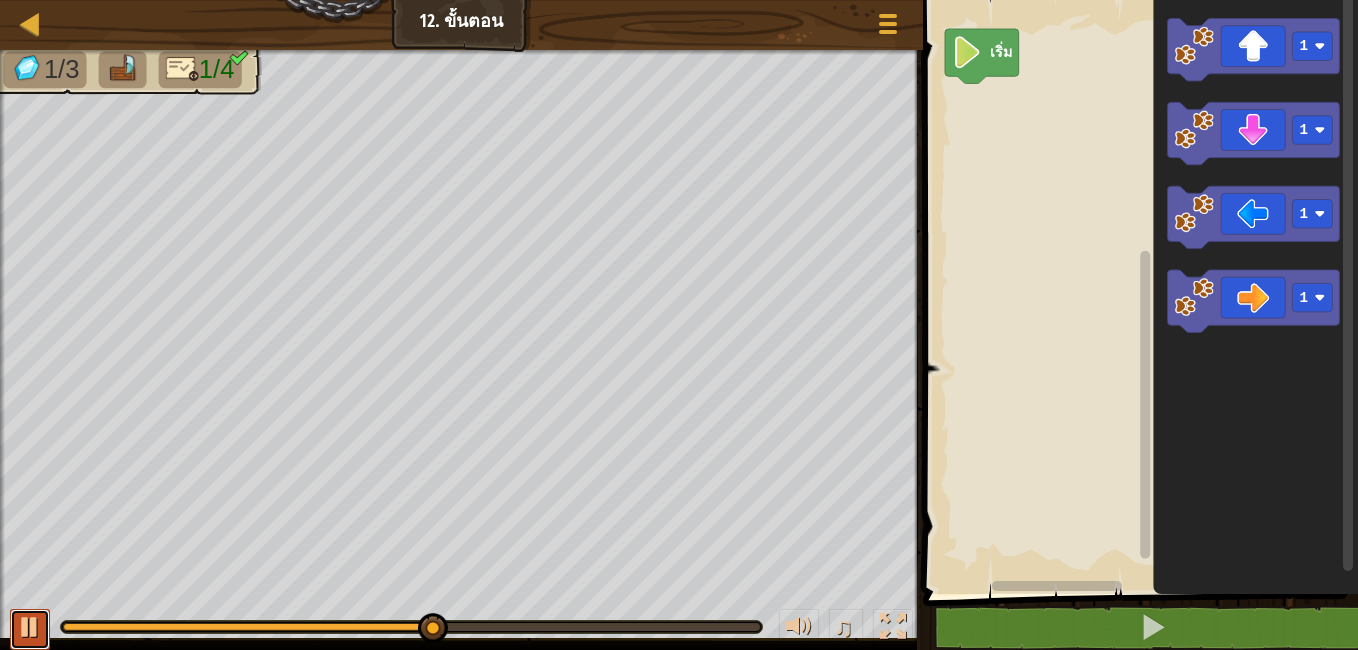 click at bounding box center [30, 627] 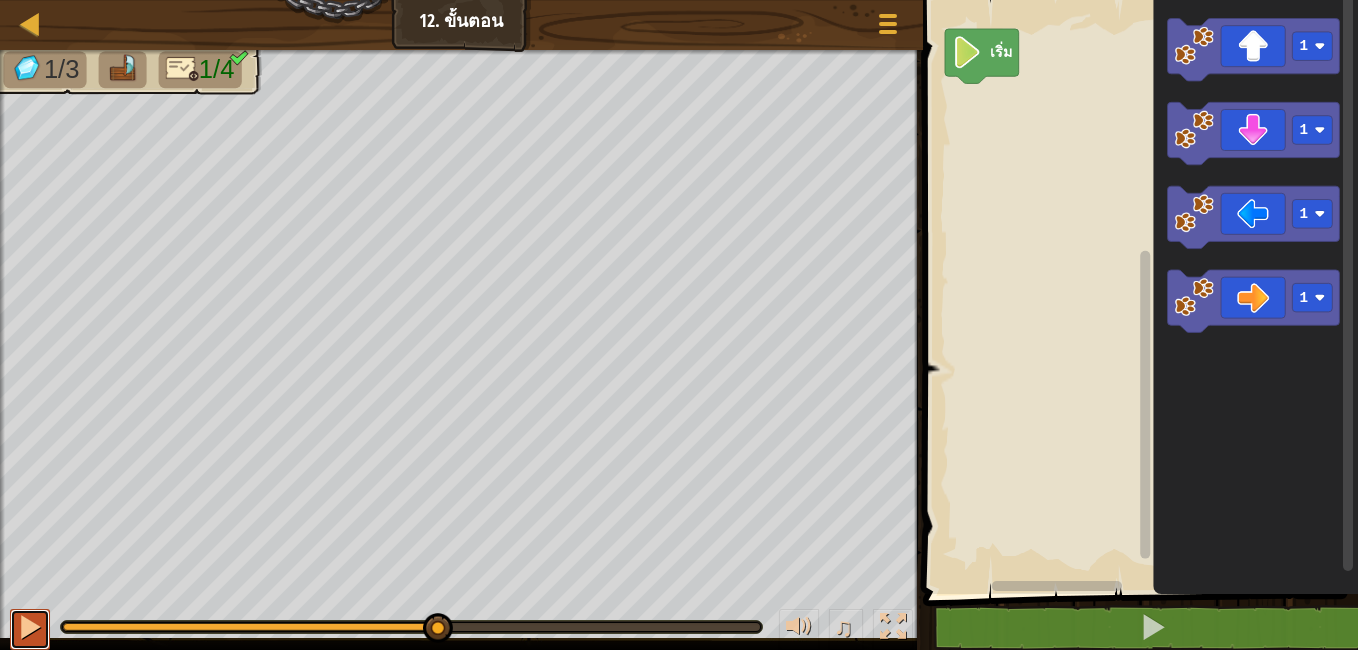 click at bounding box center (30, 627) 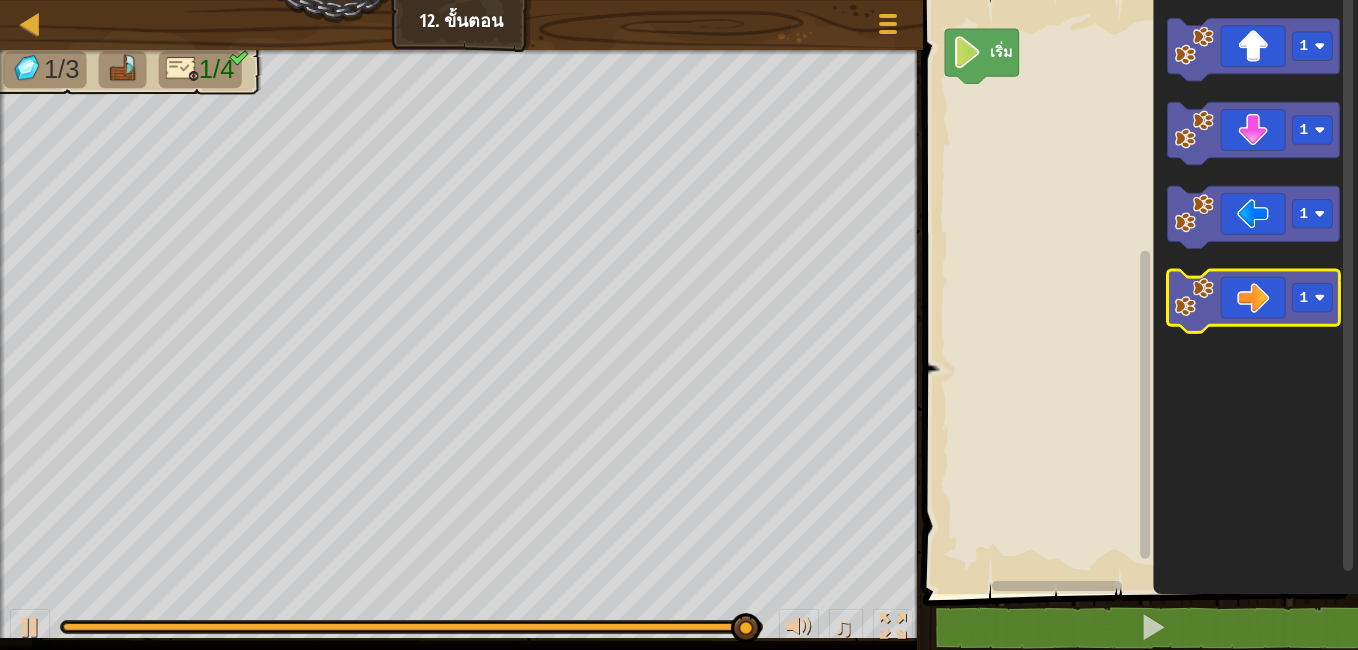 click 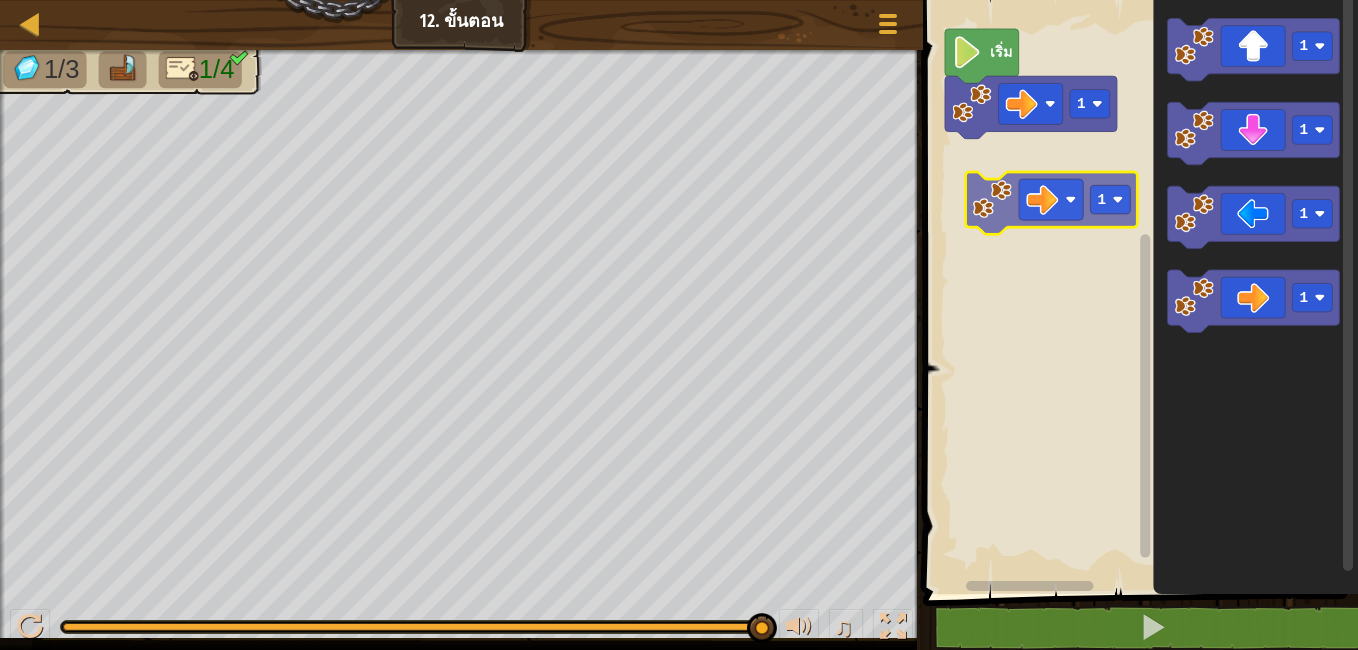 click on "1 เริ่ม 1 1 1 1 1" at bounding box center [1137, 292] 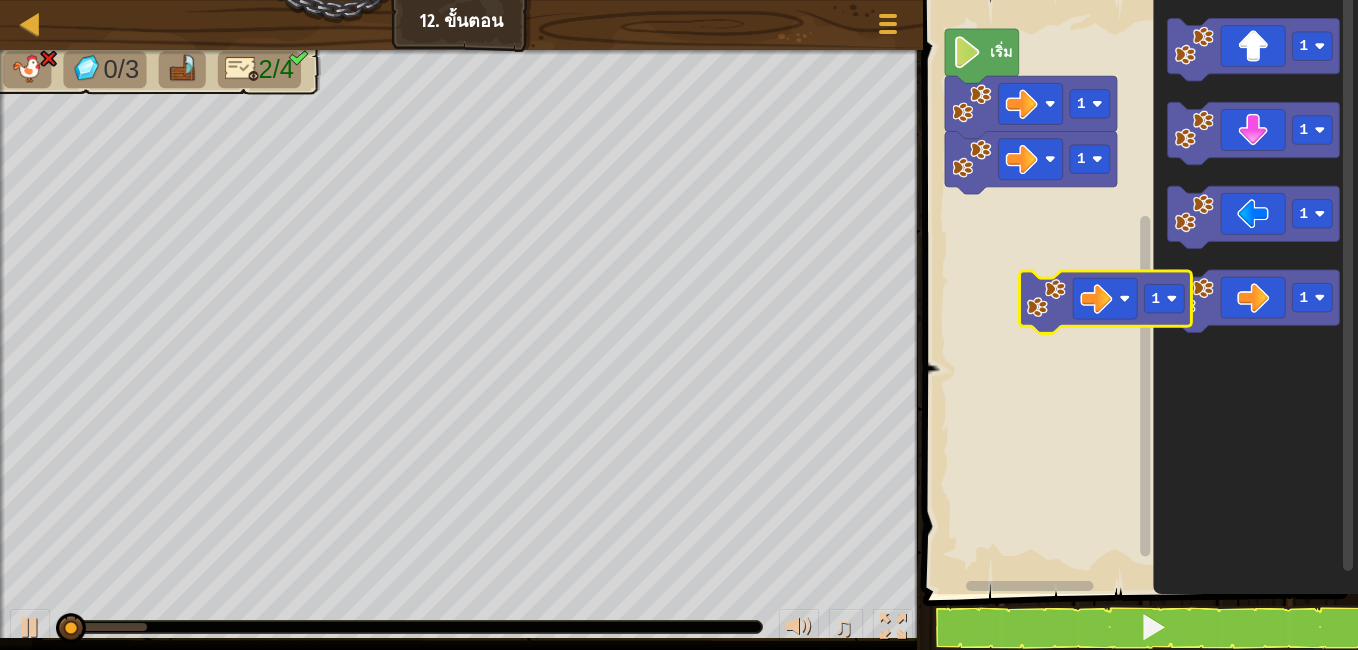 click on "1 1 เริ่ม 1 1 1 1 1" at bounding box center (1137, 292) 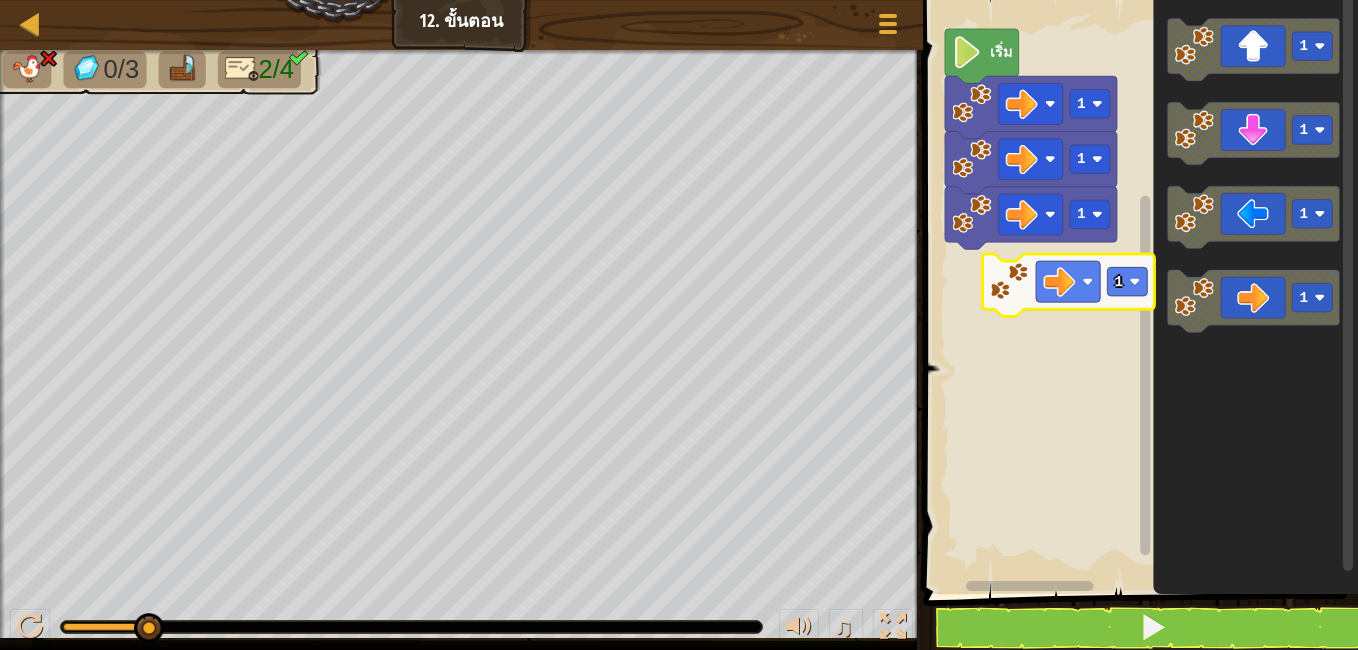 click on "1 1 1 เริ่ม 1 1 1 1 1" at bounding box center (1137, 292) 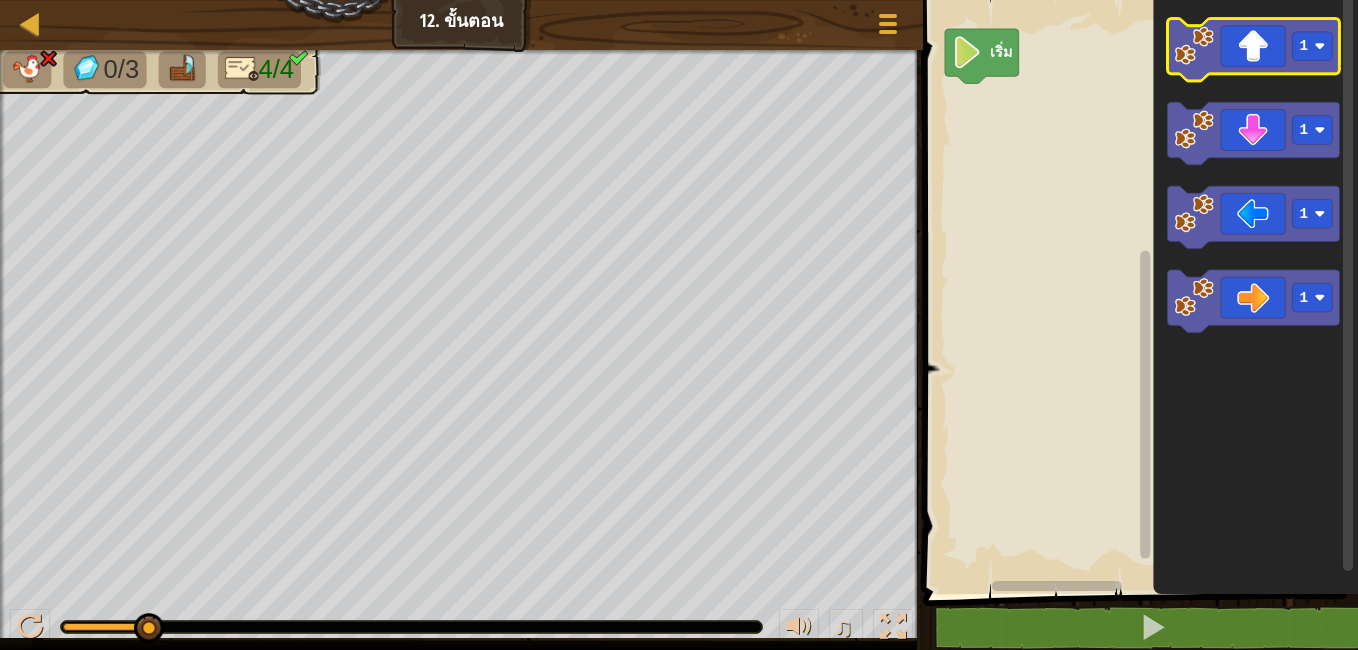 click 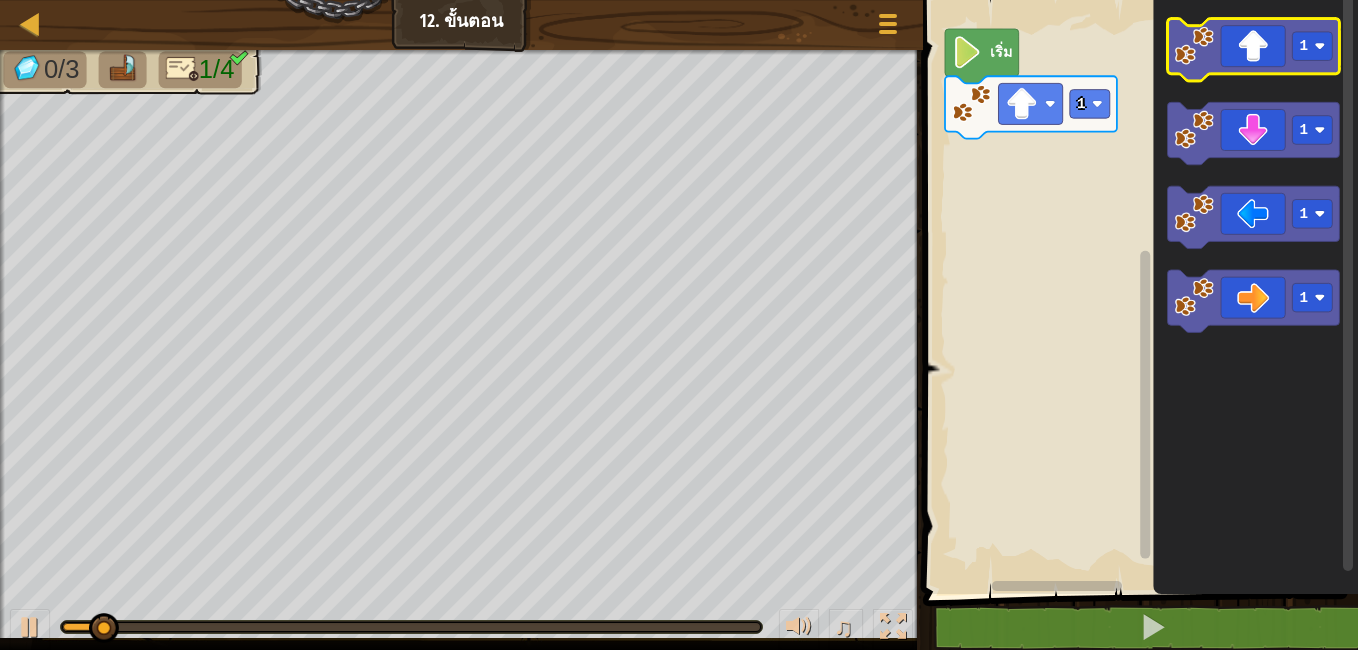 click 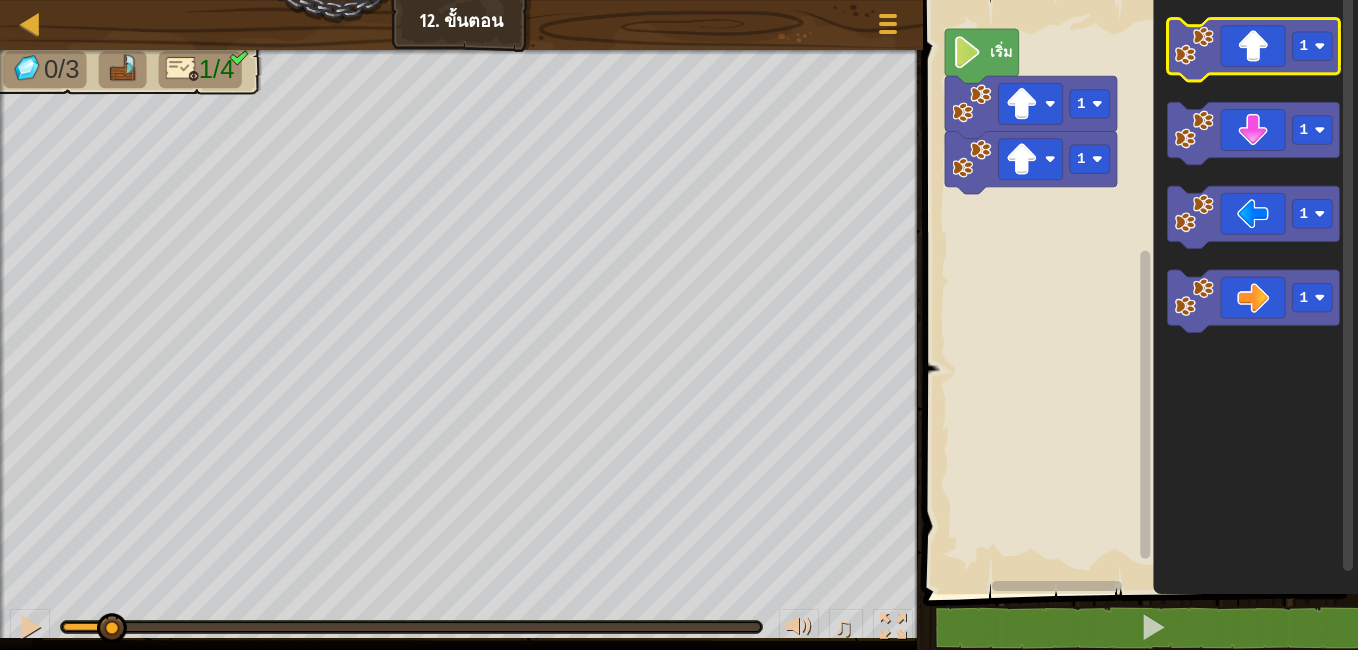 click 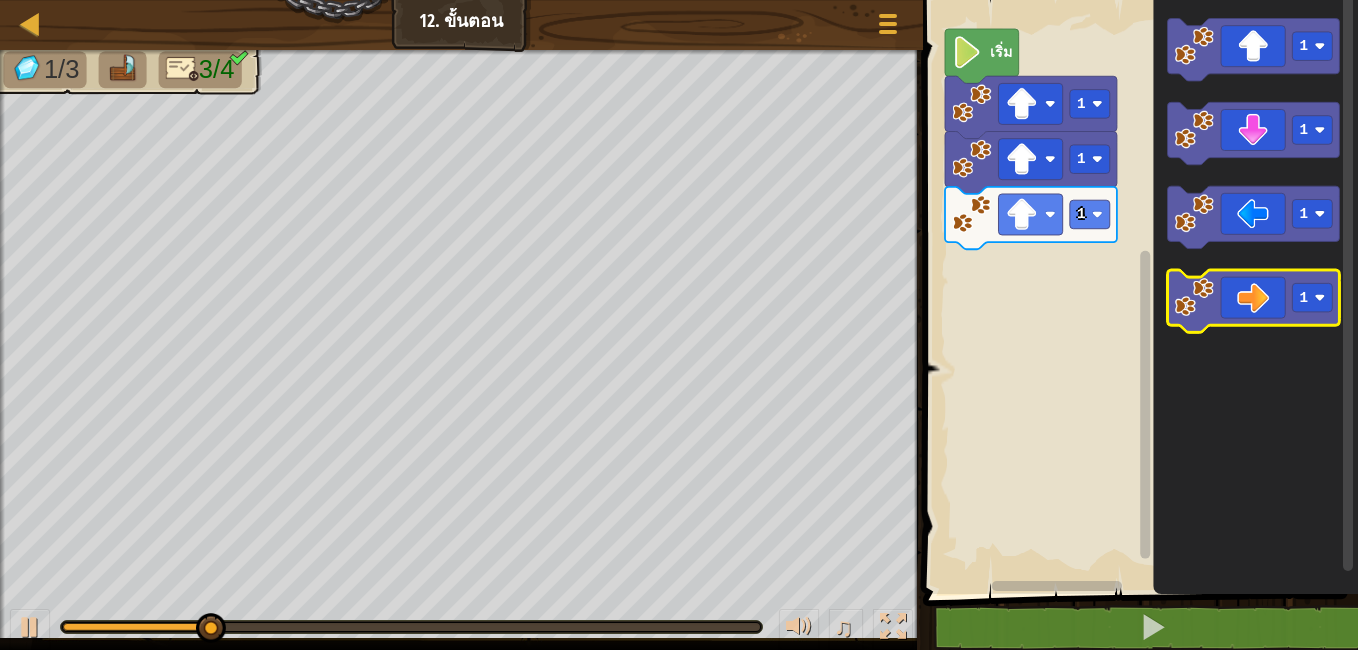 click 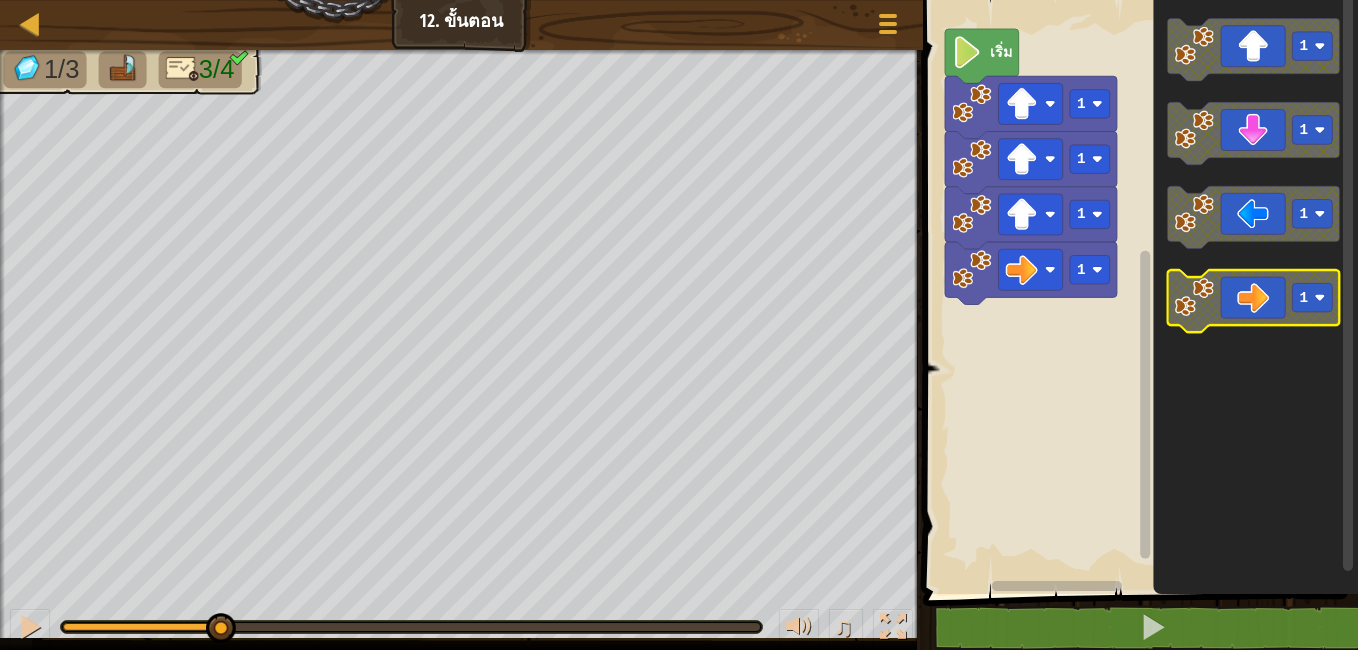 click 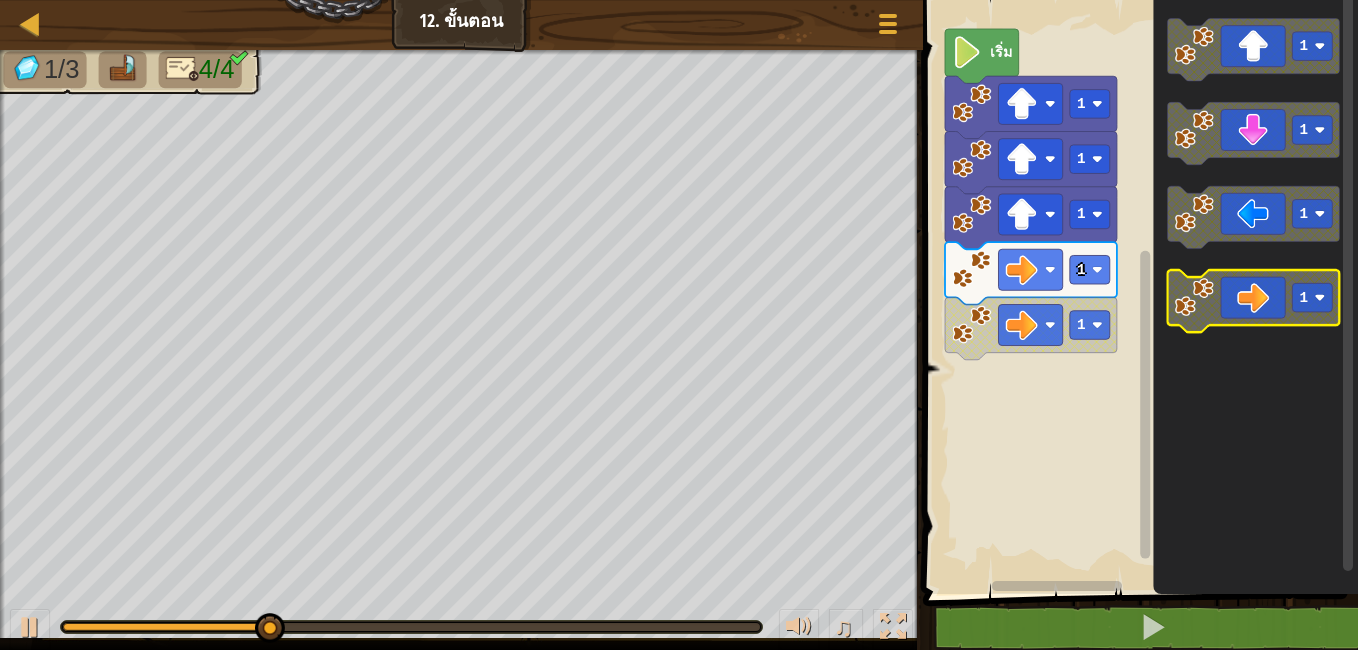 click 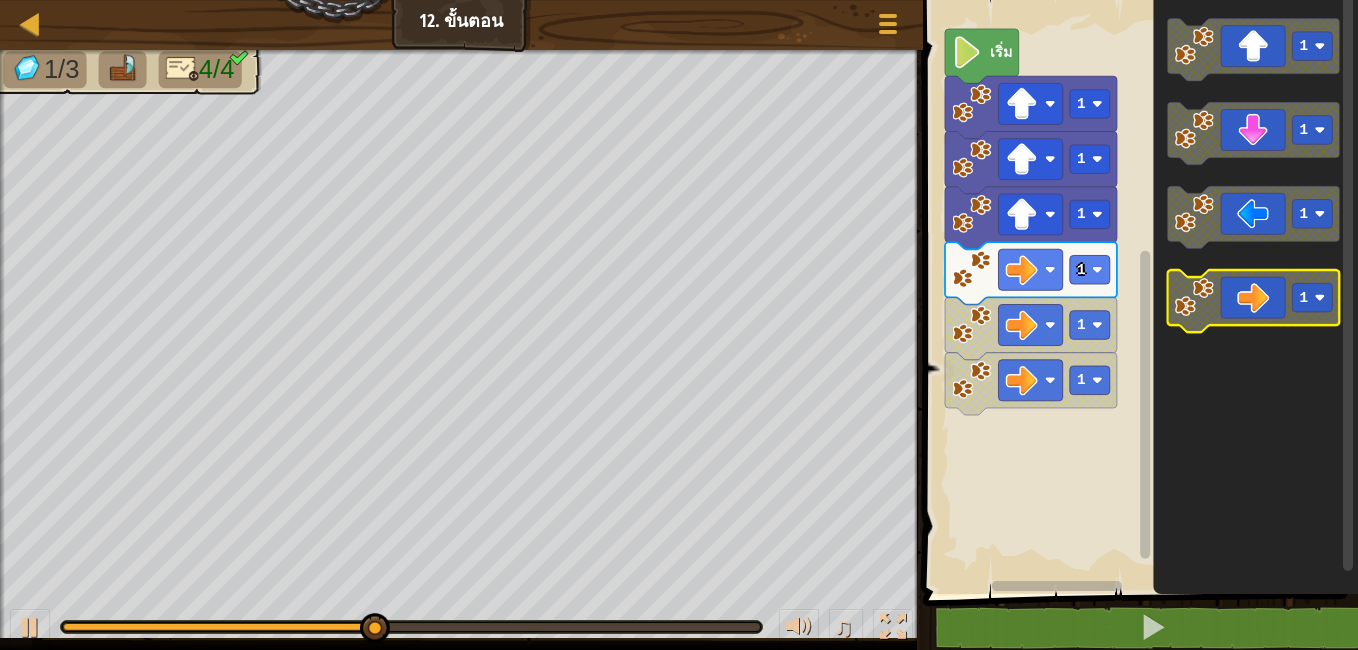 click 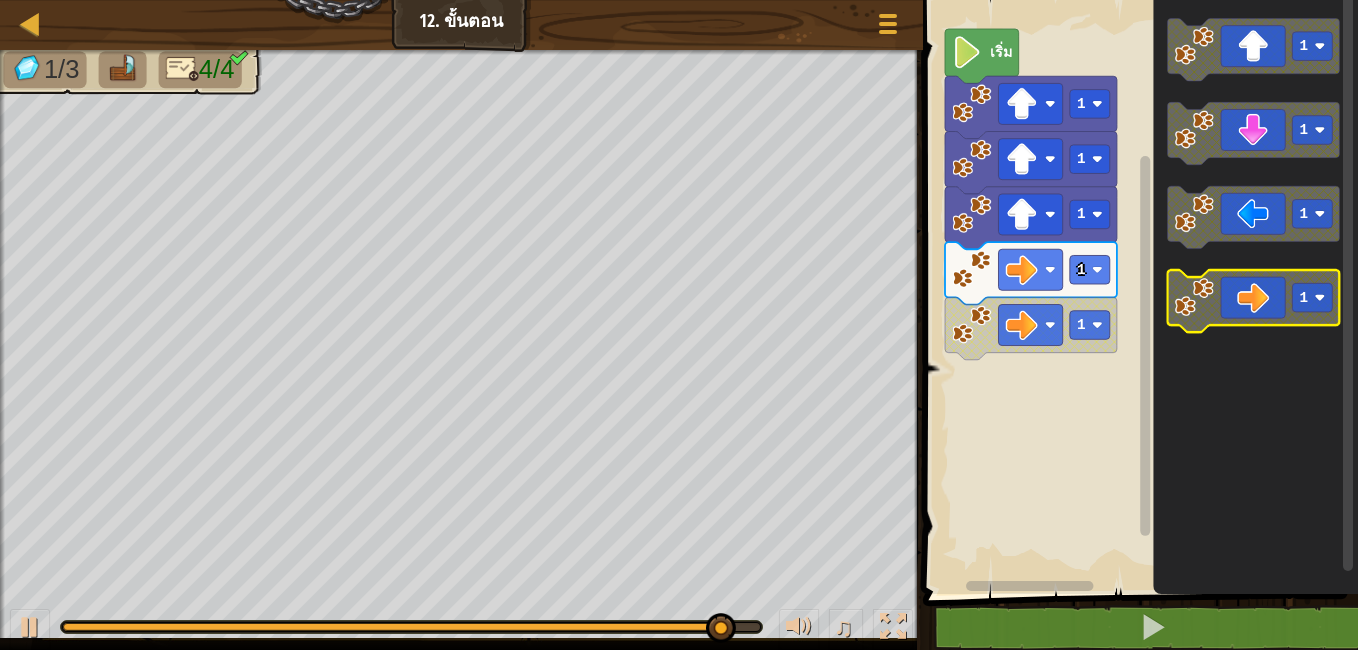 click 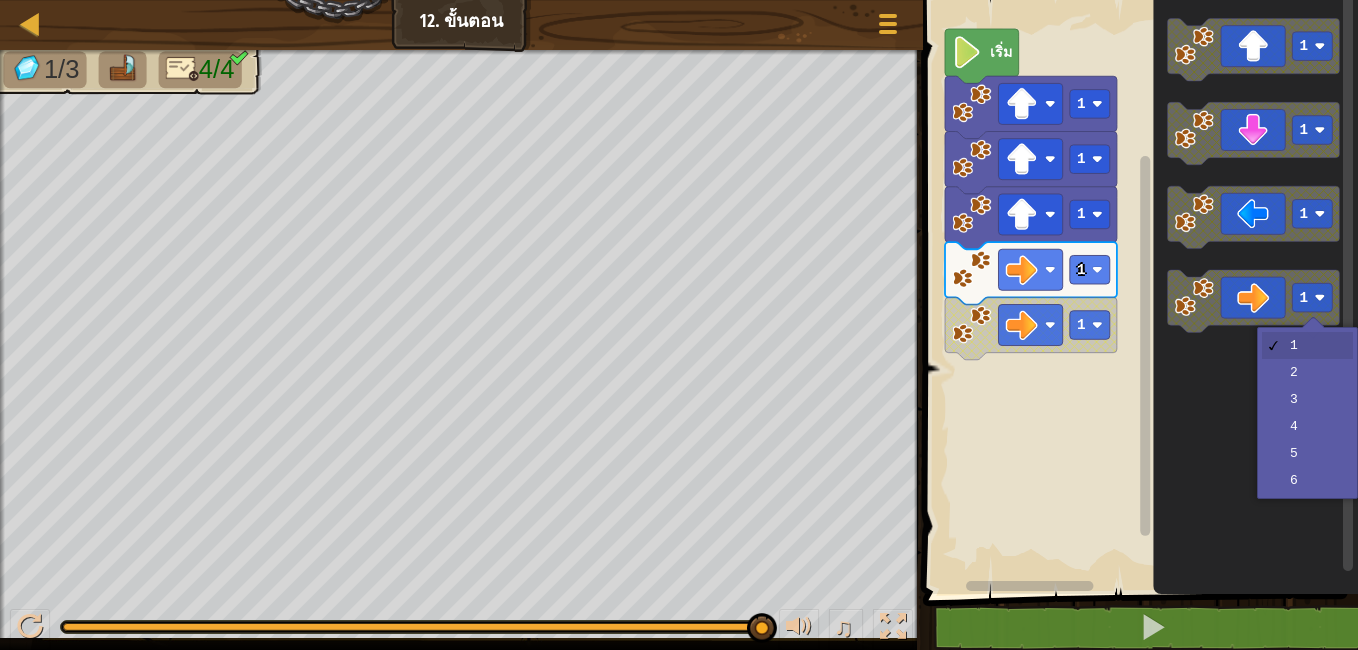 click on "แผนที่ จูเนียร์ 12. ขั้นตอน เมนูเกม 1 הההההההההההההההההההההההההההההההההההההההההההההההההההההההההההההההההההההההההההההההההההההההההההההההההההההההההההההההההההההההההההההההההההההההההההההההההההההההההההההההההההההההההההההההההההההההההההההההההההההההההההההההההההההההההההההההההההההההההההההההההההההההההההההההה XXXXXXXXXXXXXXXXXXXXXXXXXXXXXXXXXXXXXXXXXXXXXXXXXXXXXXXXXXXXXXXXXXXXXXXXXXXXXXXXXXXXXXXXXXXXXXXXXXXXXXXXXXXXXXXXXXXXXXXXXXXXXXXXXXXXXXXXXXXXXXXXXXXXXXXXXXXXXXXXXXXXXXXXXXXXXXXXXXXXXXXXXXXXXXXXXXXXXXXXXXXXXXXXXXXXXXXXXXXXXXXXXXXXXXXXXXXXXXXXXXXXXXXXXXXXXXXX วิธีการแก้ไข × บล็อก 1 2 3 go ( 'up' , 3 ) go ( 'right' , 4 ) เริ่ม 1 1 1 1 1 1 1 1 1 : Python /"" at bounding box center [679, 0] 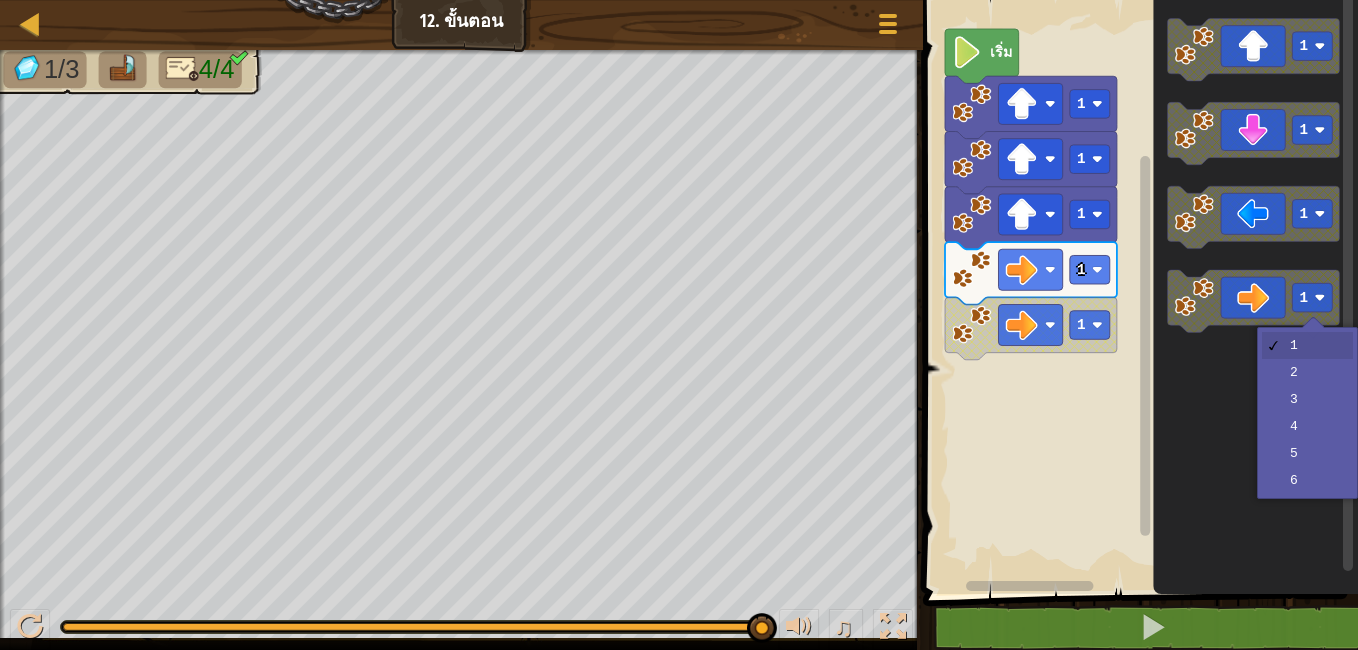 click on "แผนที่ จูเนียร์ 12. ขั้นตอน เมนูเกม 1 הההההההההההההההההההההההההההההההההההההההההההההההההההההההההההההההההההההההההההההההההההההההההההההההההההההההההההההההההההההההההההההההההההההההההההההההההההההההההההההההההההההההההההההההההההההההההההההההההההההההההההההההההההההההההההההההההההההההההההההההההההההההההההההההה XXXXXXXXXXXXXXXXXXXXXXXXXXXXXXXXXXXXXXXXXXXXXXXXXXXXXXXXXXXXXXXXXXXXXXXXXXXXXXXXXXXXXXXXXXXXXXXXXXXXXXXXXXXXXXXXXXXXXXXXXXXXXXXXXXXXXXXXXXXXXXXXXXXXXXXXXXXXXXXXXXXXXXXXXXXXXXXXXXXXXXXXXXXXXXXXXXXXXXXXXXXXXXXXXXXXXXXXXXXXXXXXXXXXXXXXXXXXXXXXXXXXXXXXXXXXXXXX วิธีการแก้ไข × บล็อก 1 2 3 go ( 'up' , 3 ) go ( 'right' , 4 ) เริ่ม 1 1 1 1 1 1 1 1 1 : Python /"" at bounding box center [679, 325] 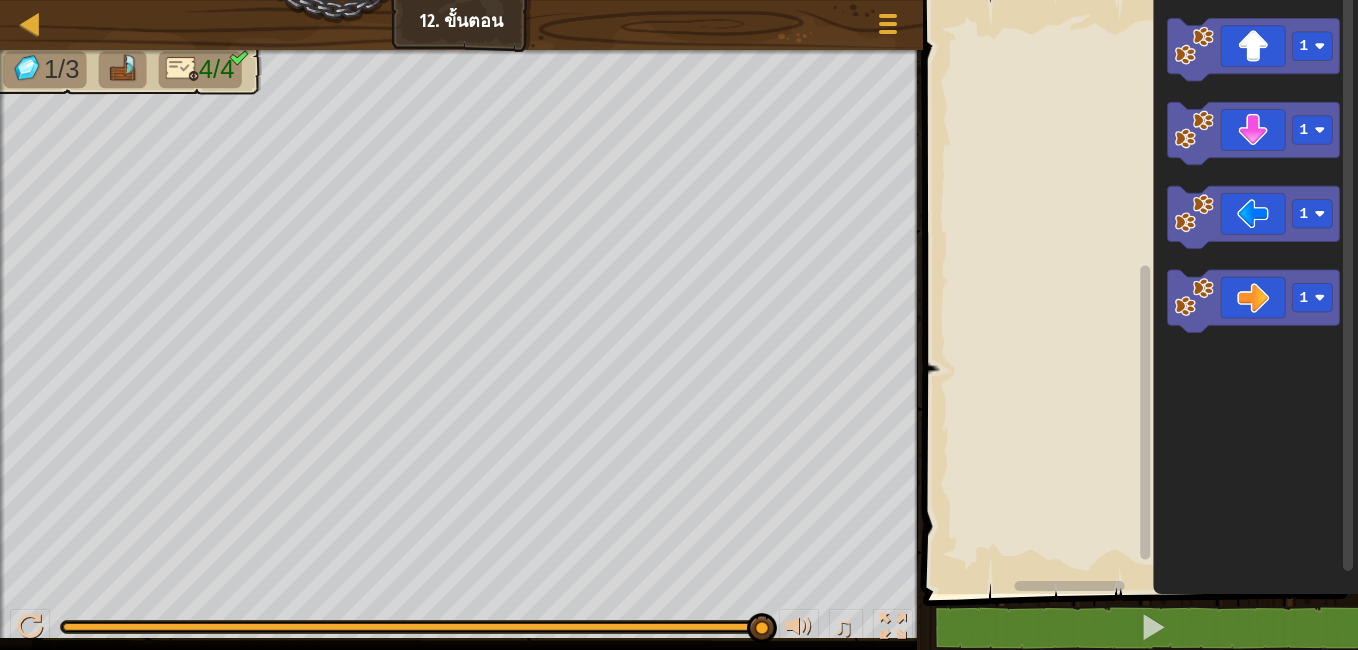click 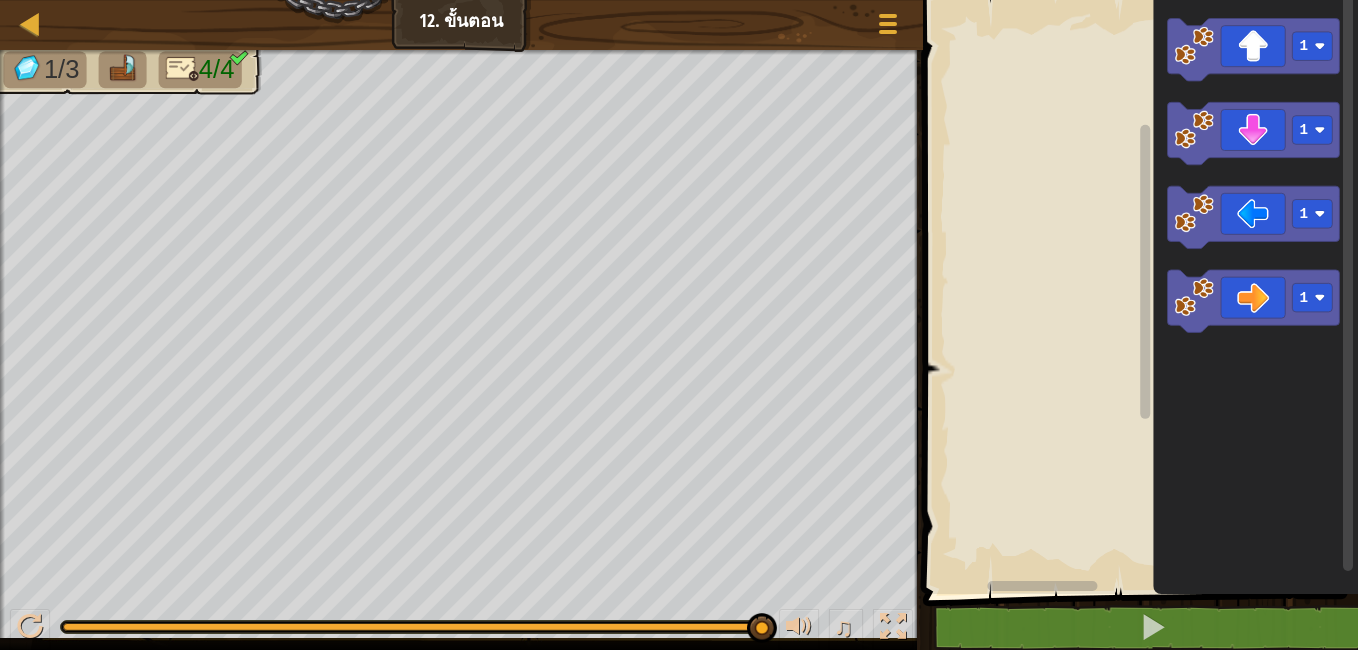 click 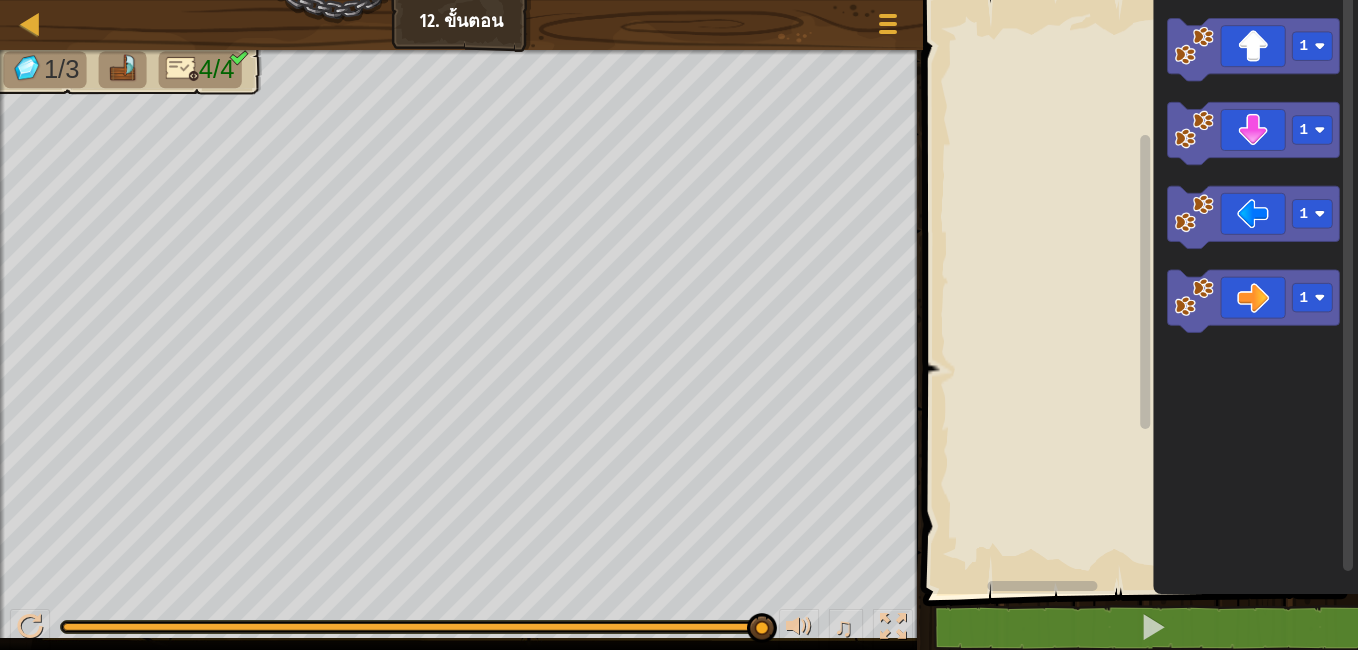 click 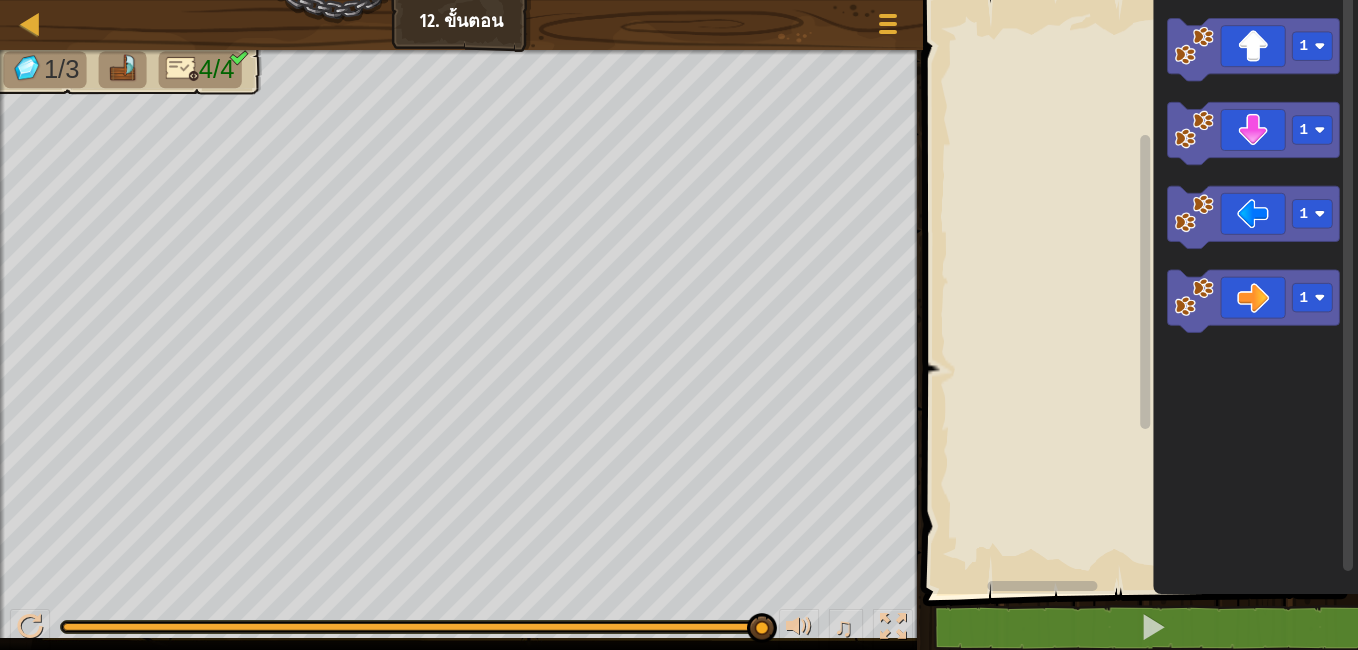 click on "1 1 1 1" at bounding box center [1137, 292] 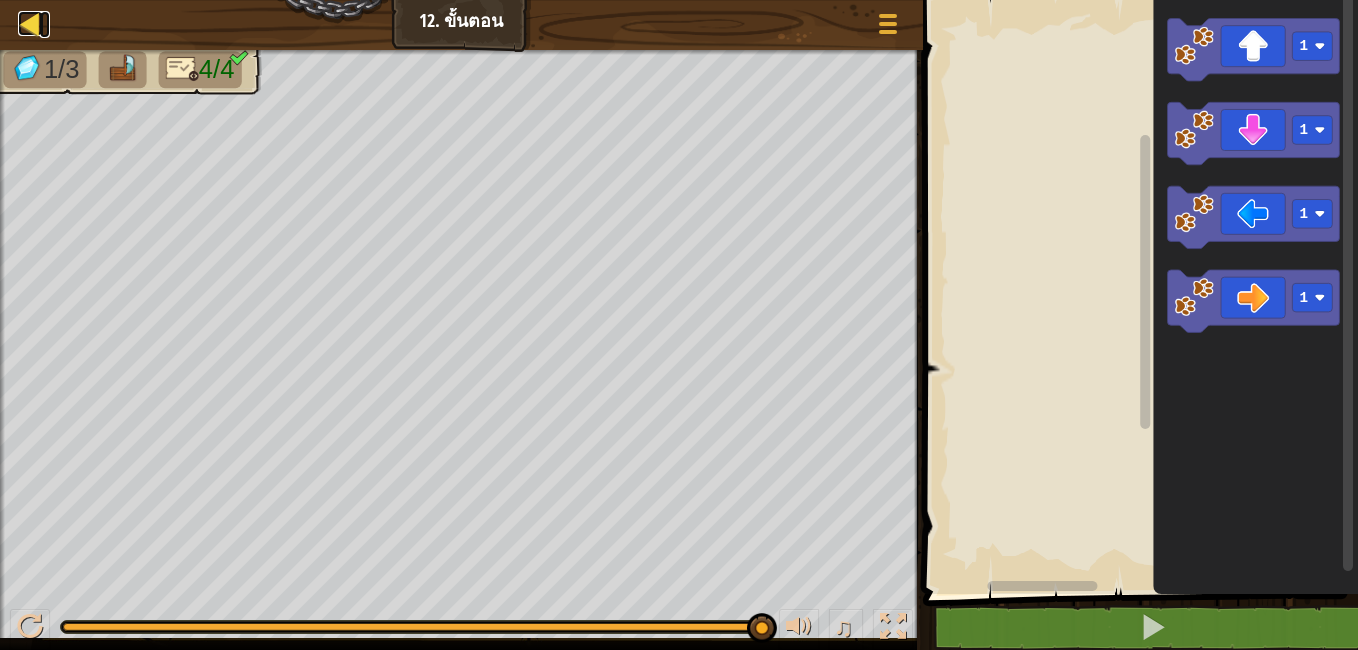 click at bounding box center (30, 23) 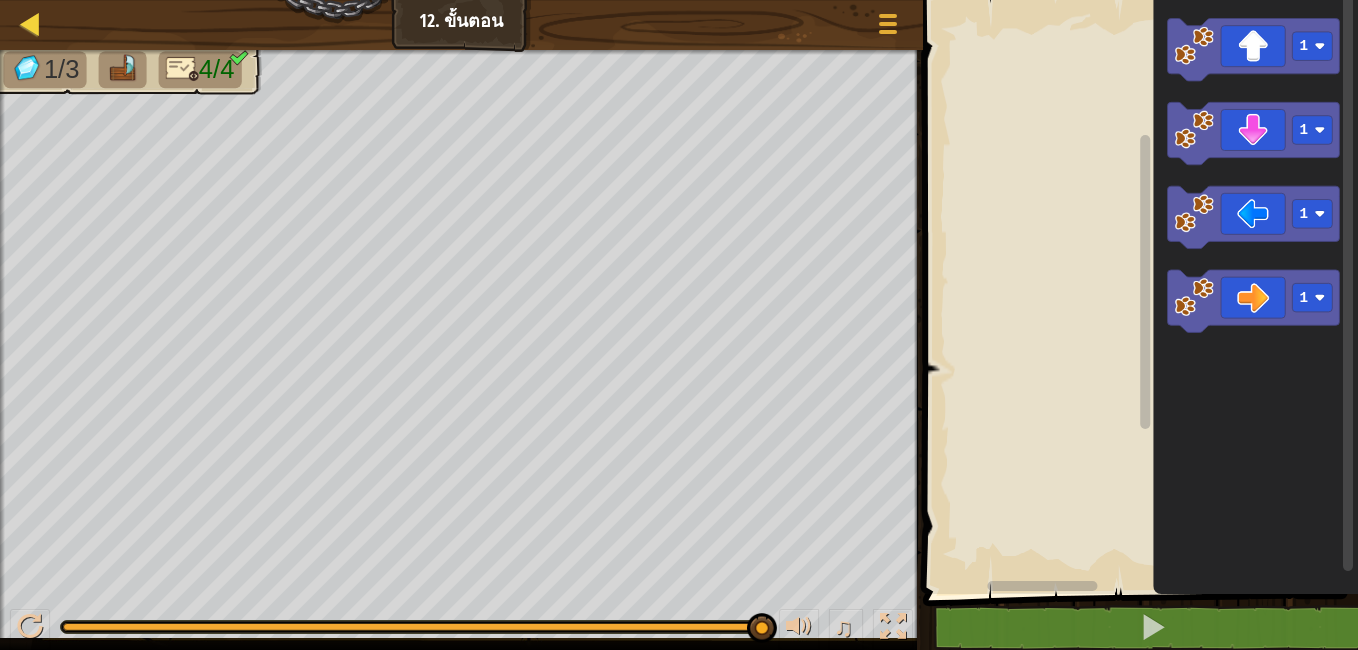 select on "th" 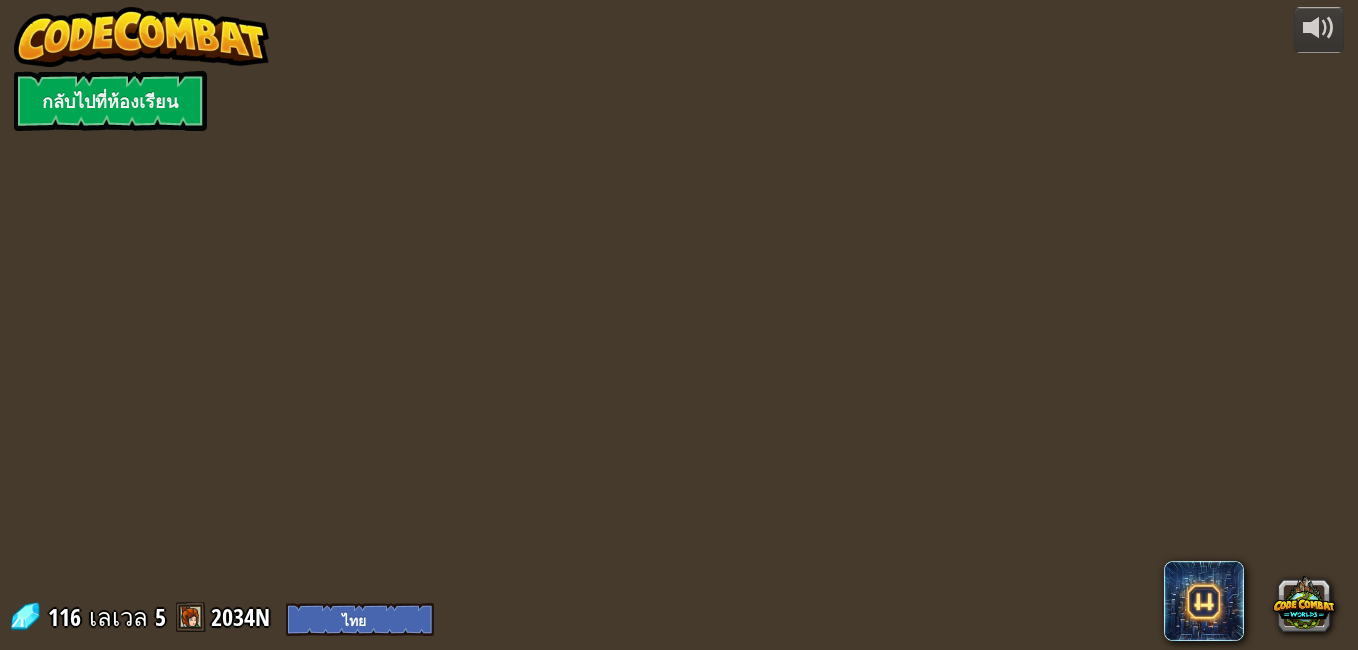 select on "th" 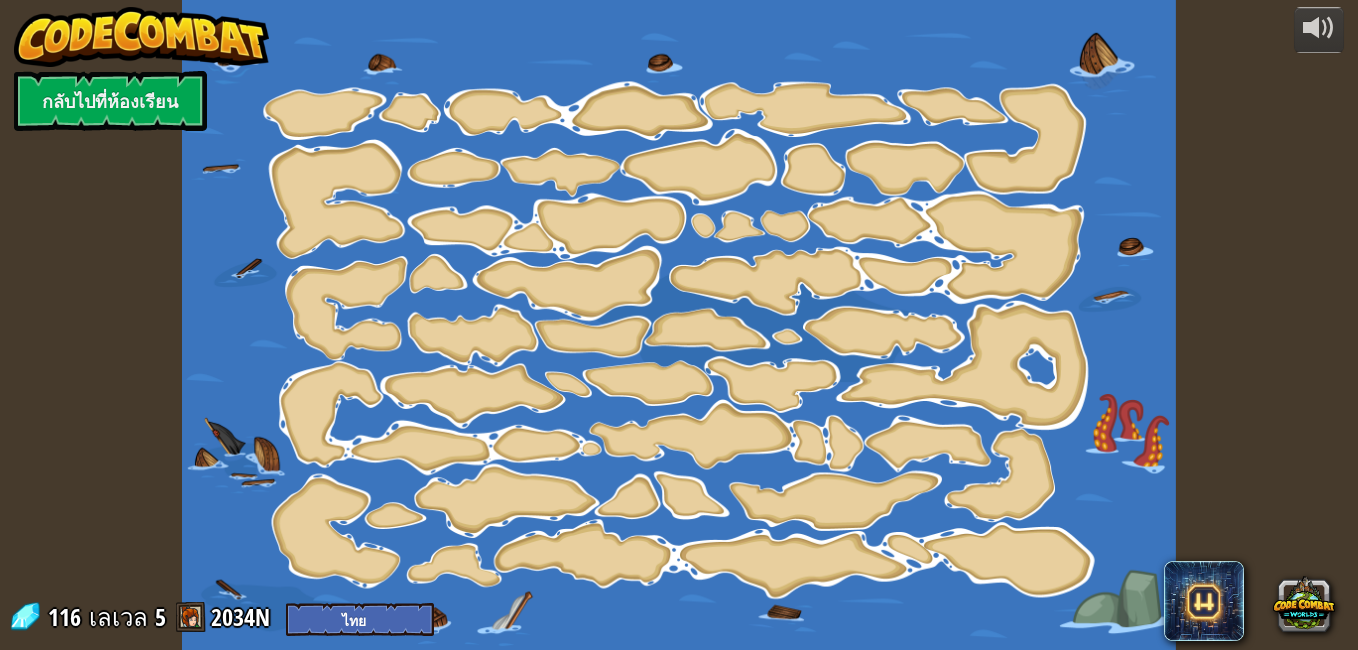 select on "th" 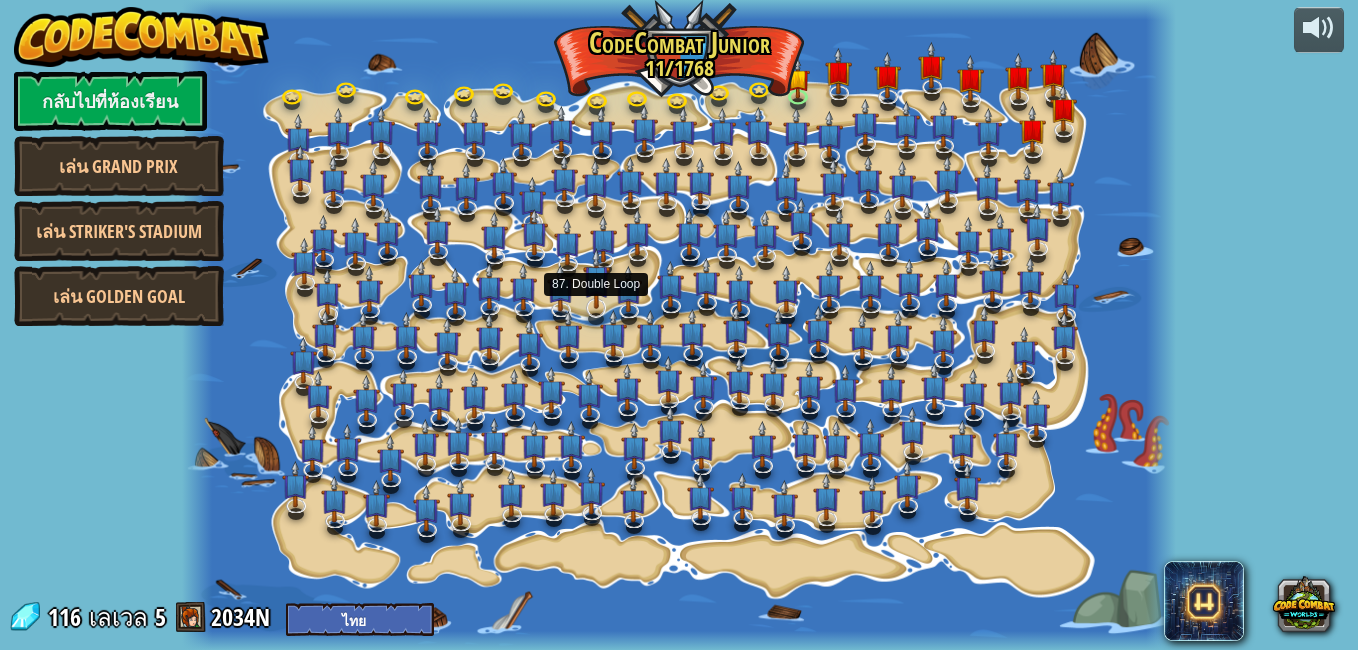 select on "th" 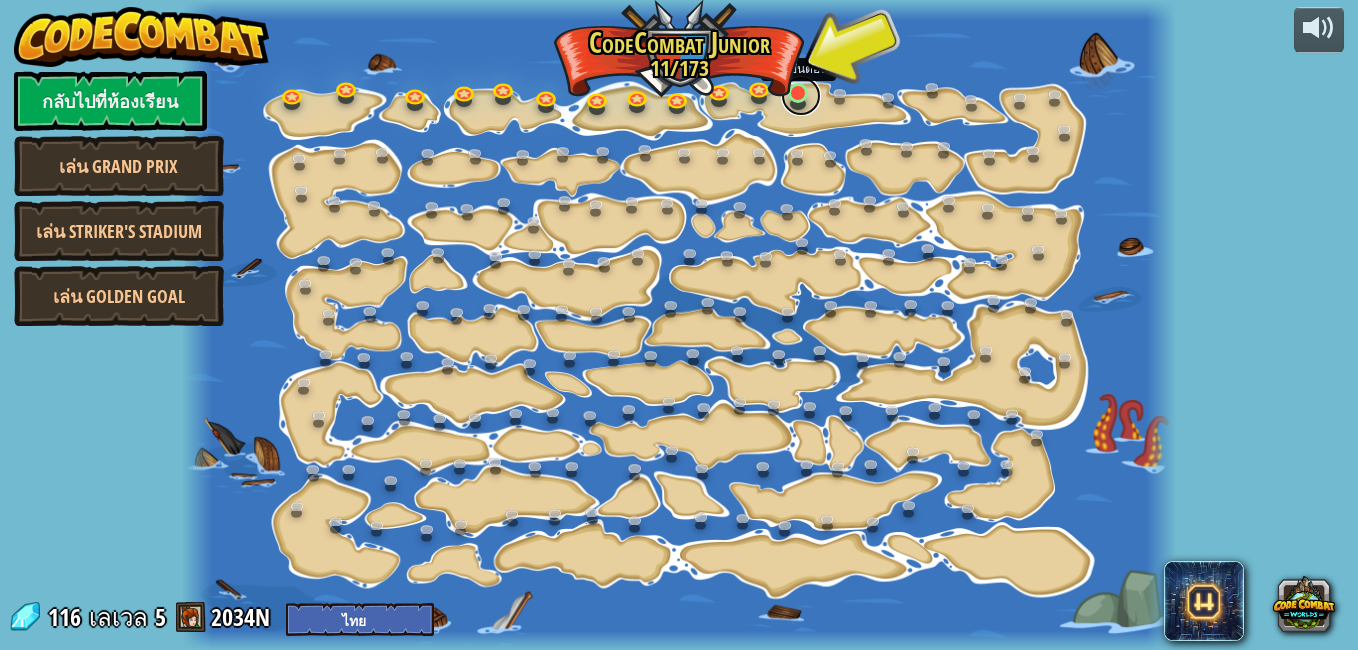 click at bounding box center (801, 96) 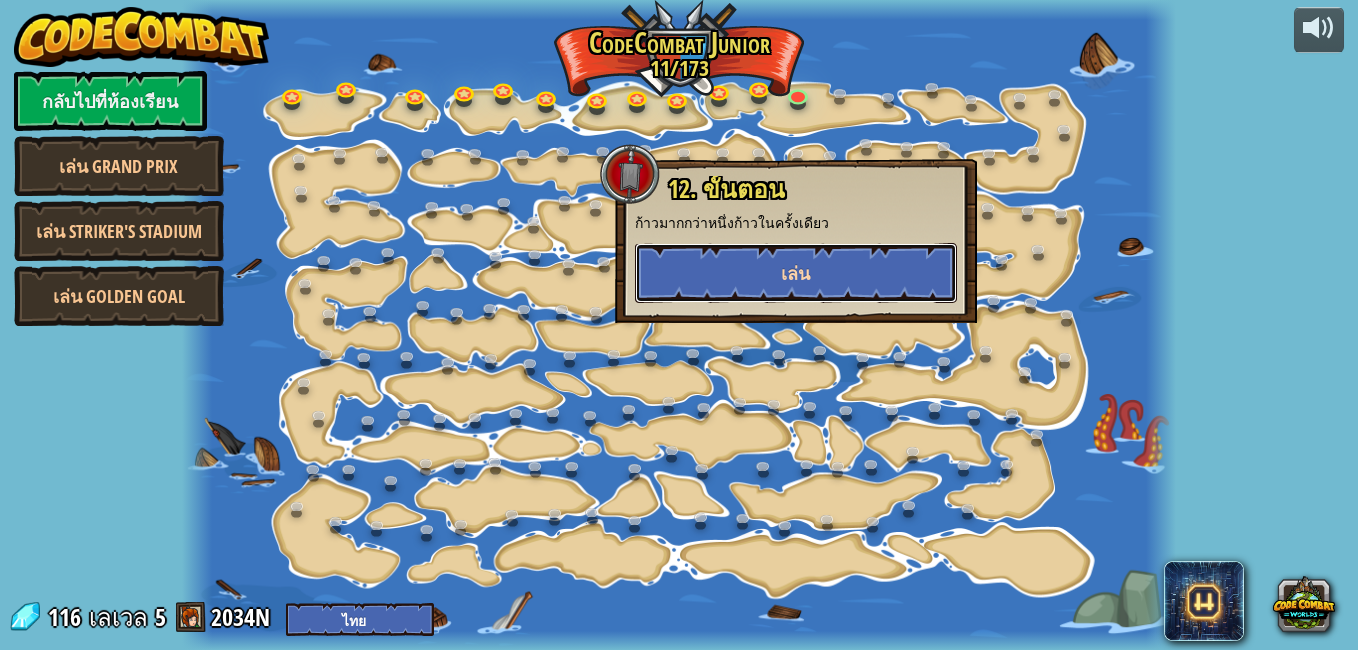 click on "เล่น" at bounding box center (796, 273) 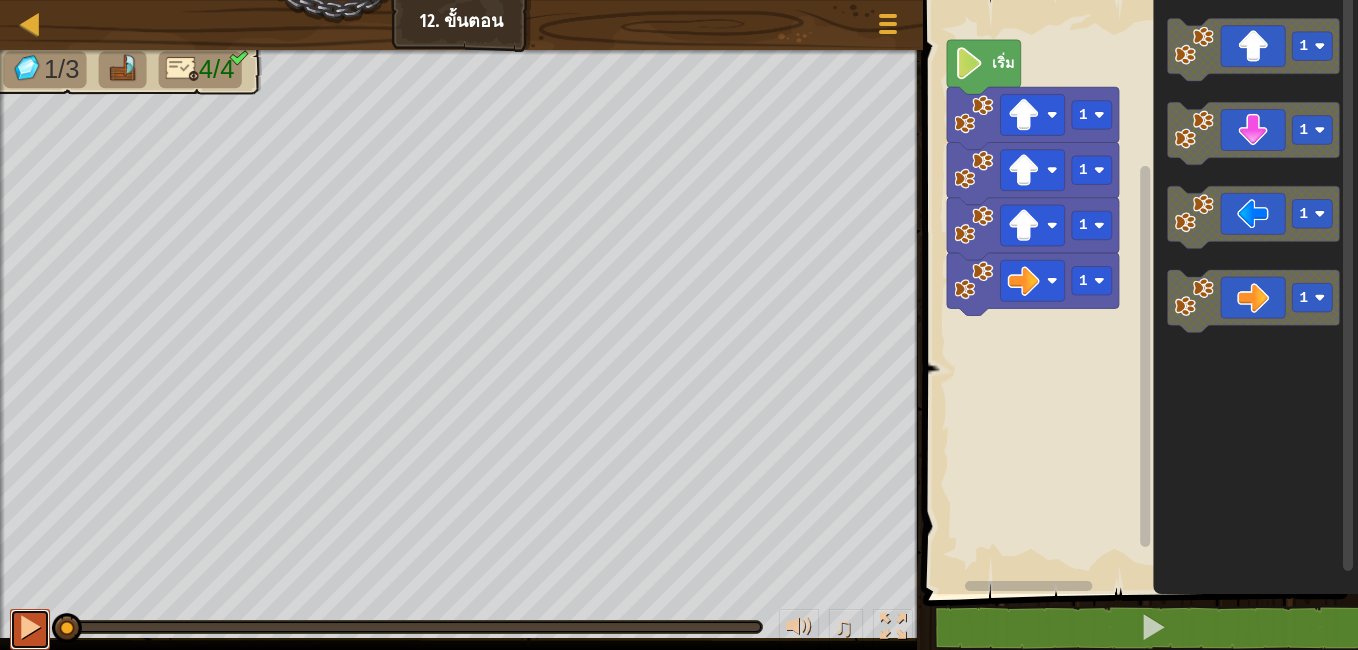 click at bounding box center (30, 627) 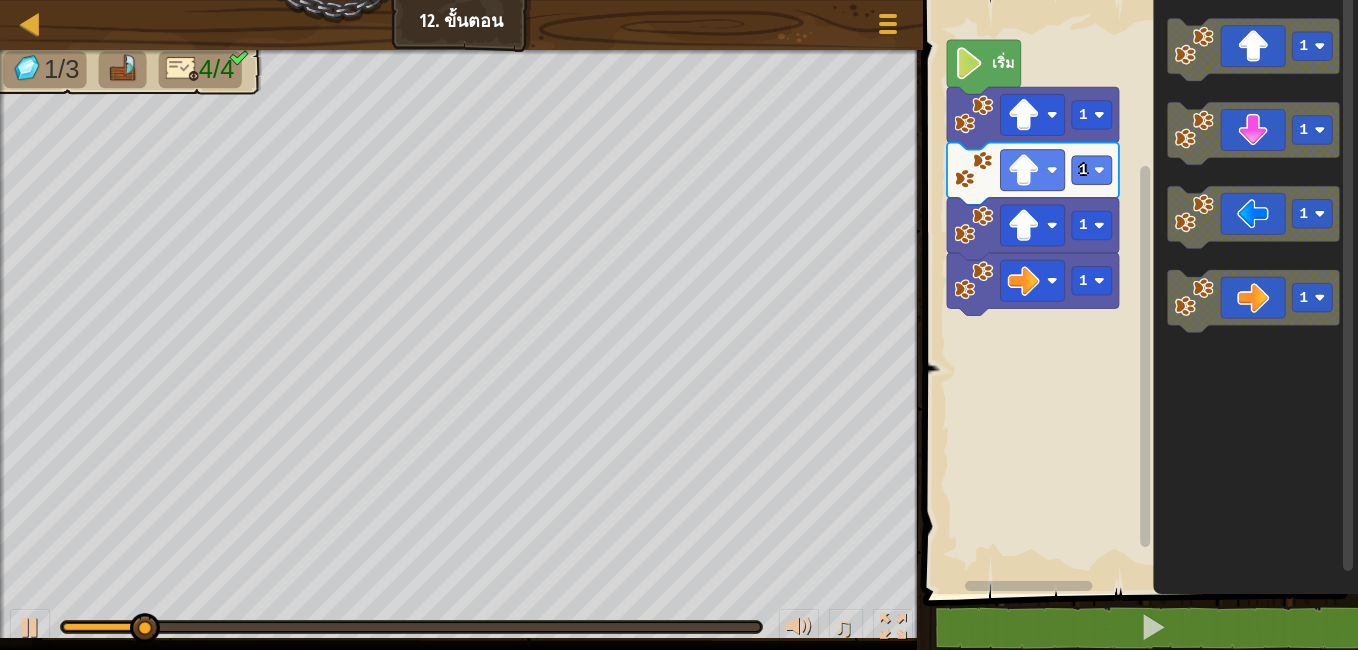 click on "แผนที่ จูเนียร์ 12. ขั้นตอน เมนูเกม 1 הההההההההההההההההההההההההההההההההההההההההההההההההההההההההההההההההההההההההההההההההההההההההההההההההההההההההההההההההההההההההההההההההההההההההההההההההההההההההההההההההההההההההההההההההההההההההההההההההההההההההההההההההההההההההההההההההההההההההההההההההההההההההההההההה XXXXXXXXXXXXXXXXXXXXXXXXXXXXXXXXXXXXXXXXXXXXXXXXXXXXXXXXXXXXXXXXXXXXXXXXXXXXXXXXXXXXXXXXXXXXXXXXXXXXXXXXXXXXXXXXXXXXXXXXXXXXXXXXXXXXXXXXXXXXXXXXXXXXXXXXXXXXXXXXXXXXXXXXXXXXXXXXXXXXXXXXXXXXXXXXXXXXXXXXXXXXXXXXXXXXXXXXXXXXXXXXXXXXXXXXXXXXXXXXXXXXXXXXXXXXXXXX วิธีการแก้ไข × บล็อก 1 2 3 4 5 go ( 'up' , 1 ) go ( 'up' , 1 ) go ( 'up' , 1 ) go ( 'right' , 1 ) 1 1 1" at bounding box center [679, 325] 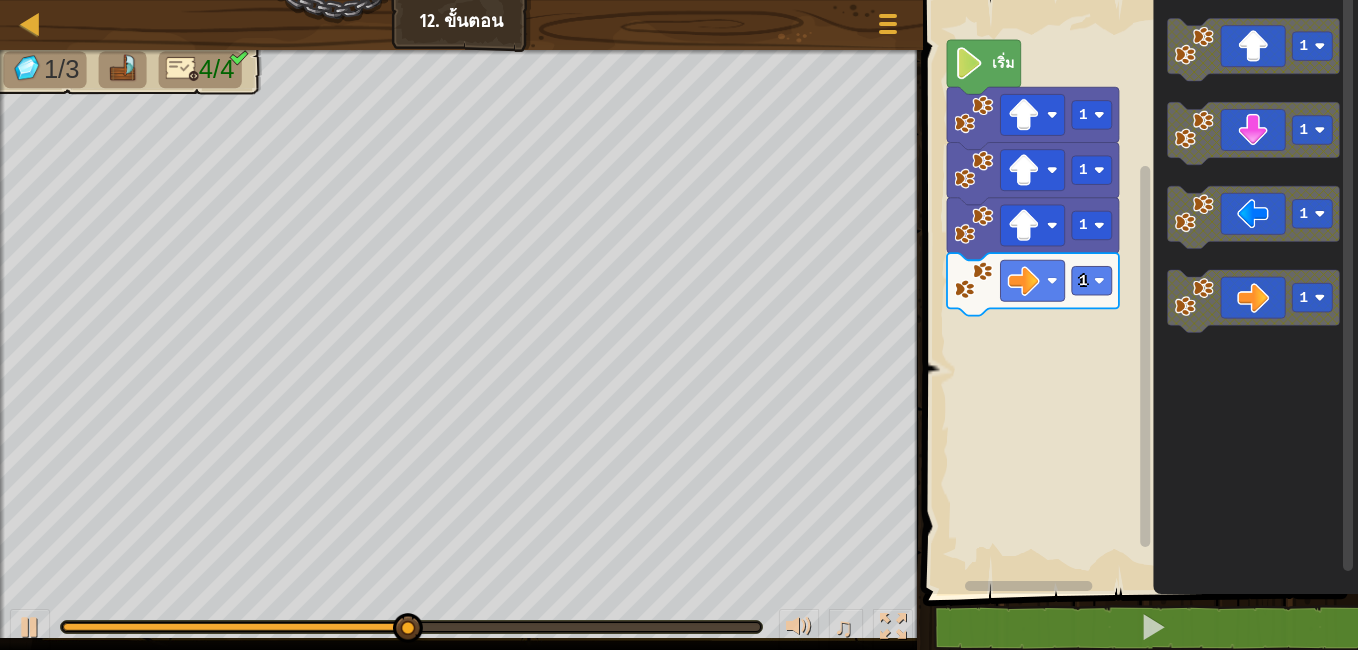 click on "1 1 1 1 เริ่ม 1 1 1 1" at bounding box center [1137, 292] 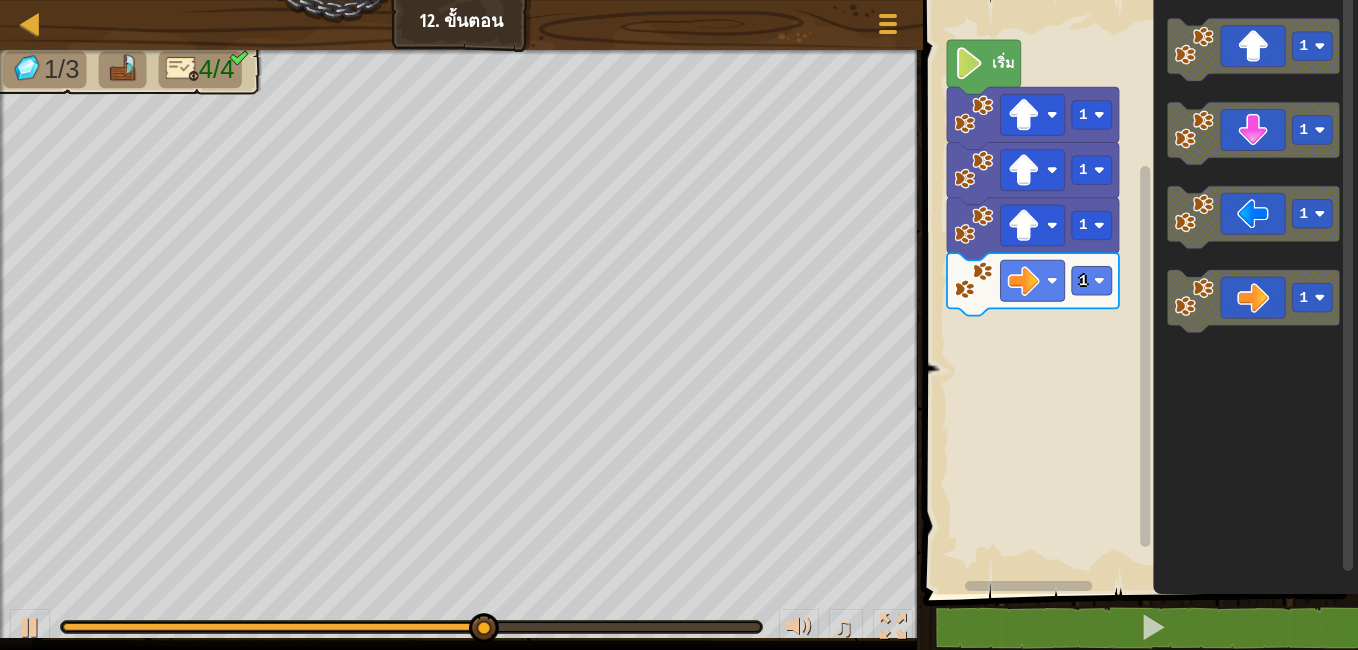 click on "1 1 1 1 เริ่ม 1 1 1 1" at bounding box center [1137, 292] 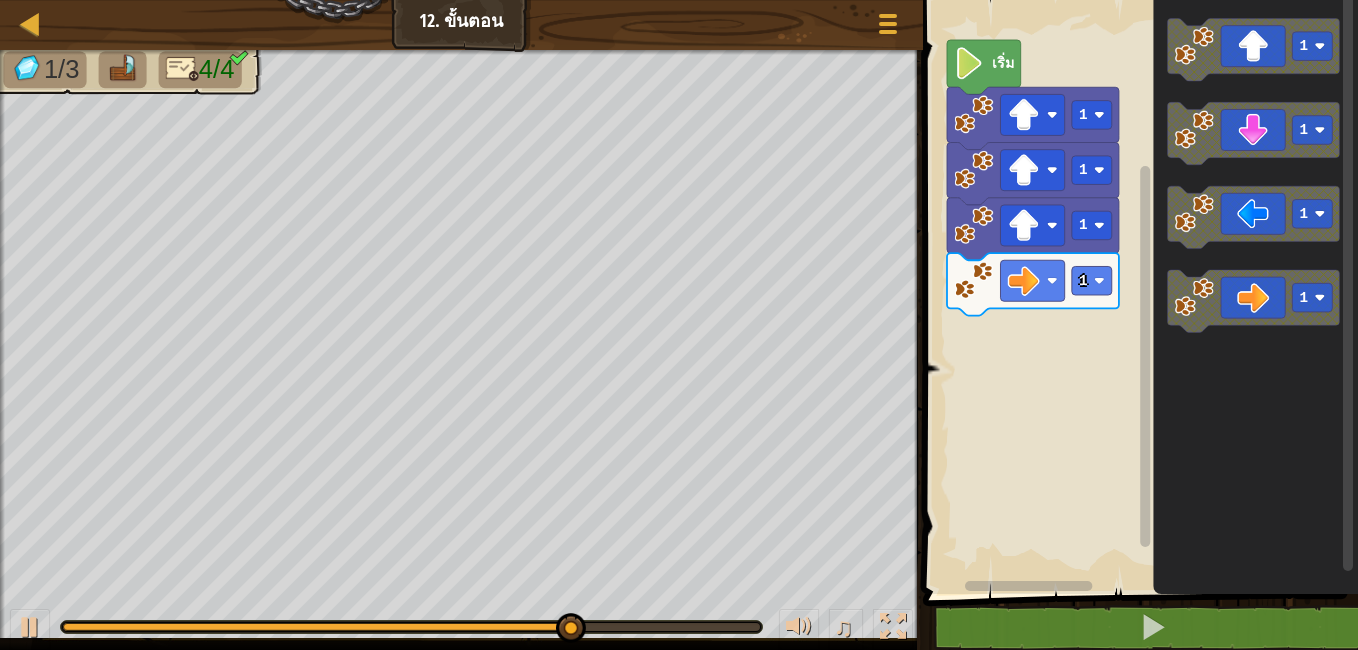 click on "1 1 1 1 เริ่ม 1 1 1 1" at bounding box center (1137, 292) 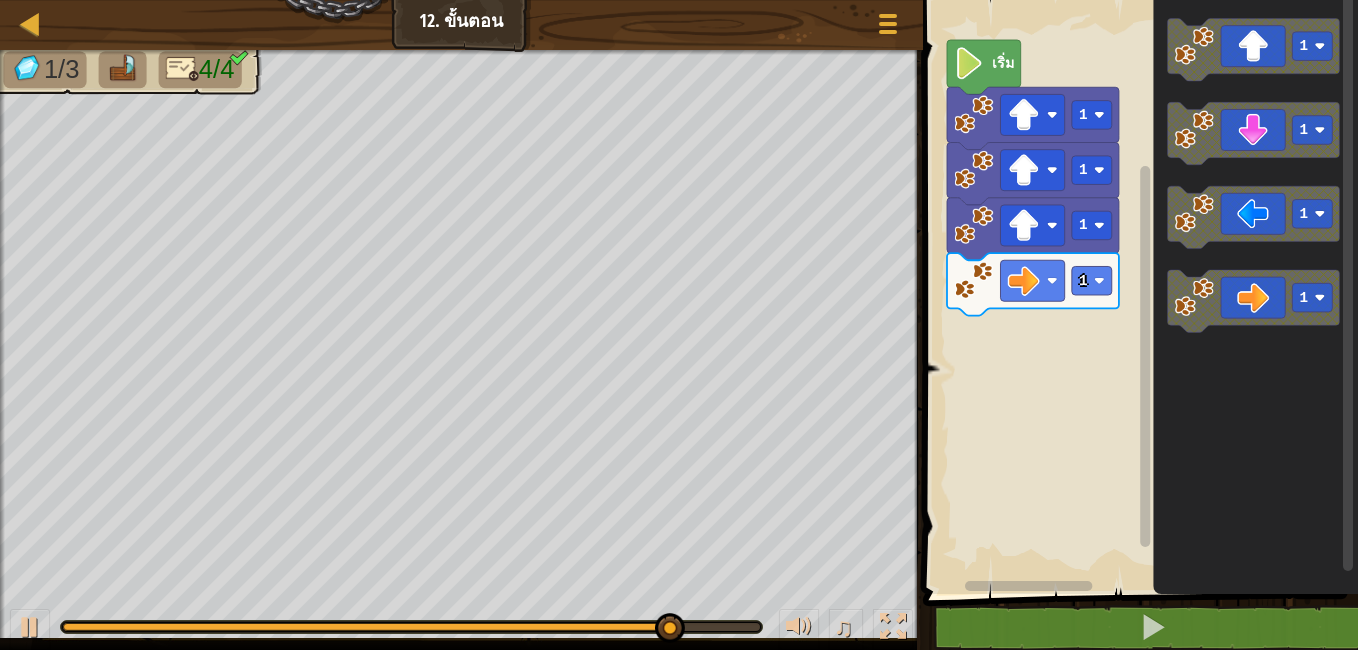 click on "1 1 1 1 เริ่ม 1 1 1 1" at bounding box center (1137, 292) 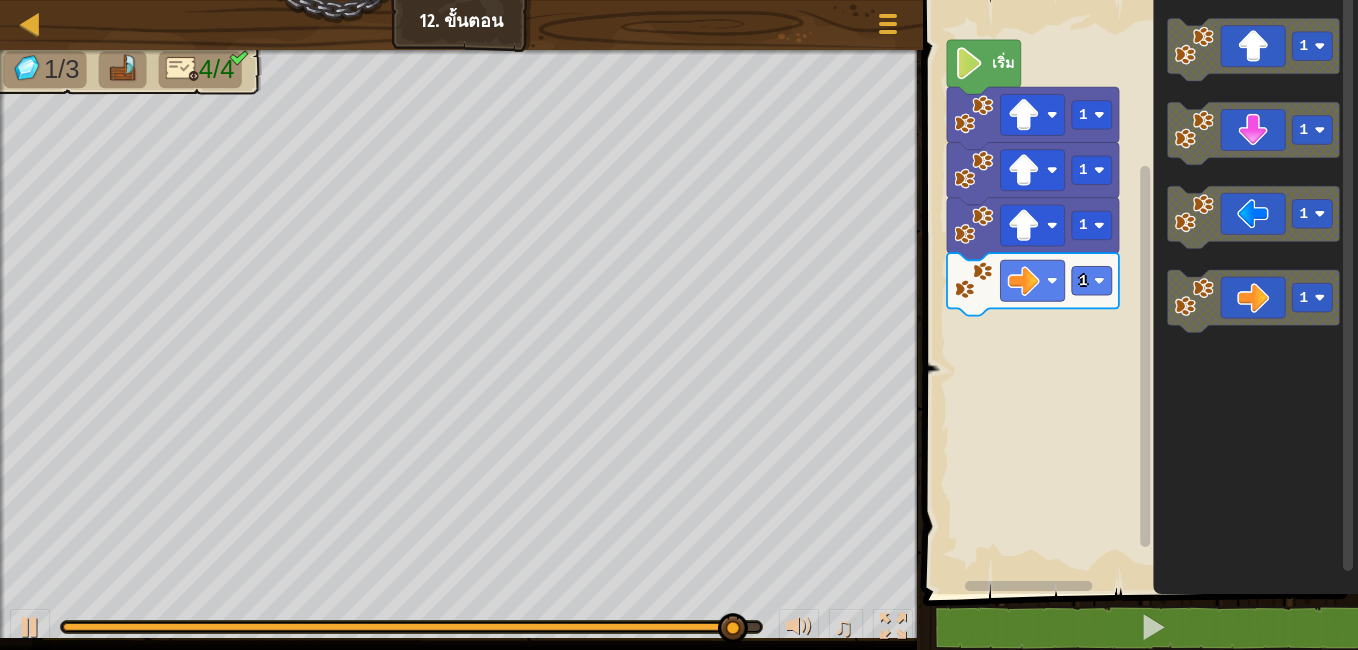 click on "1 1 1 1 เริ่ม 1 1 1 1" at bounding box center (1137, 292) 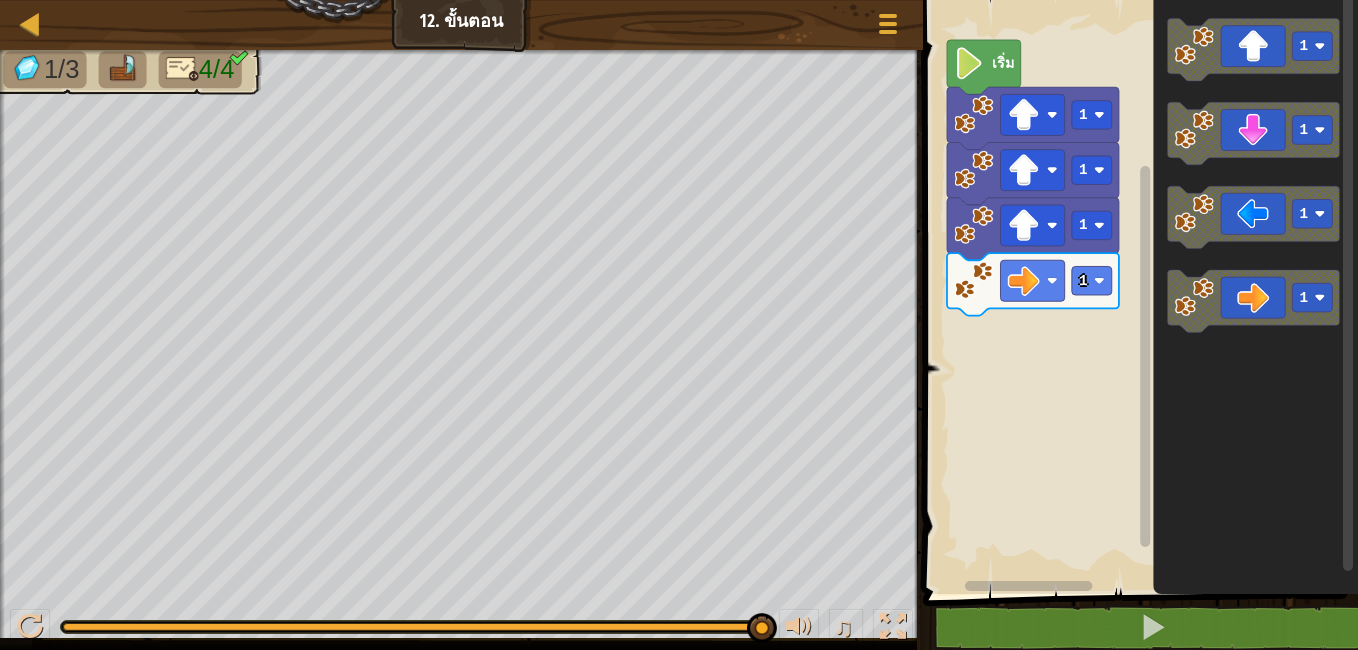 click on "แผนที่ จูเนียร์ 12. ขั้นตอน เมนูเกม 1 הההההההההההההההההההההההההההההההההההההההההההההההההההההההההההההההההההההההההההההההההההההההההההההההההההההההההההההההההההההההההההההההההההההההההההההההההההההההההההההההההההההההההההההההההההההההההההההההההההההההההההההההההההההההההההההההההההההההההההההההההההההההההההההההה XXXXXXXXXXXXXXXXXXXXXXXXXXXXXXXXXXXXXXXXXXXXXXXXXXXXXXXXXXXXXXXXXXXXXXXXXXXXXXXXXXXXXXXXXXXXXXXXXXXXXXXXXXXXXXXXXXXXXXXXXXXXXXXXXXXXXXXXXXXXXXXXXXXXXXXXXXXXXXXXXXXXXXXXXXXXXXXXXXXXXXXXXXXXXXXXXXXXXXXXXXXXXXXXXXXXXXXXXXXXXXXXXXXXXXXXXXXXXXXXXXXXXXXXXXXXXXXX วิธีการแก้ไข × บล็อก 1 2 3 4 5 go ( 'up' , 1 ) go ( 'up' , 1 ) go ( 'up' , 1 ) go ( 'right' , 1 ) 1 1 1" at bounding box center (679, 0) 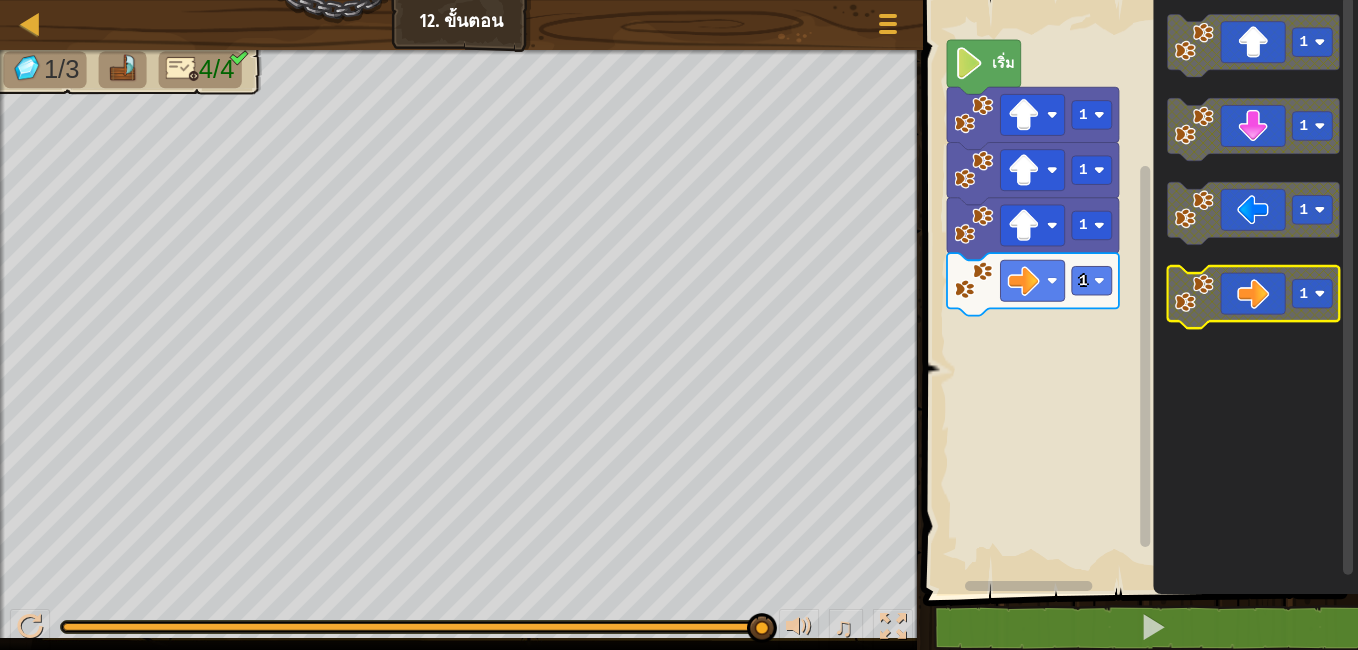 click 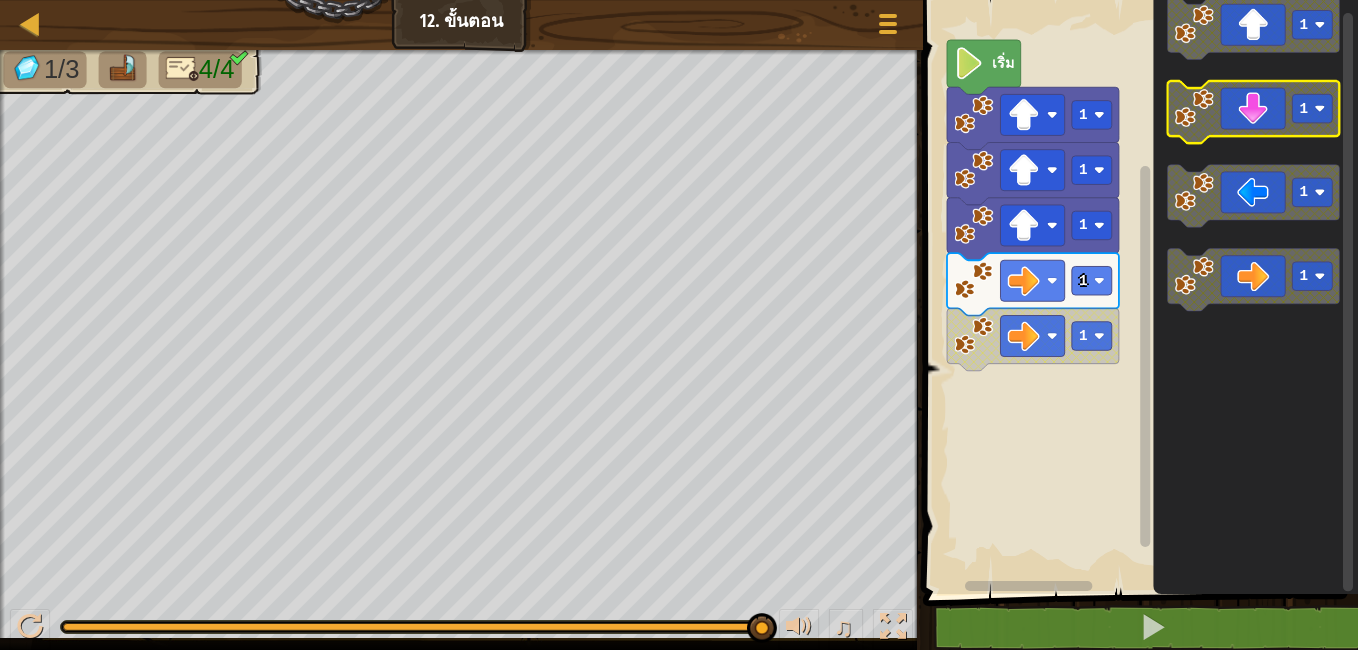 click on "1 1 1 1" 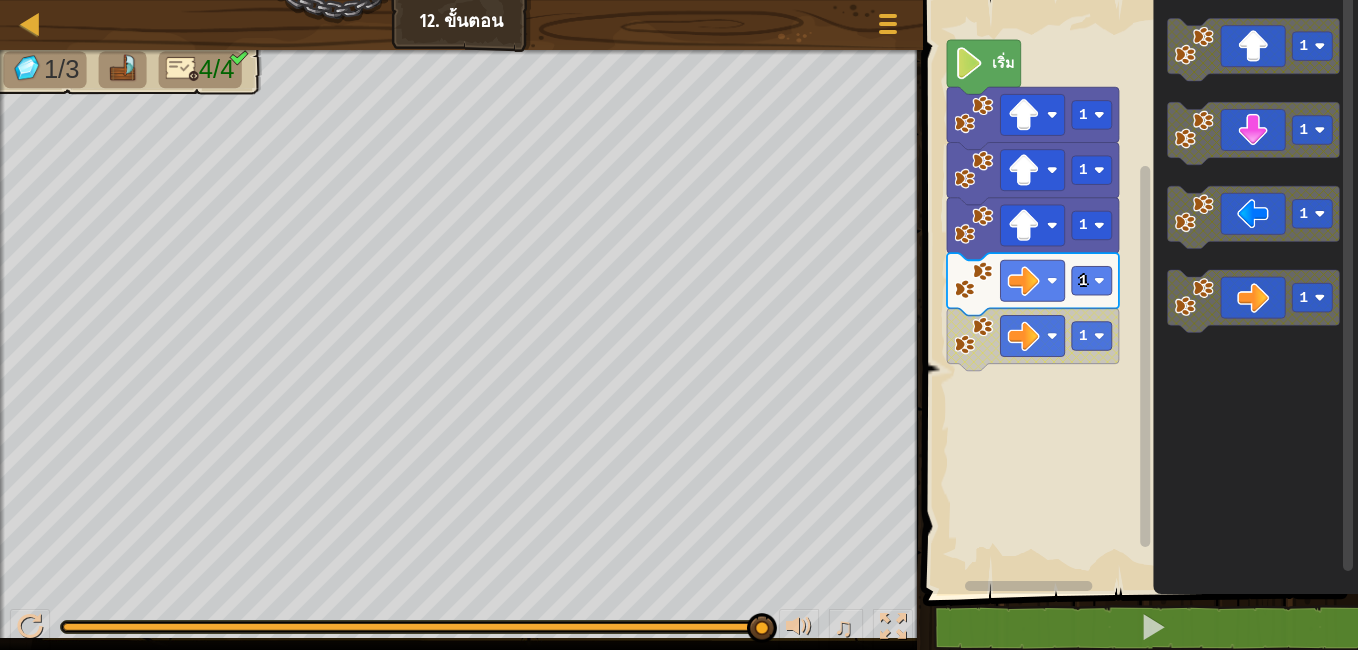 click on "1 1 1 1" 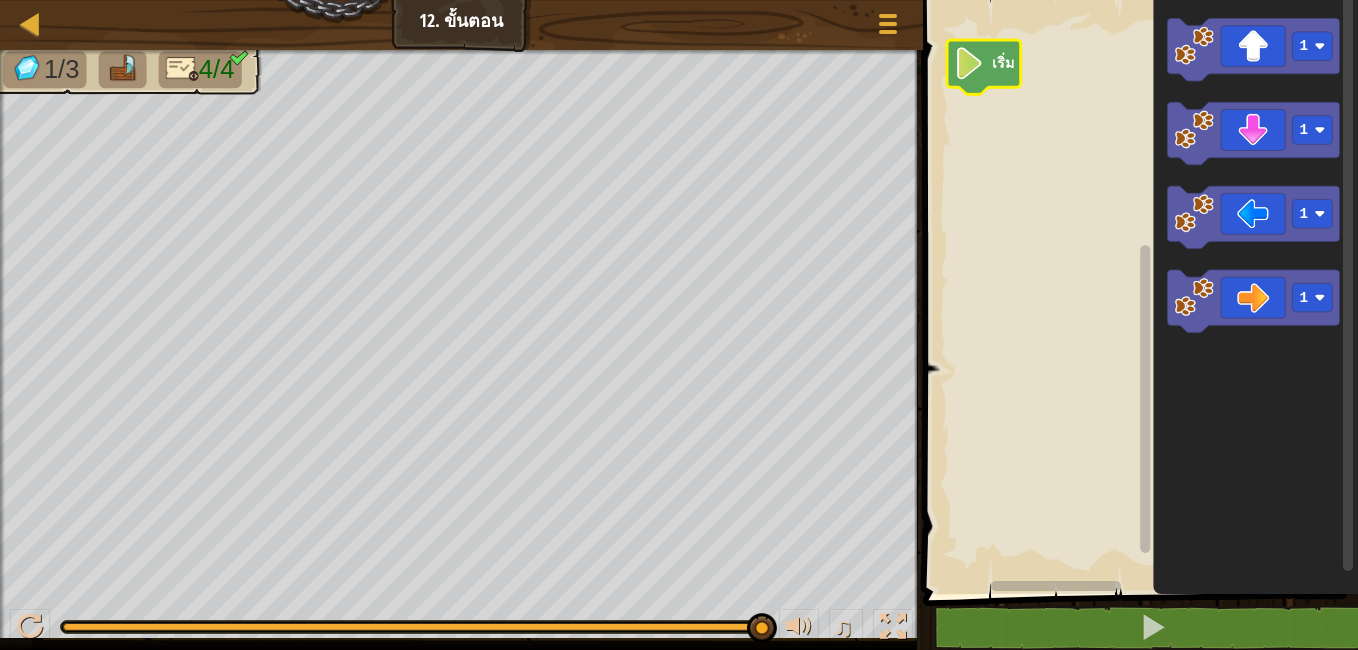 click 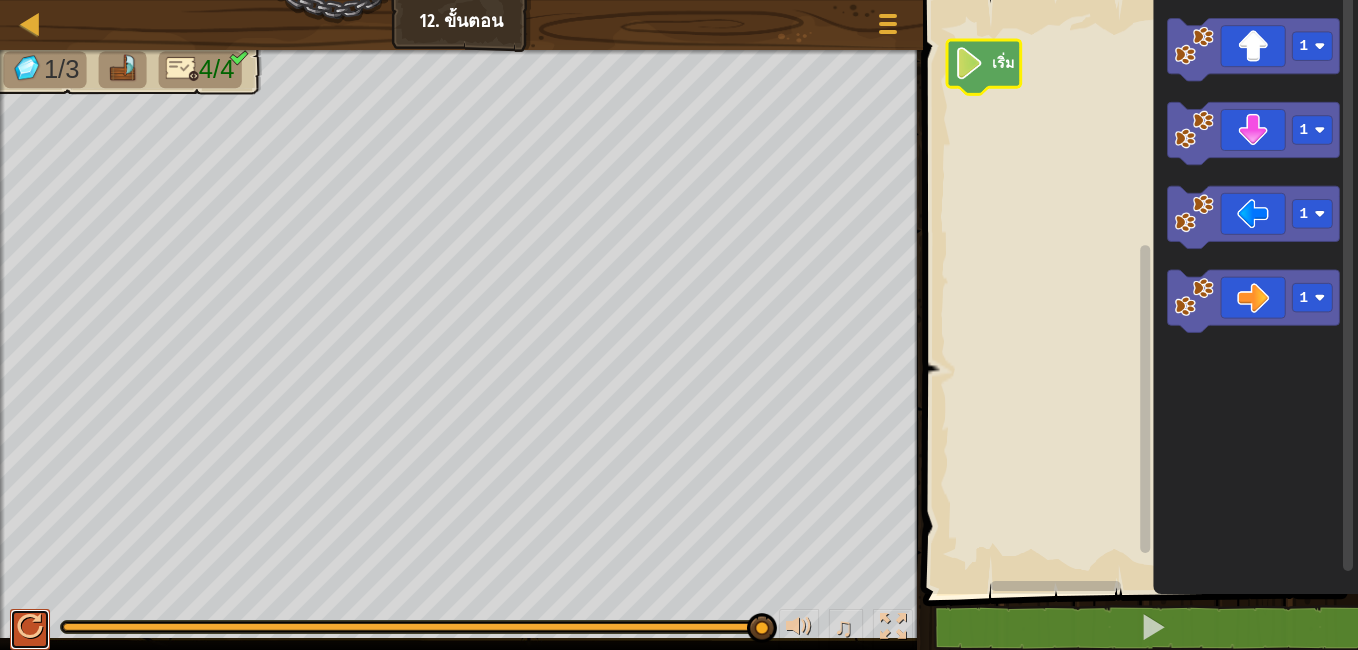 click at bounding box center (30, 629) 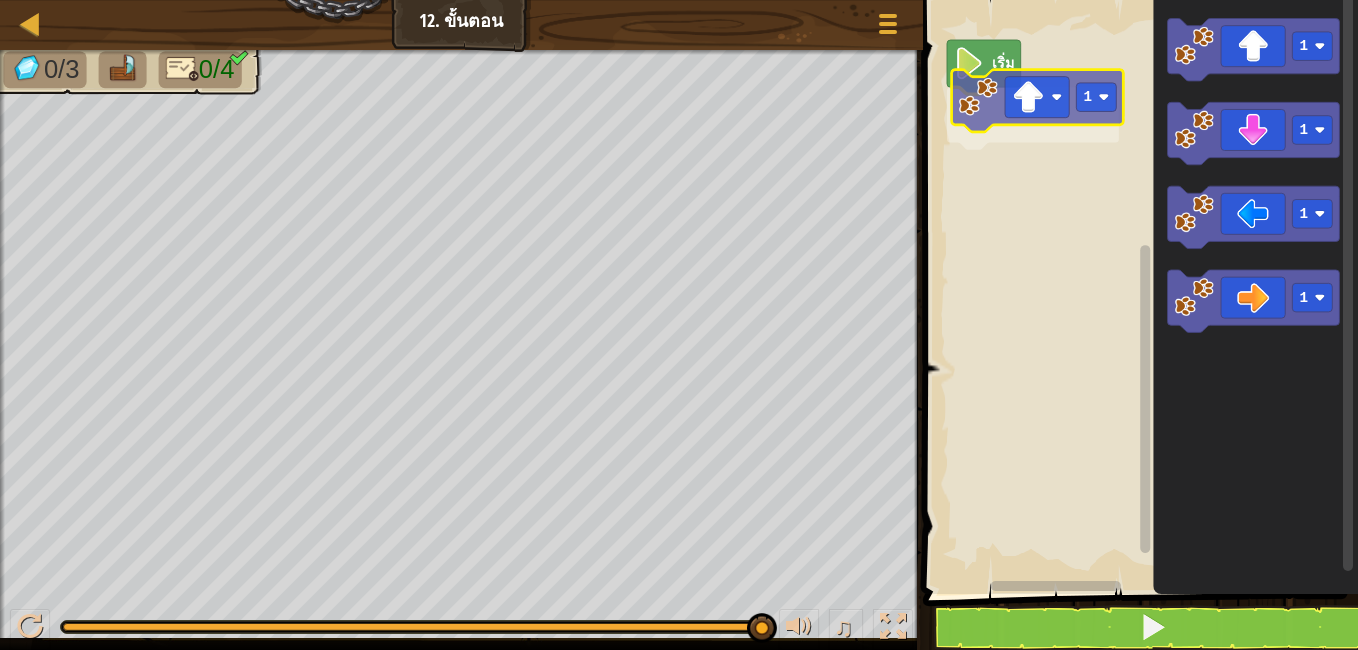click on "เริ่ม 1 1 1 1 1 1" at bounding box center [1137, 292] 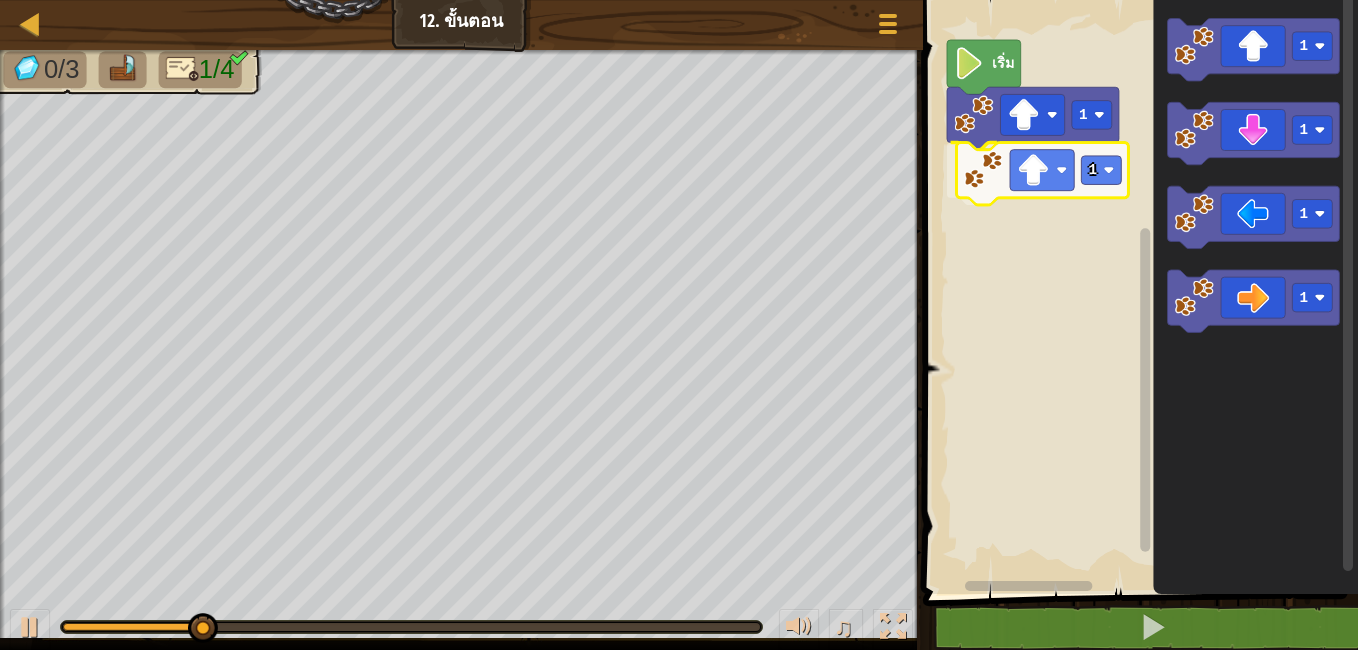 click on "เริ่ม 1 1 1 1 1 1 1" at bounding box center (1137, 292) 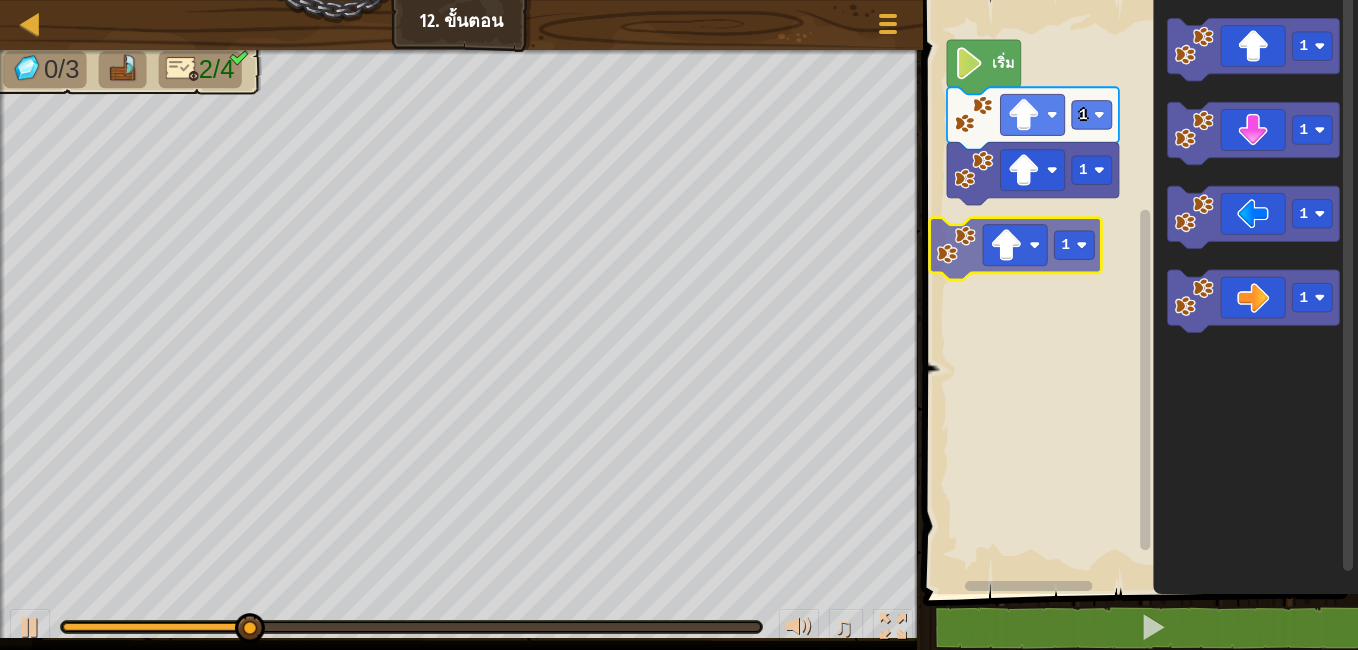click on "เริ่ม 1 1 1 1 1 1 1 1" at bounding box center [1137, 292] 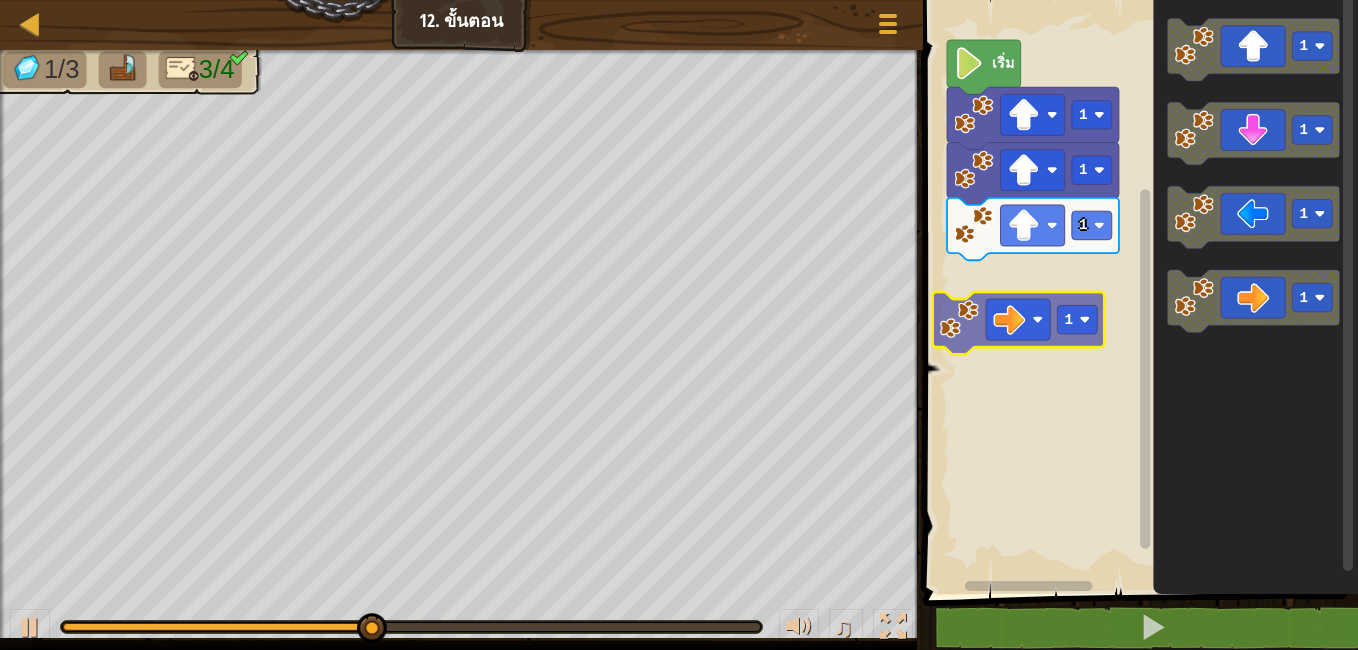 click on "1 1 1 เริ่ม 1 1 1 1 1" at bounding box center [1137, 292] 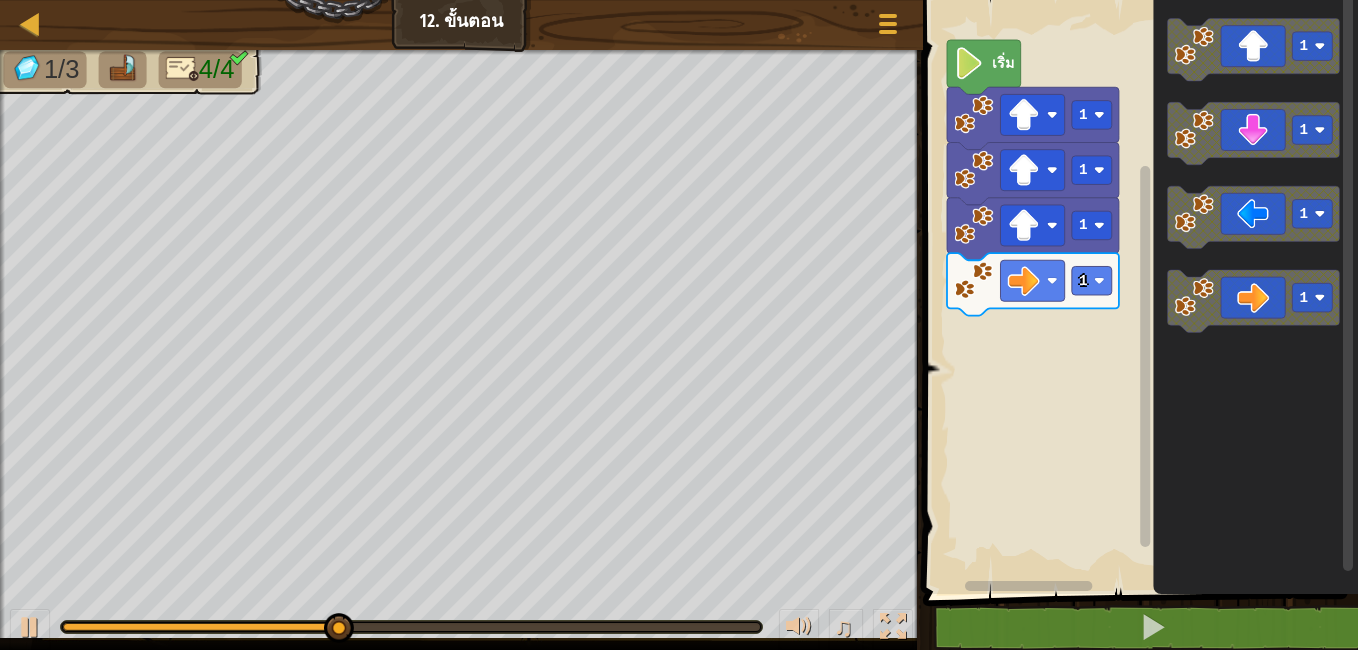 click on "1 1 1 1 เริ่ม 1 1 1 1" at bounding box center (1137, 292) 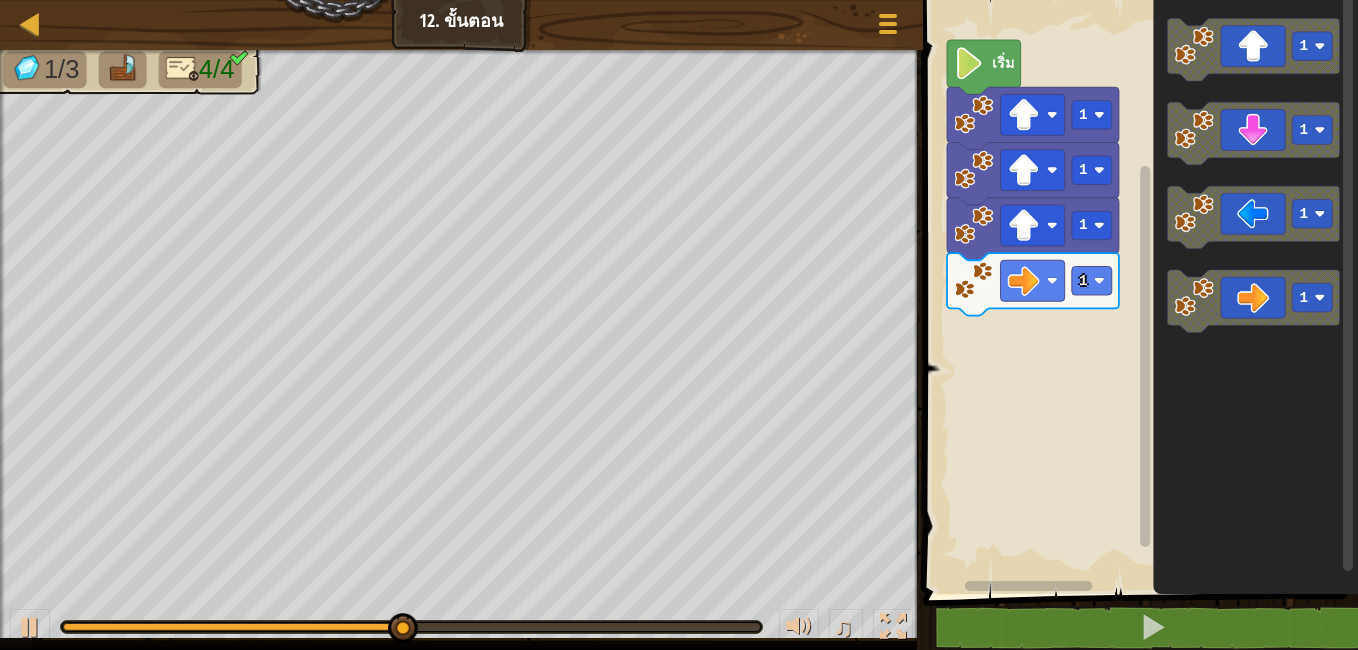 click on "1 1 1 1" 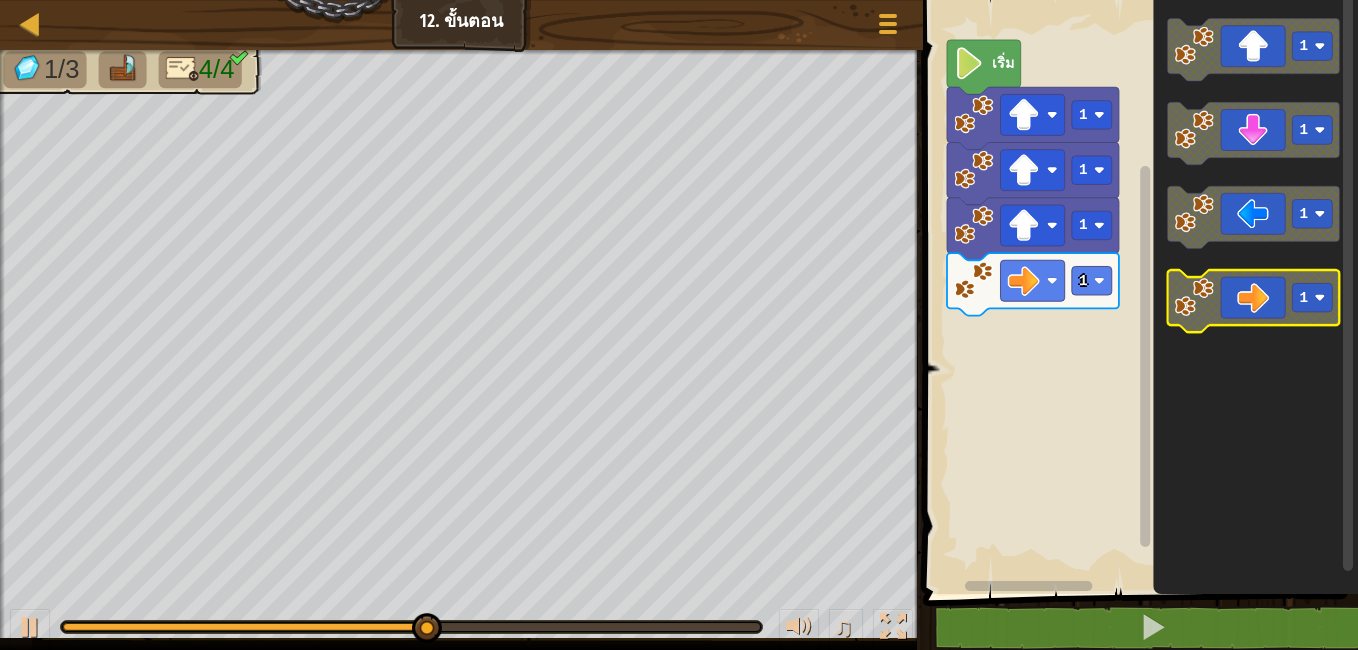 click 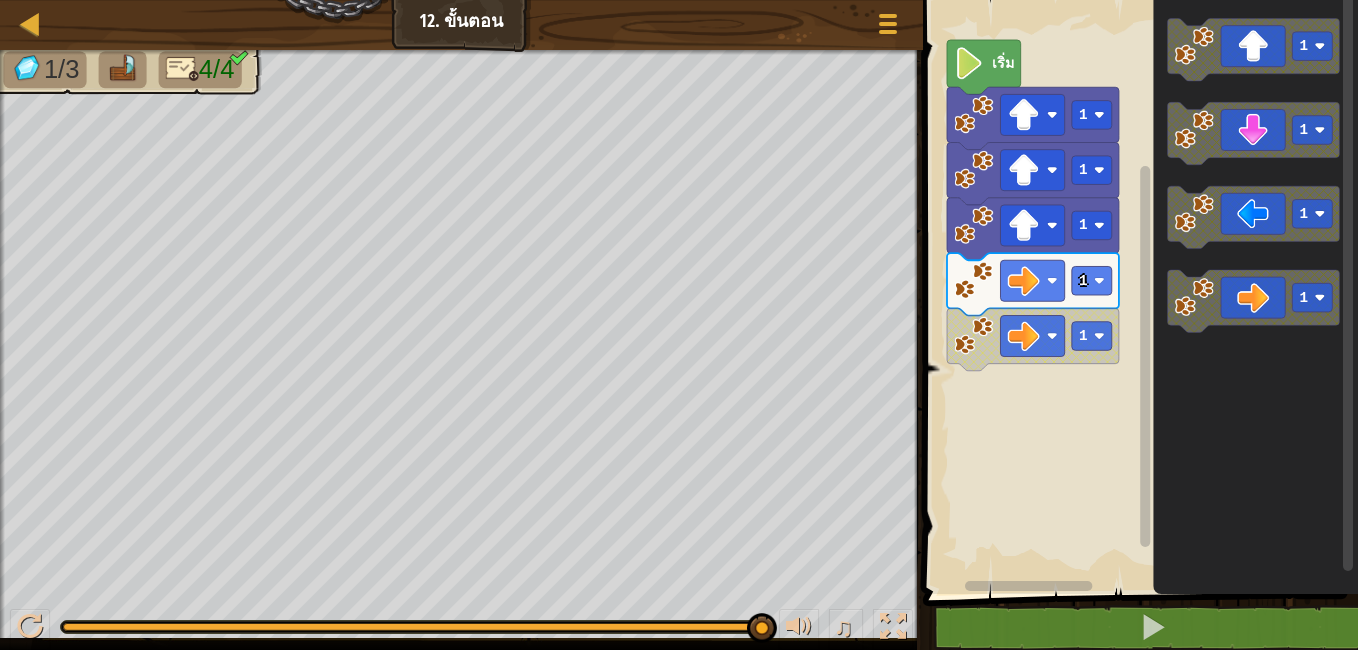 click on "1 1 1 1 1 เริ่ม 1 1 1 1" at bounding box center [1137, 292] 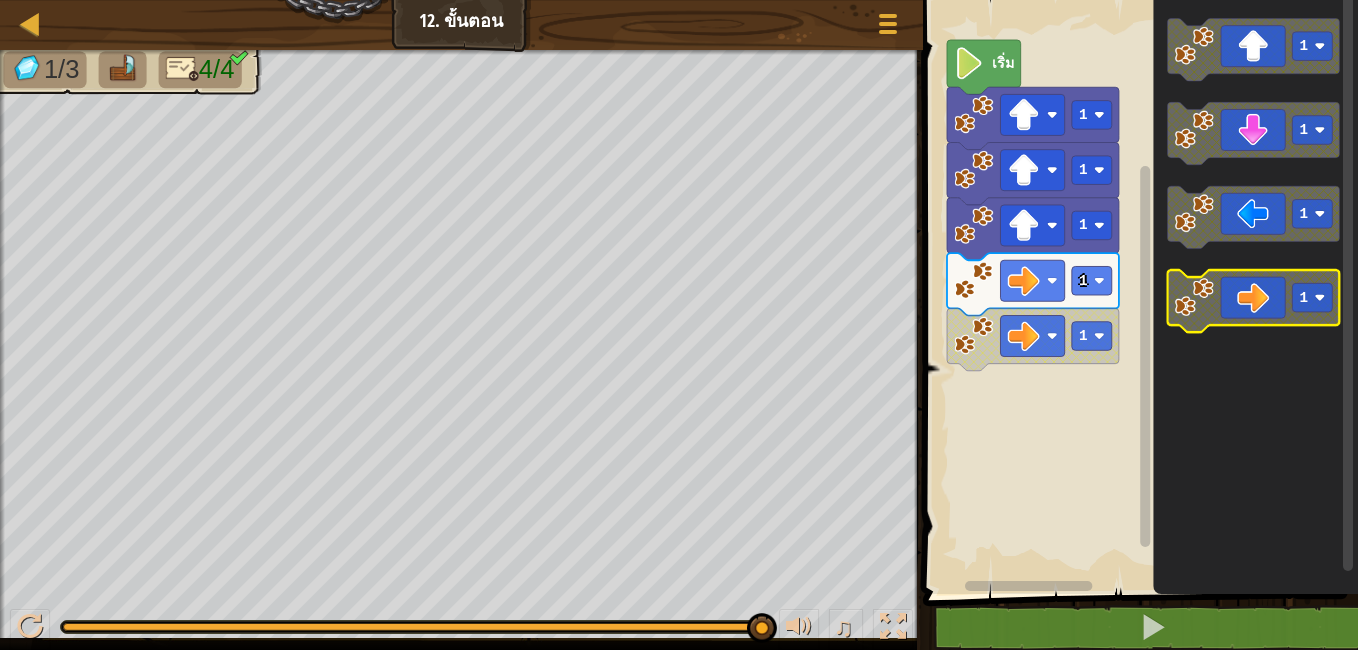 click on "1 1 1 1" 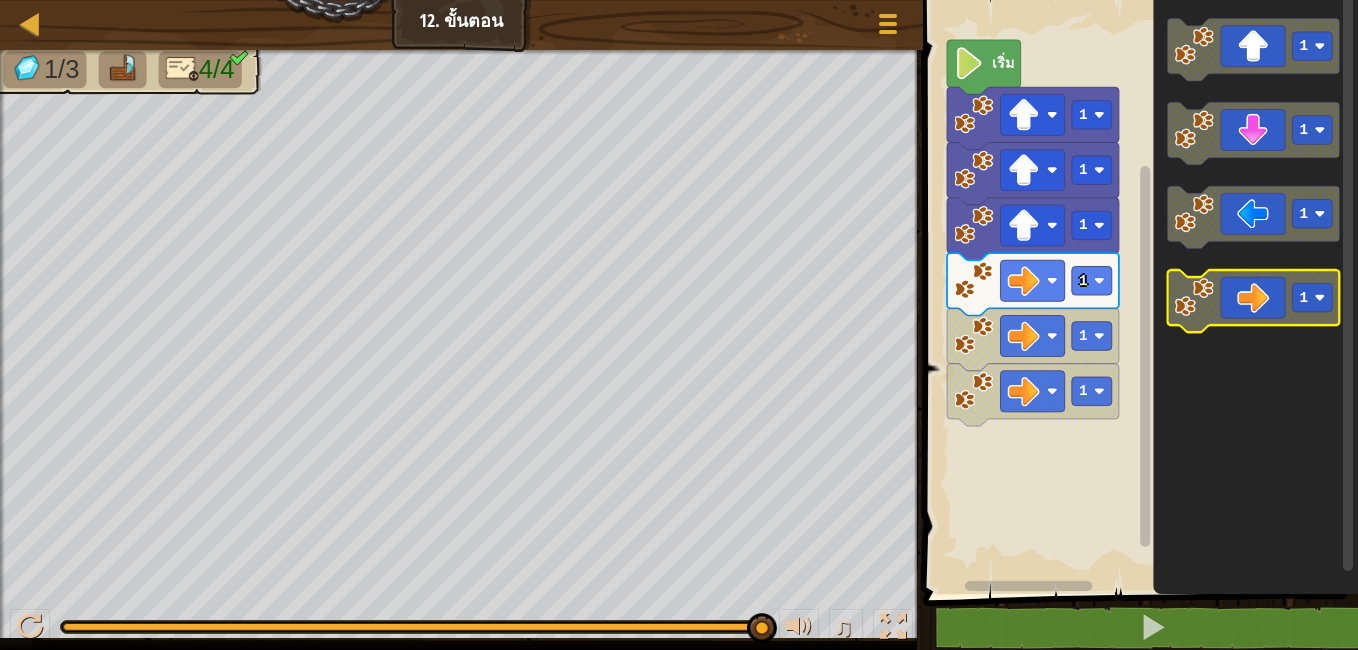 click 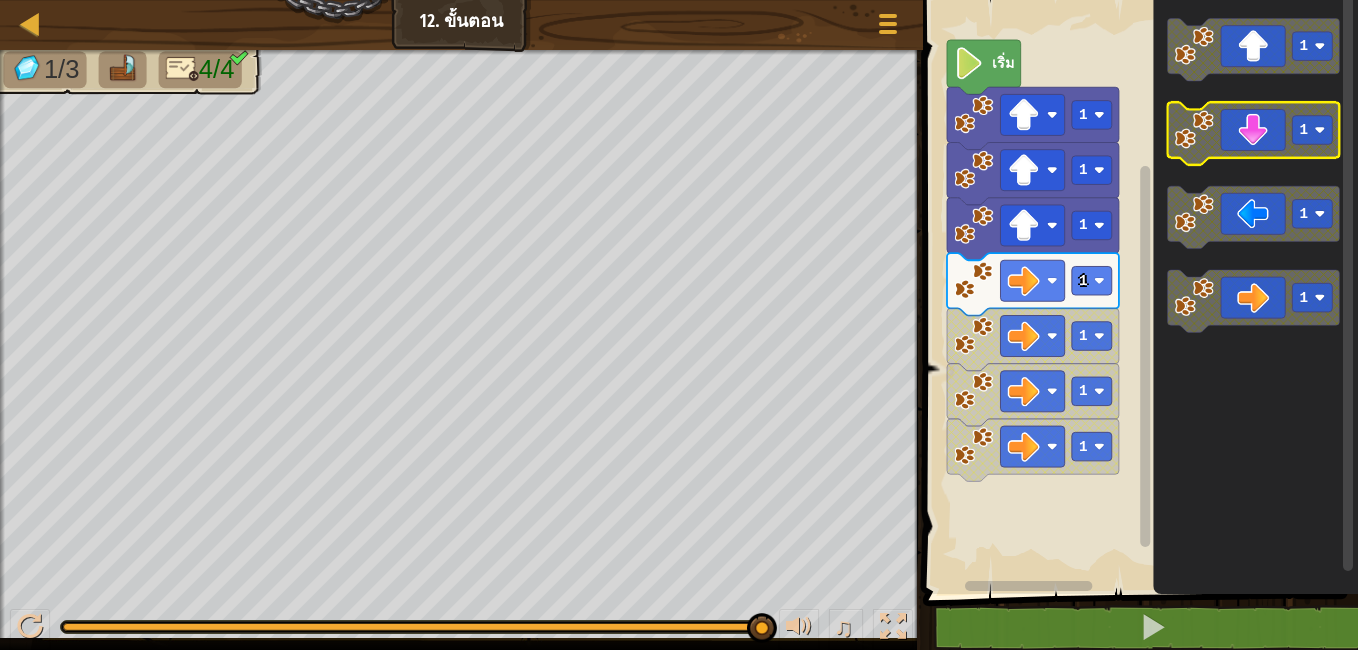 click 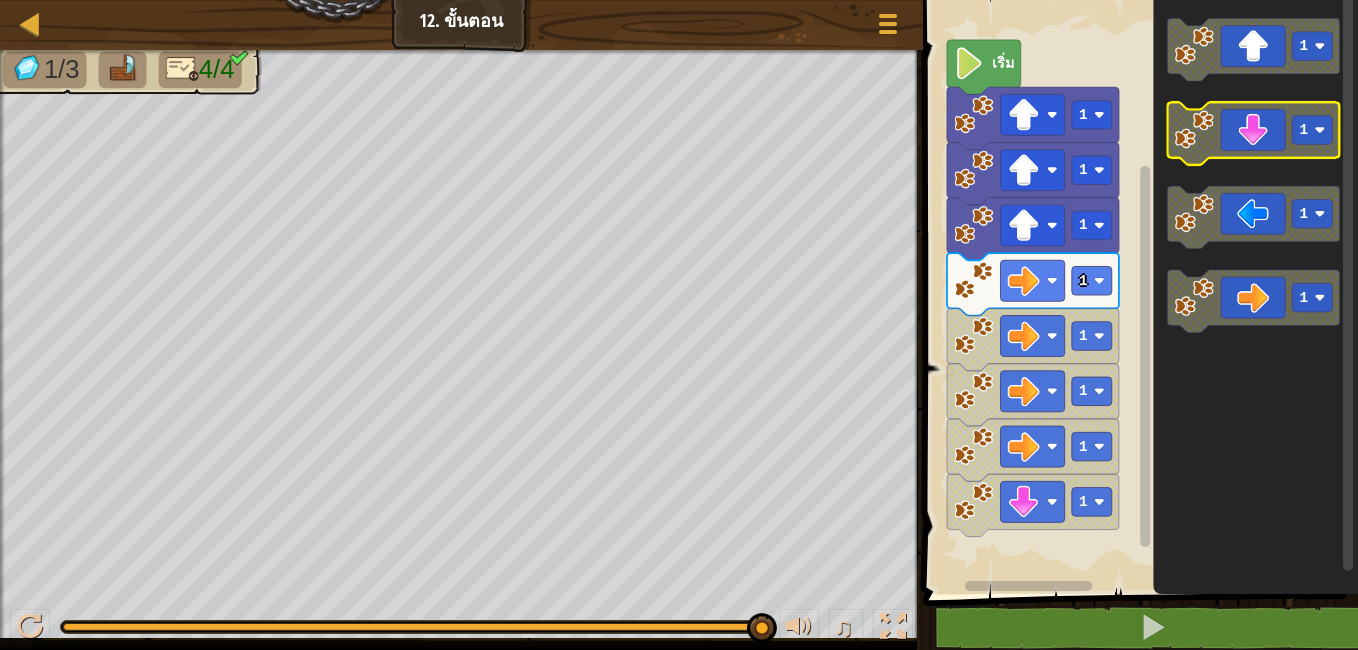 click 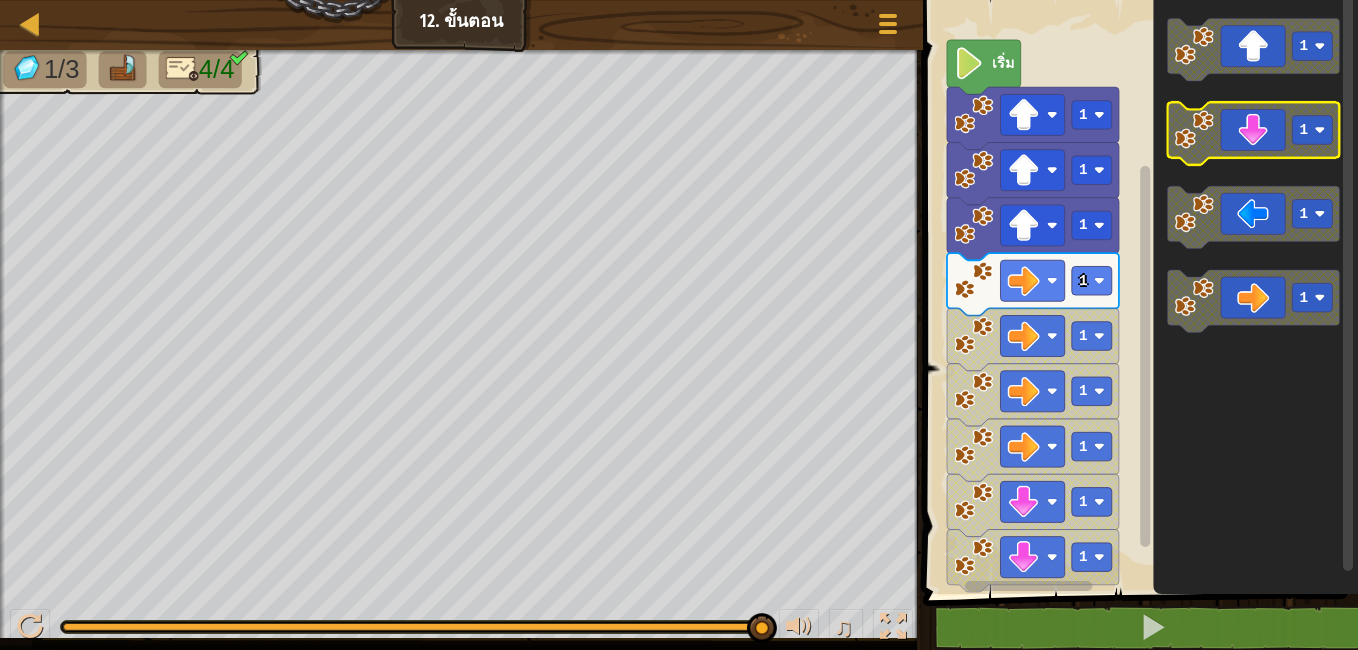 click 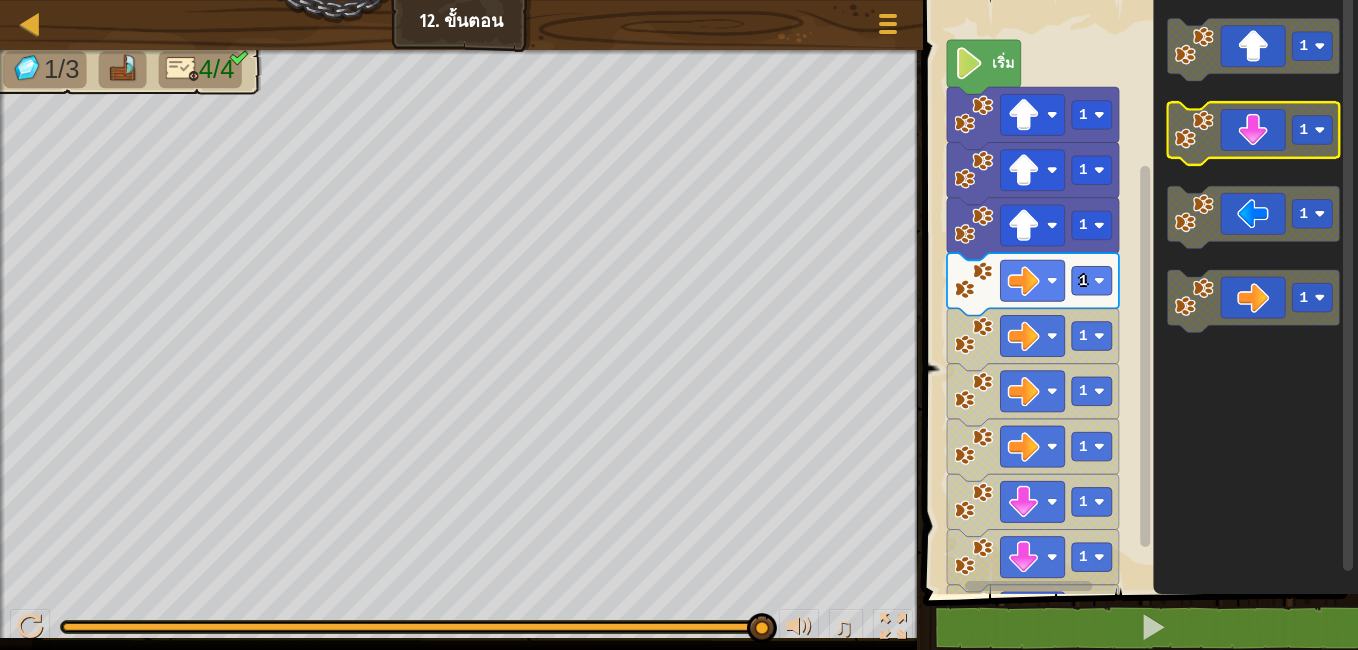 click 